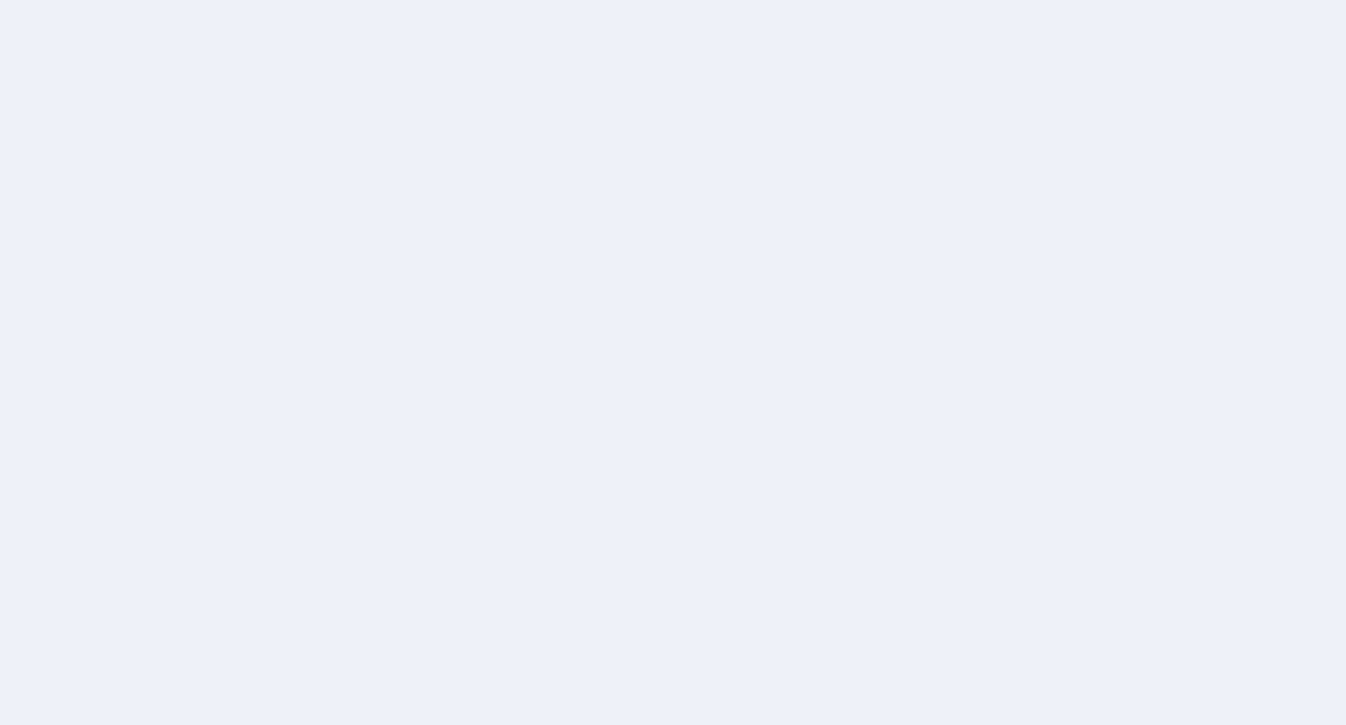 scroll, scrollTop: 0, scrollLeft: 0, axis: both 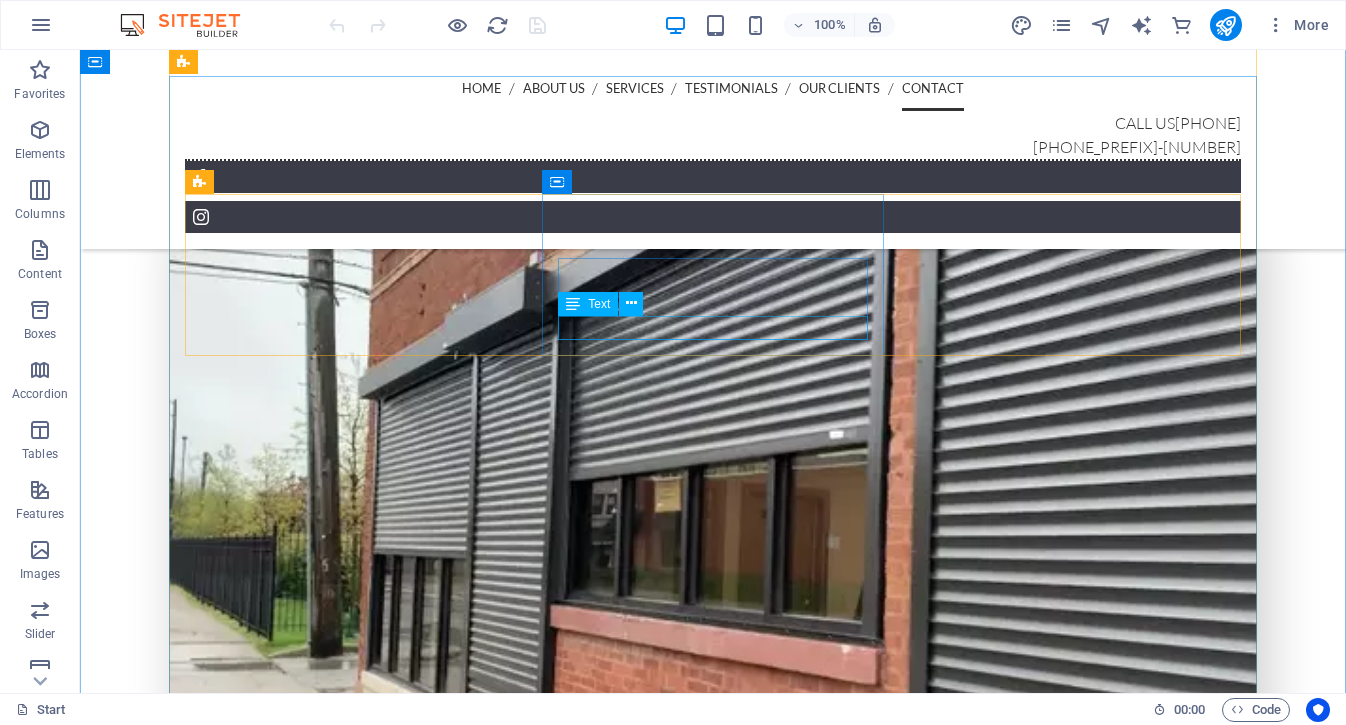 click on "+1-123-456-7890" at bounding box center [623, 9458] 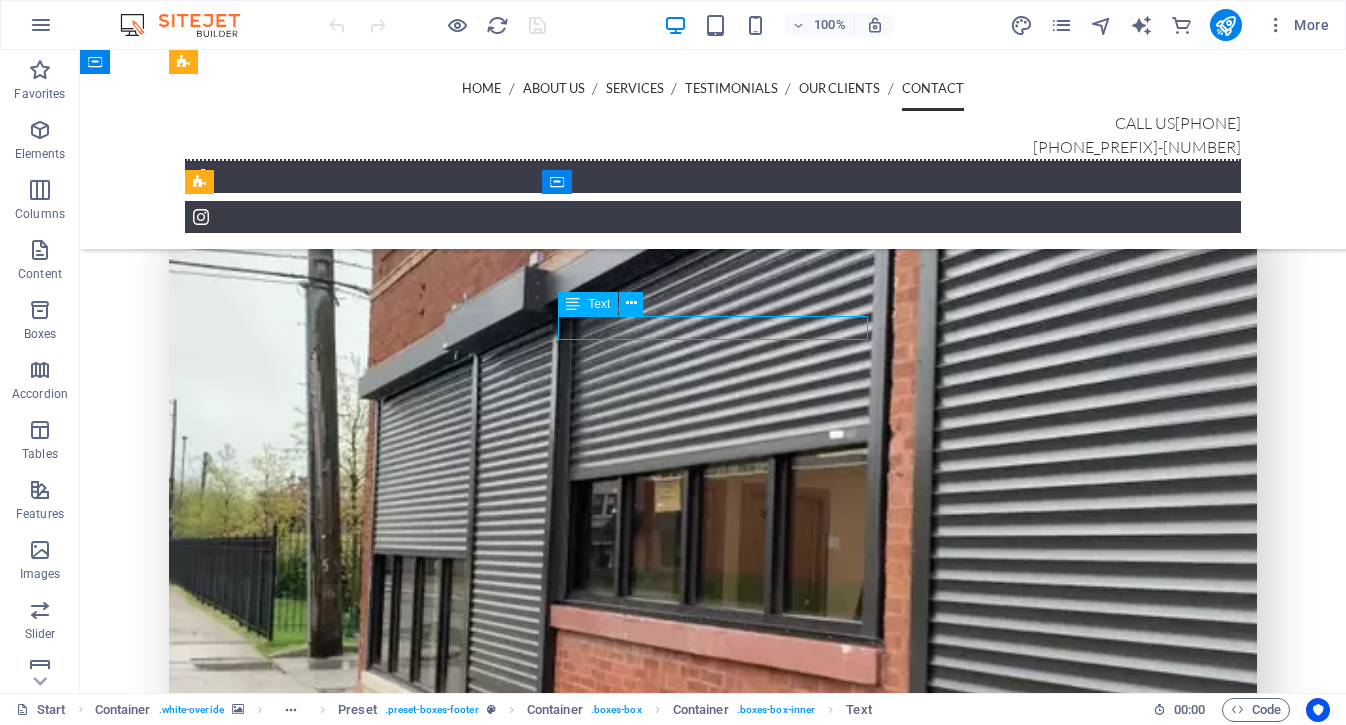 click on "+1-123-456-7890" at bounding box center [623, 9458] 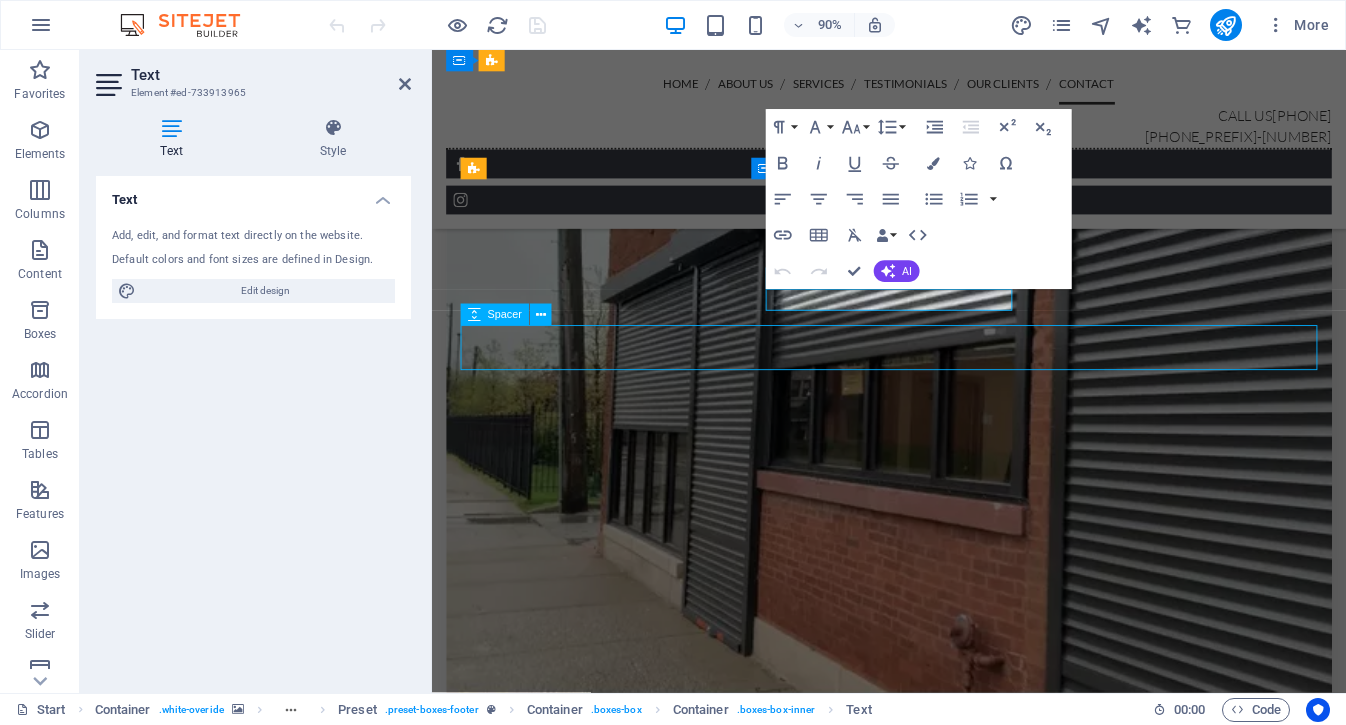 scroll, scrollTop: 6410, scrollLeft: 0, axis: vertical 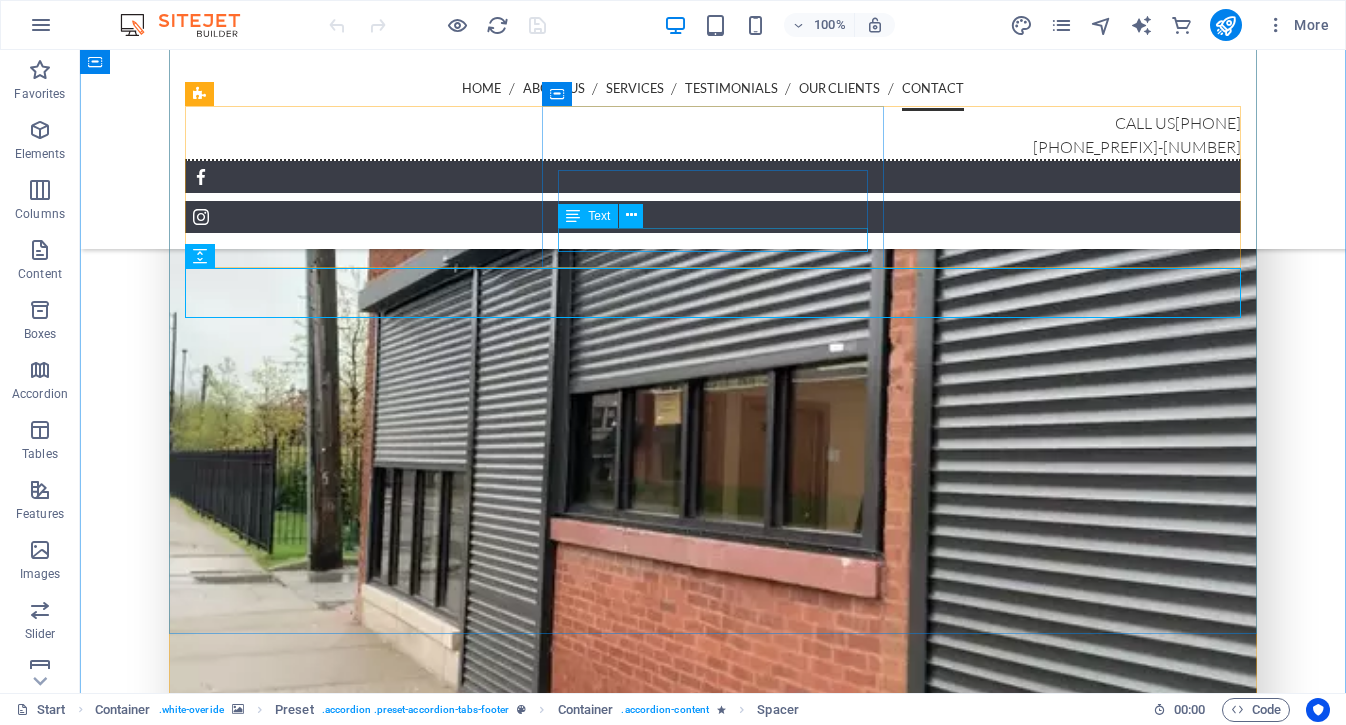 click on "+1-123-456-7890" at bounding box center (623, 9409) 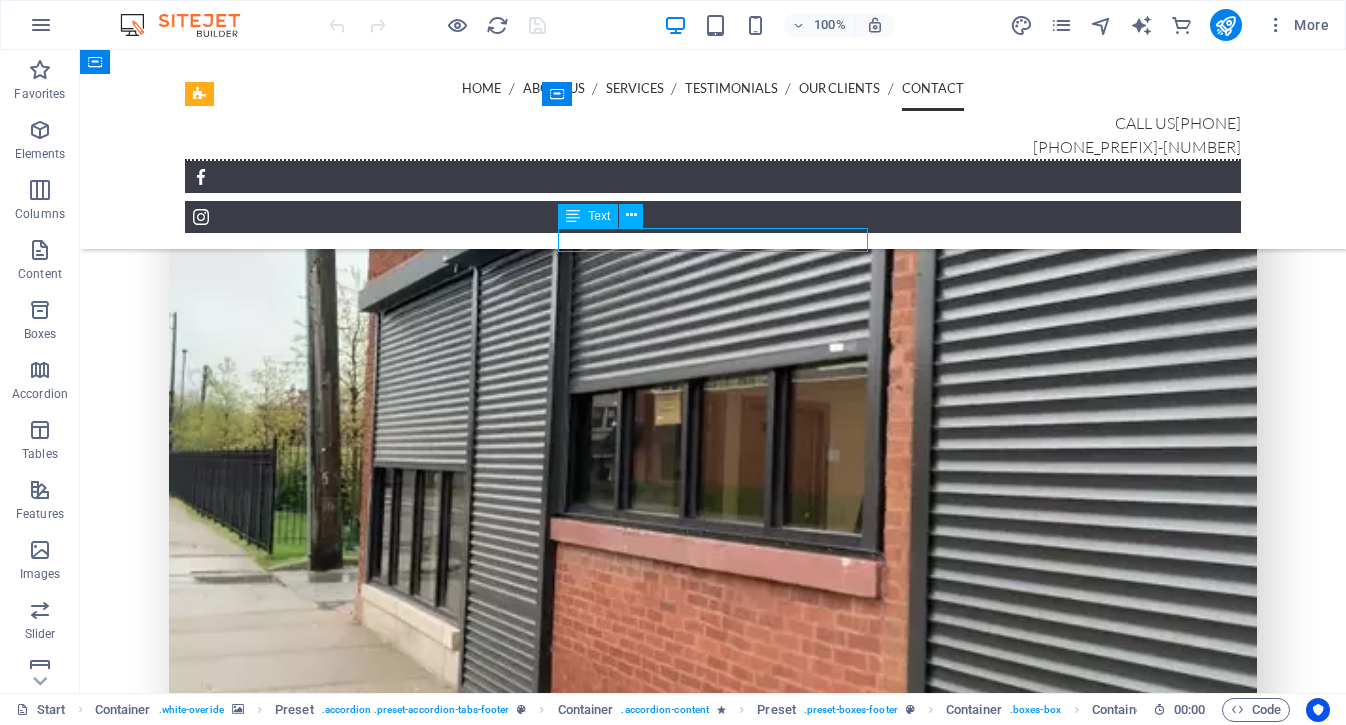 click on "+1-123-456-7890" at bounding box center [623, 9409] 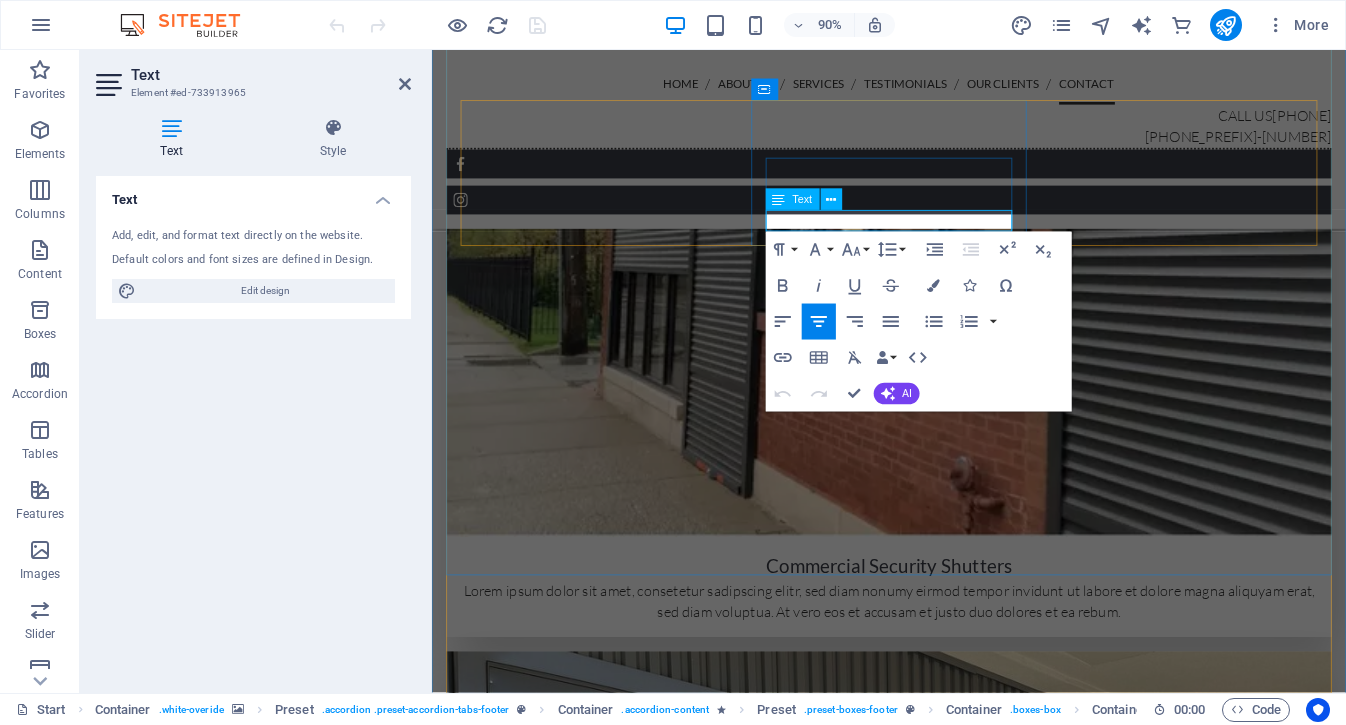 click on "+1-123-456-7890" at bounding box center (850, 9122) 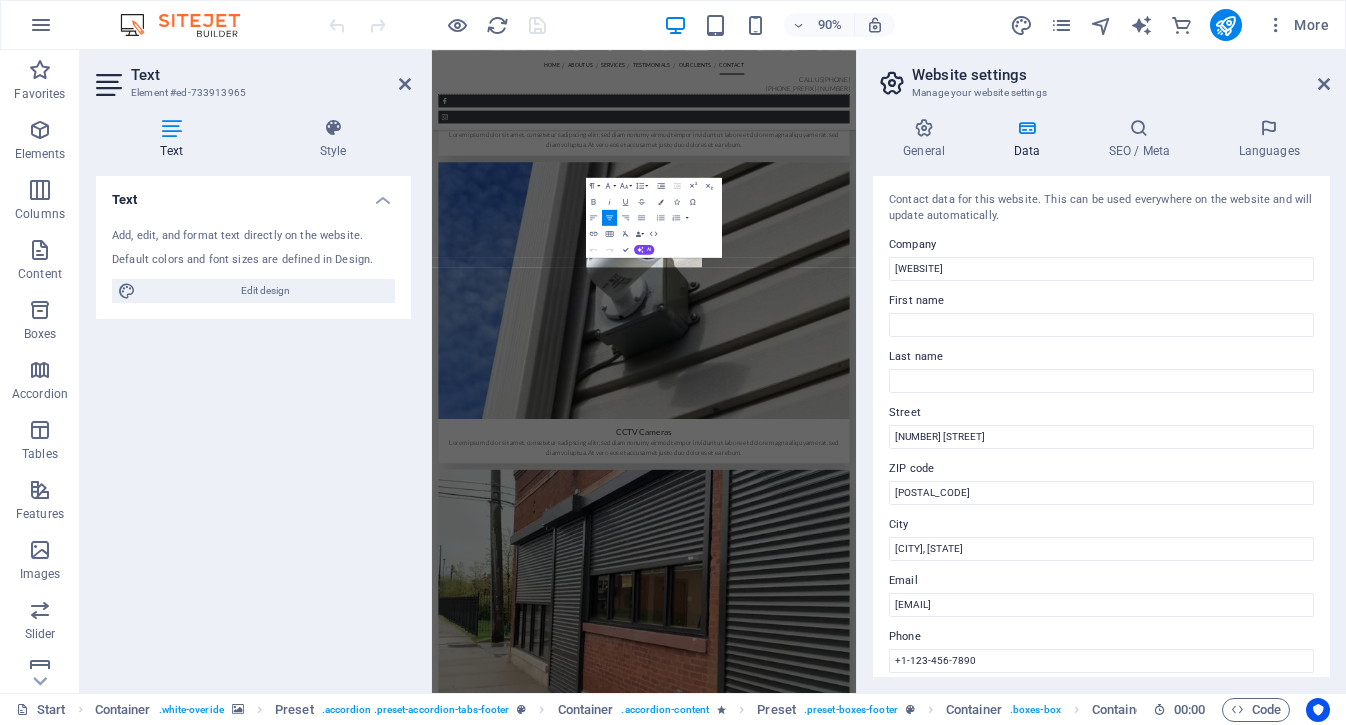 scroll, scrollTop: 6933, scrollLeft: 0, axis: vertical 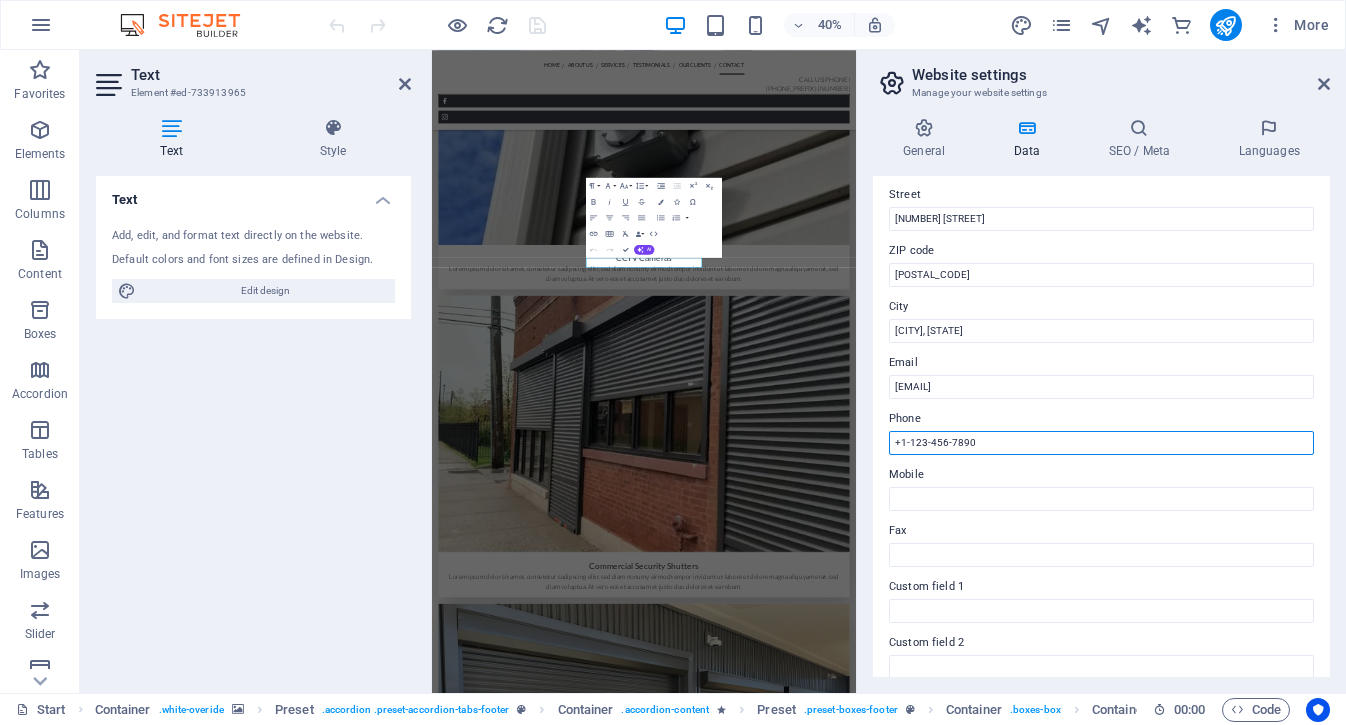 drag, startPoint x: 997, startPoint y: 446, endPoint x: 877, endPoint y: 437, distance: 120.33703 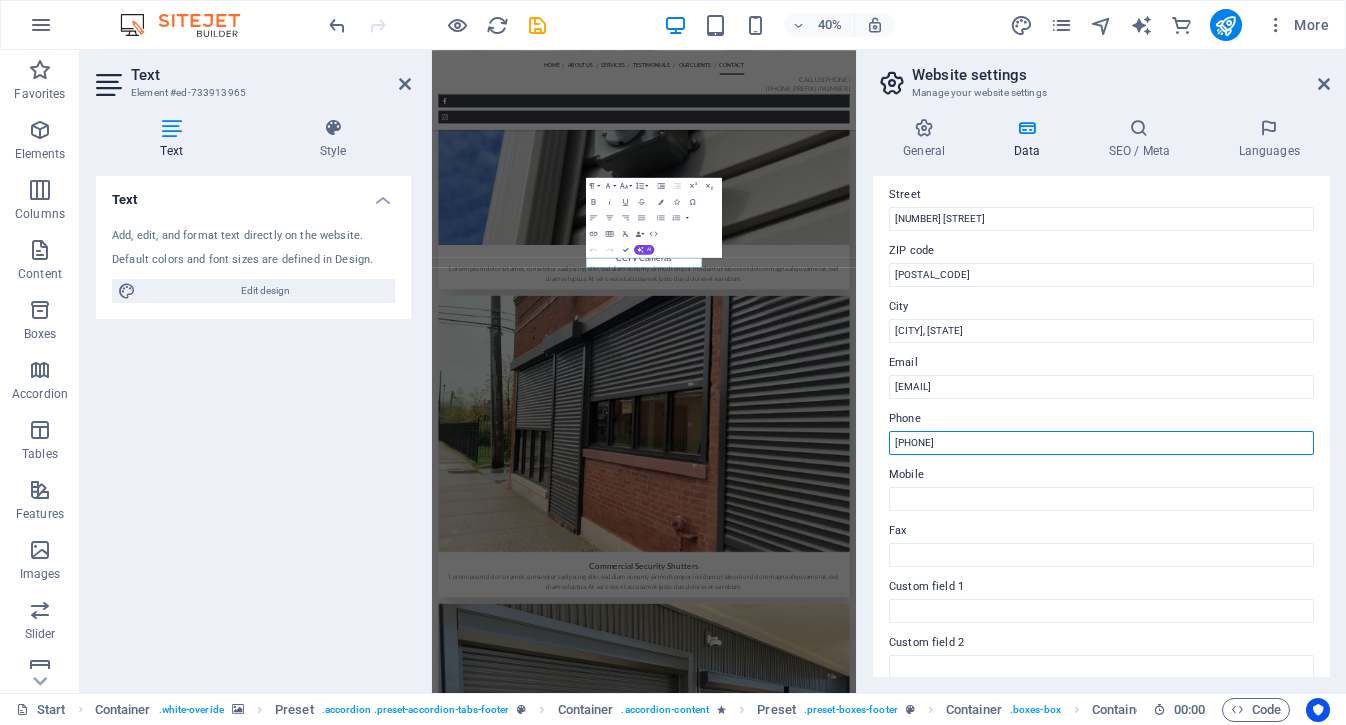 type on "[PHONE]" 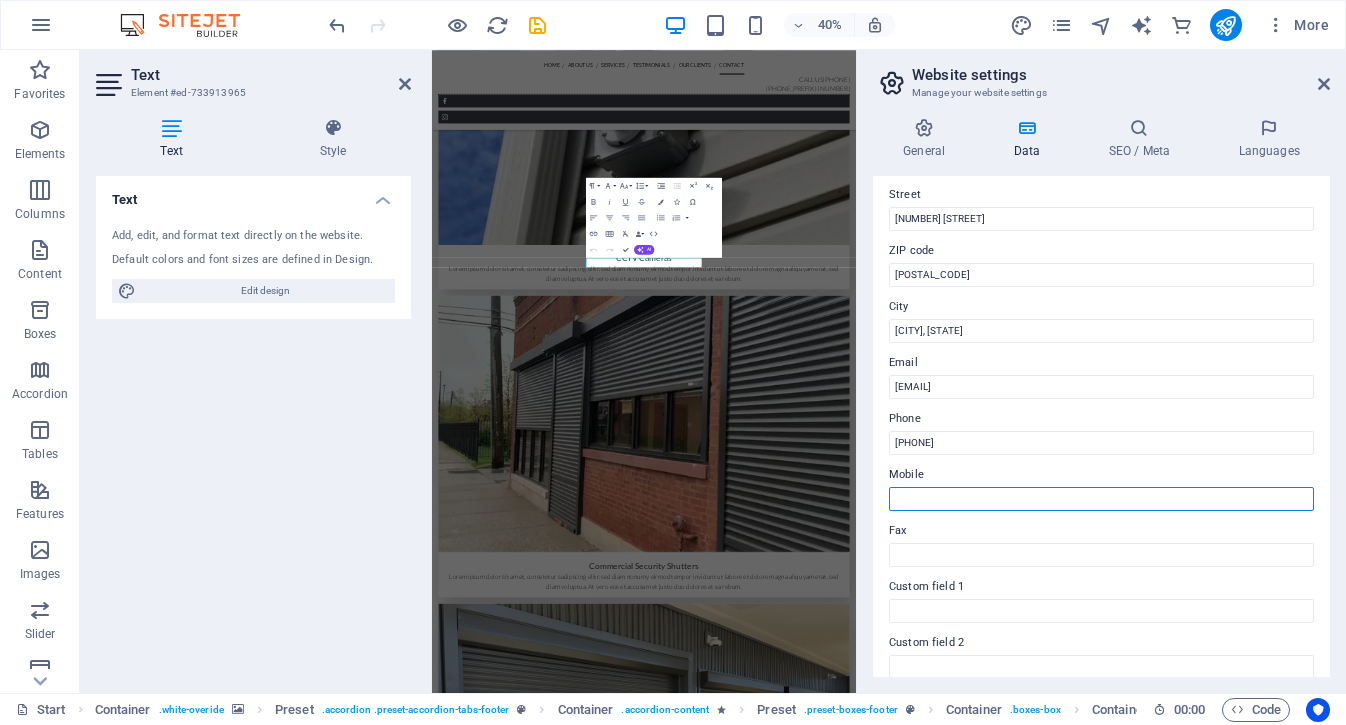 click on "Mobile" at bounding box center (1101, 499) 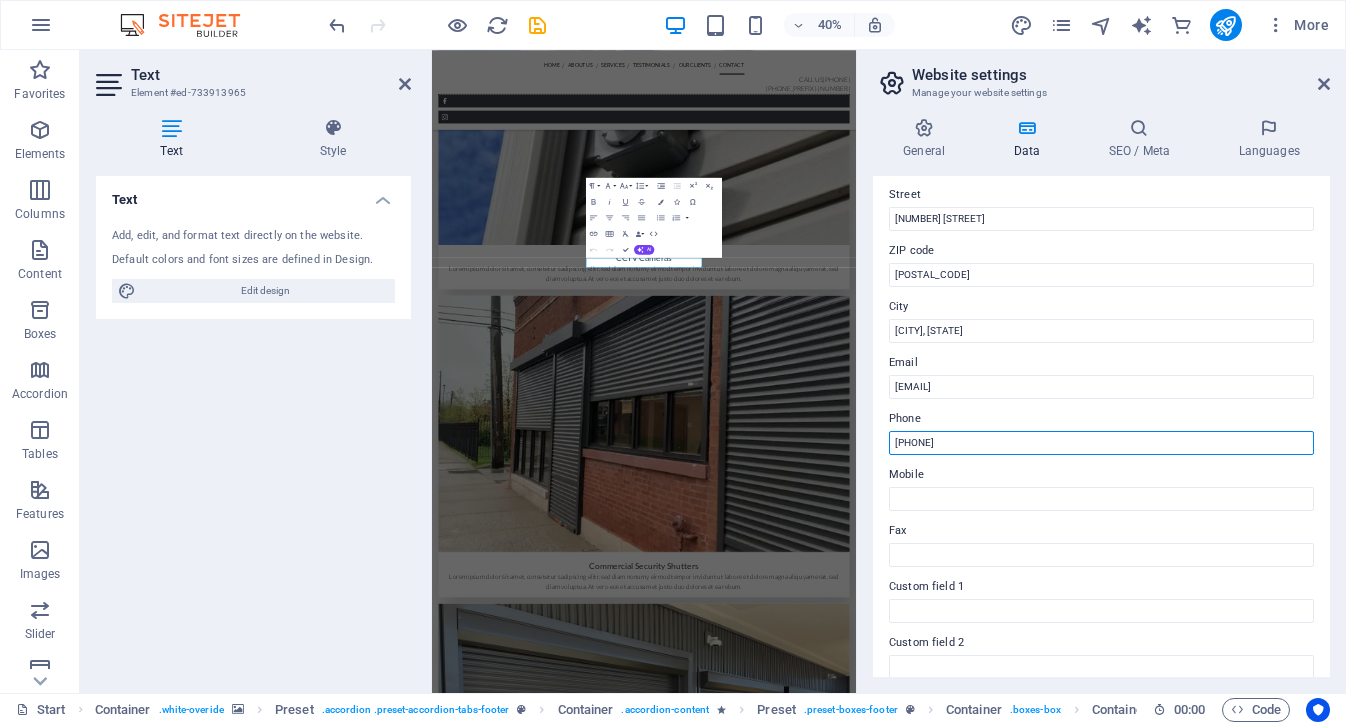 click on "[PHONE]" at bounding box center [1101, 443] 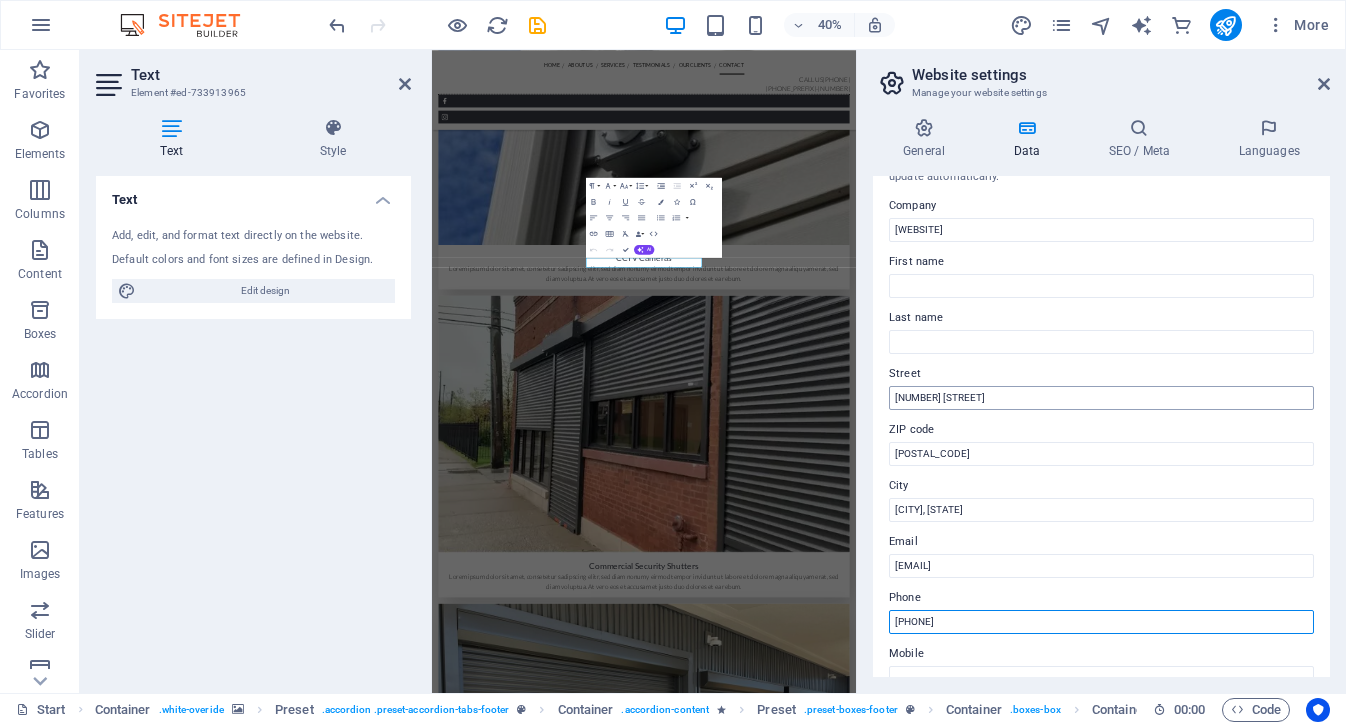 scroll, scrollTop: 0, scrollLeft: 0, axis: both 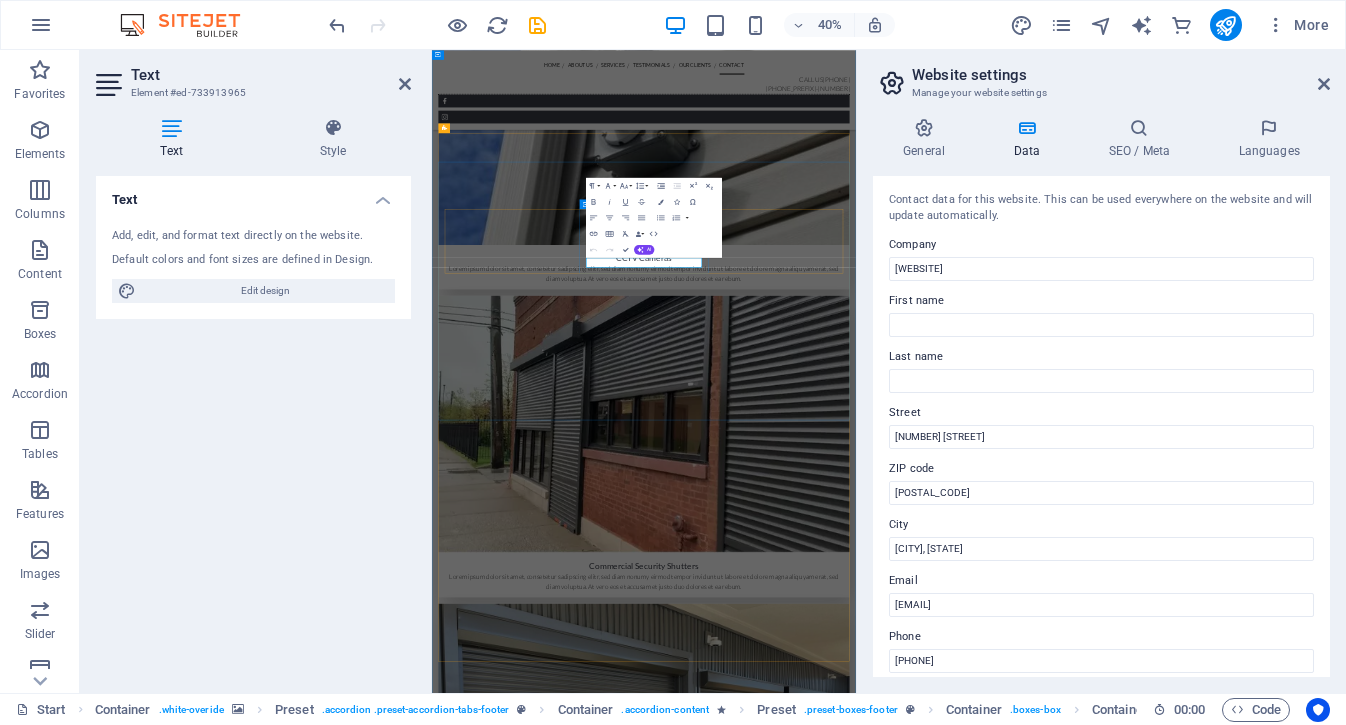 click on "[PHONE]" at bounding box center [873, 10154] 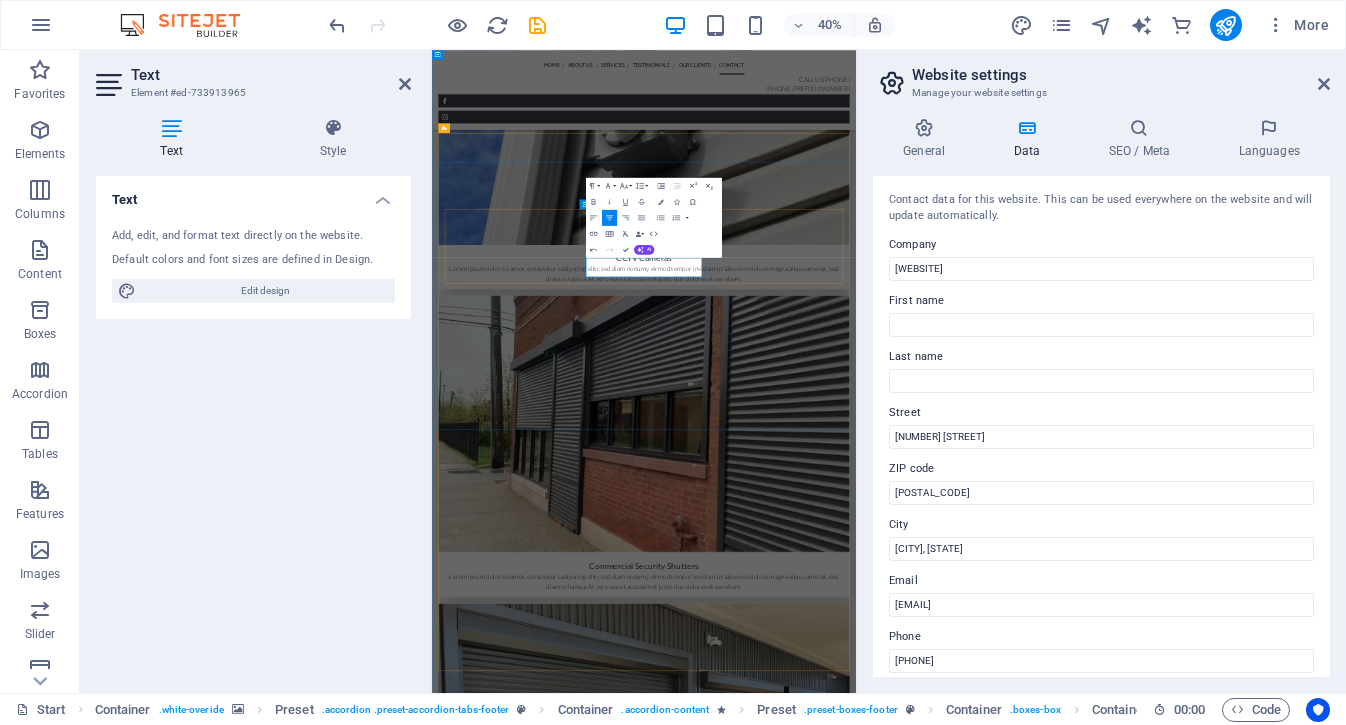 type 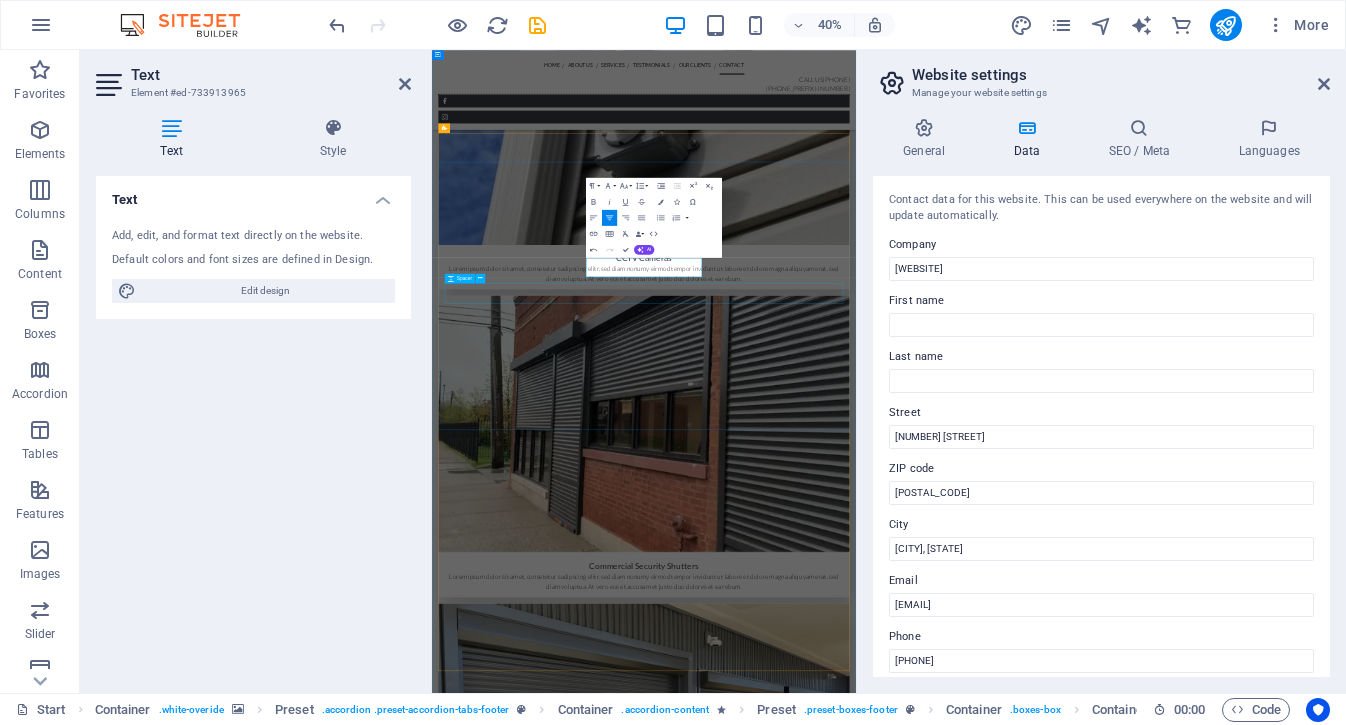 click at bounding box center (873, 10425) 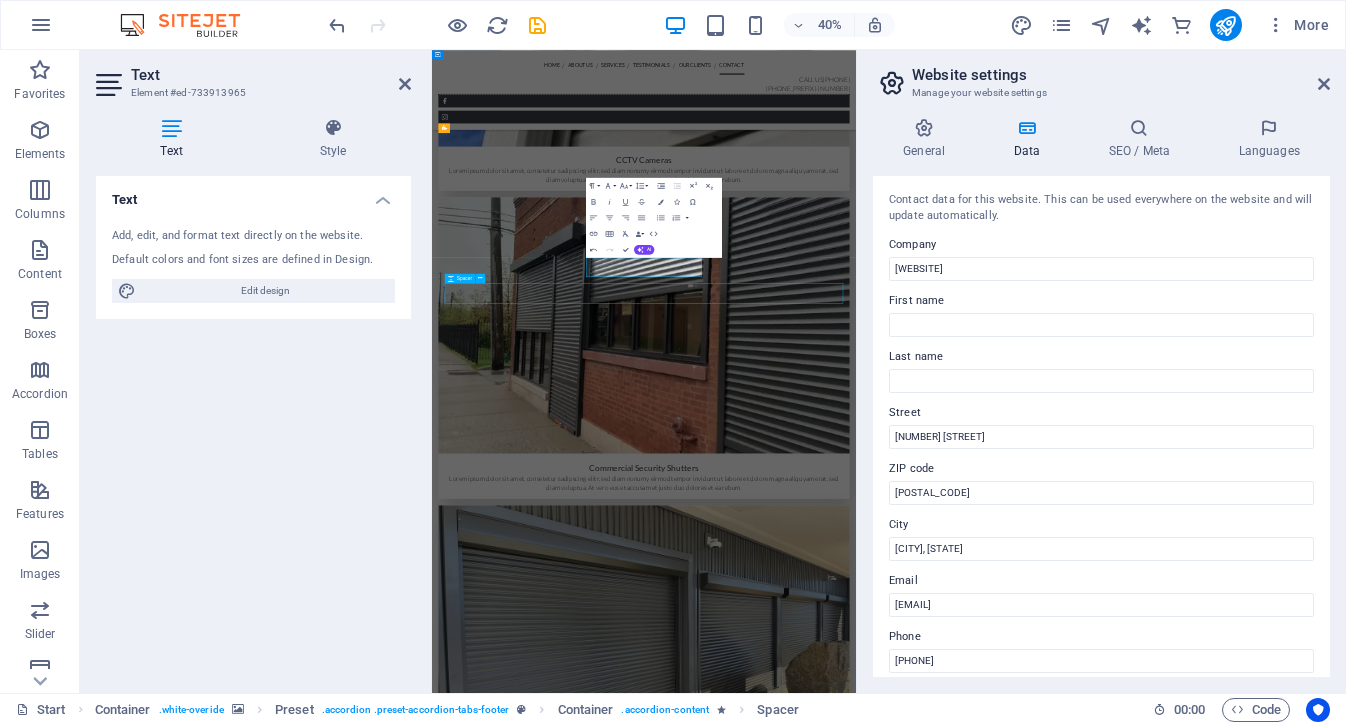 scroll, scrollTop: 6330, scrollLeft: 0, axis: vertical 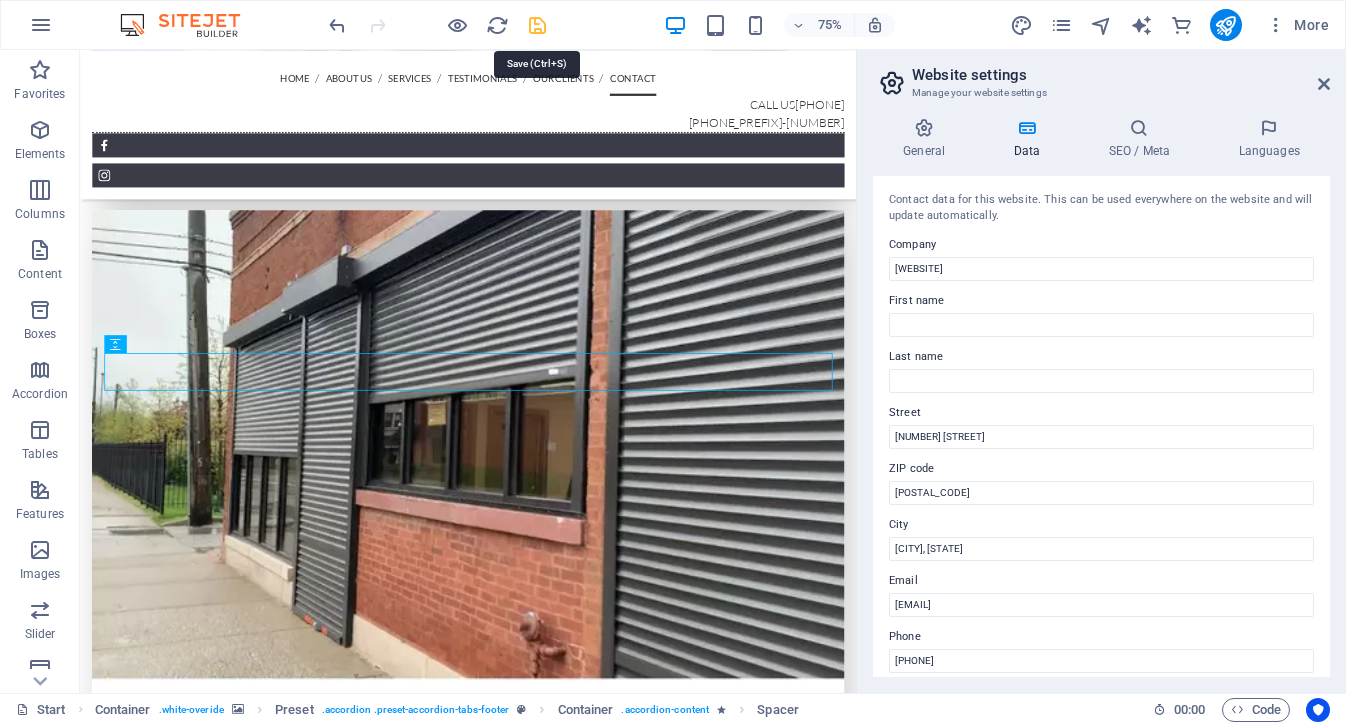 click at bounding box center (537, 25) 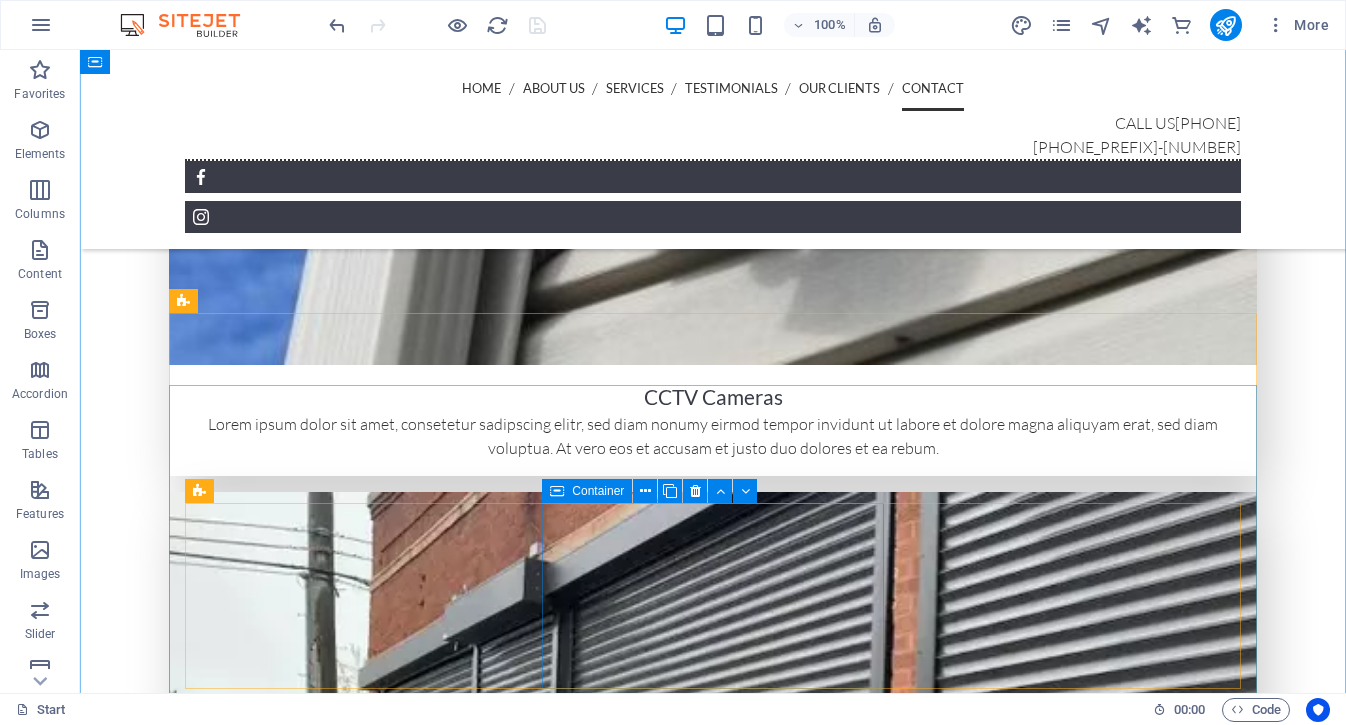 scroll, scrollTop: 6035, scrollLeft: 0, axis: vertical 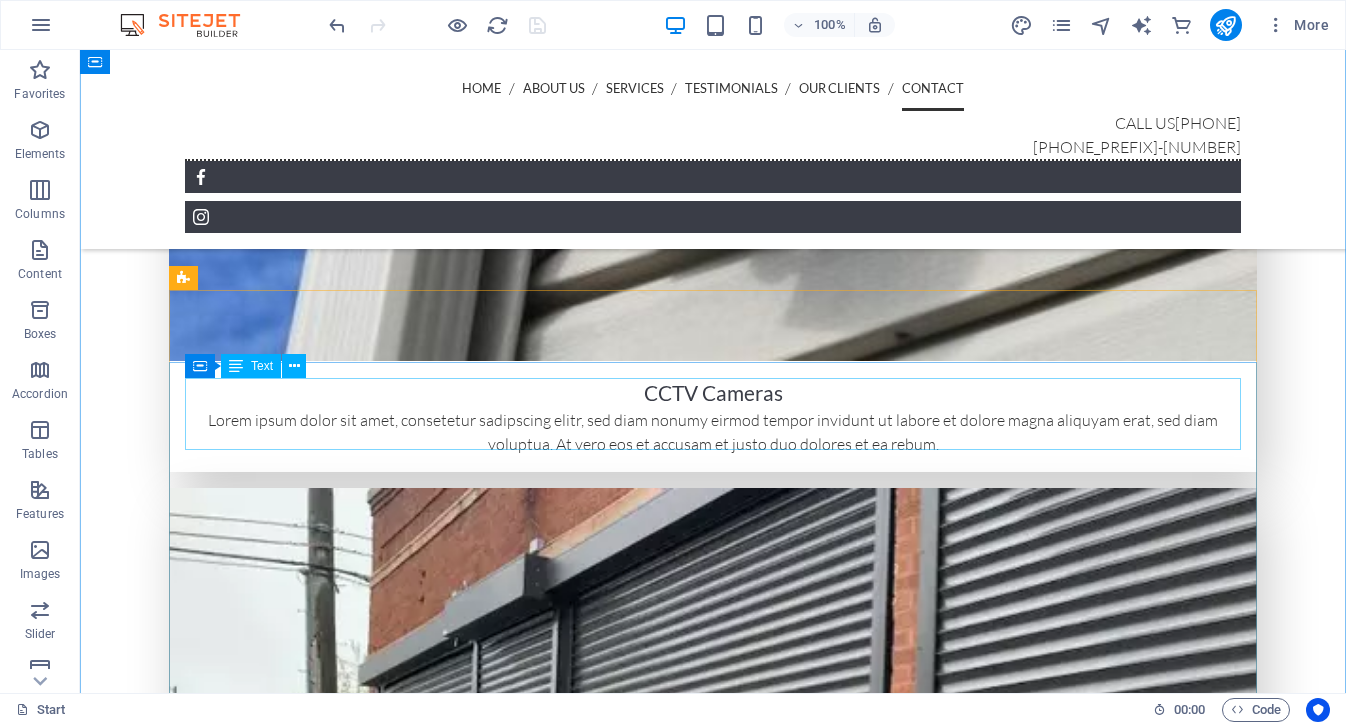 click on "Lorem ipsum dolor sit amet, consectetur adipisicing elit. Maiores ipsum repellat minus nihil. Labore, delectus, nam dignissimos ea repudiandae minima voluptatum magni pariatur possimus quia accusamus harum facilis corporis animi nisi. Enim, pariatur, impedit quia repellat harum ipsam laboriosam voluptas dicta illum nisi obcaecati reprehenderit quis placeat recusandae tenetur aperiam." at bounding box center (623, 9183) 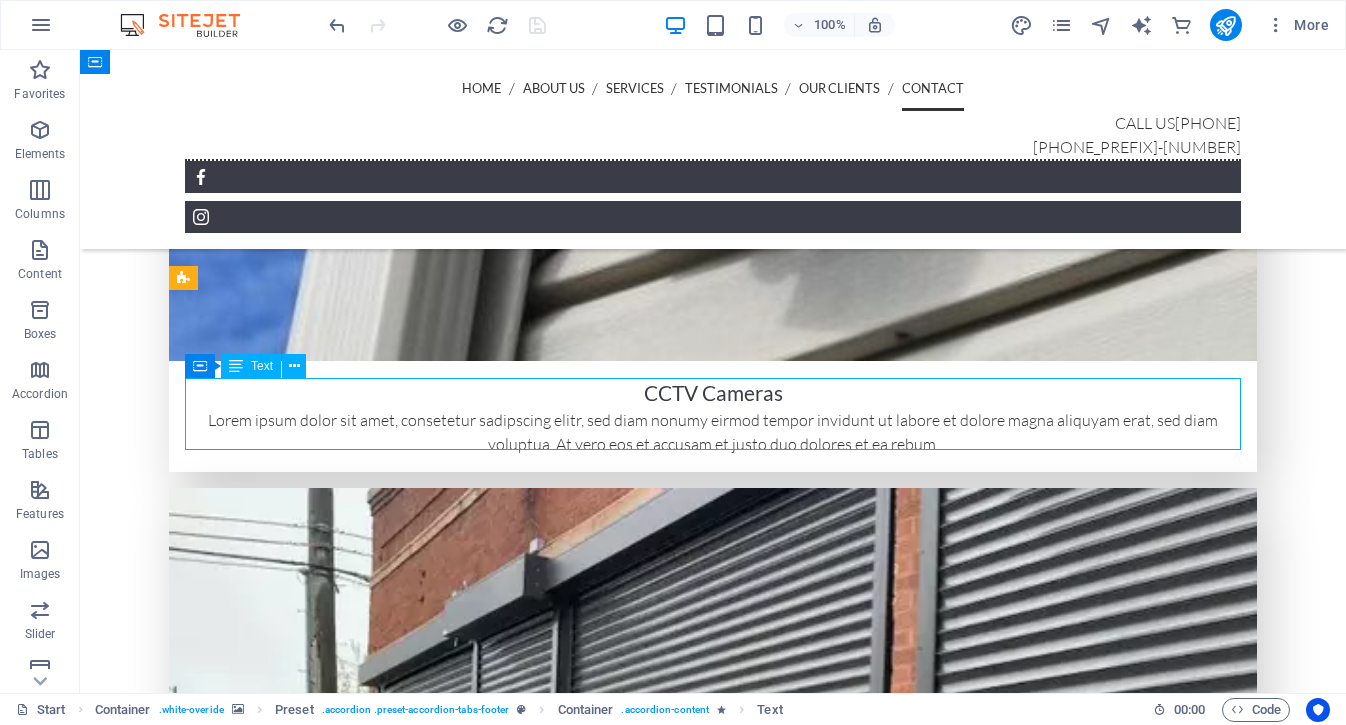click on "Lorem ipsum dolor sit amet, consectetur adipisicing elit. Maiores ipsum repellat minus nihil. Labore, delectus, nam dignissimos ea repudiandae minima voluptatum magni pariatur possimus quia accusamus harum facilis corporis animi nisi. Enim, pariatur, impedit quia repellat harum ipsam laboriosam voluptas dicta illum nisi obcaecati reprehenderit quis placeat recusandae tenetur aperiam." at bounding box center (623, 9183) 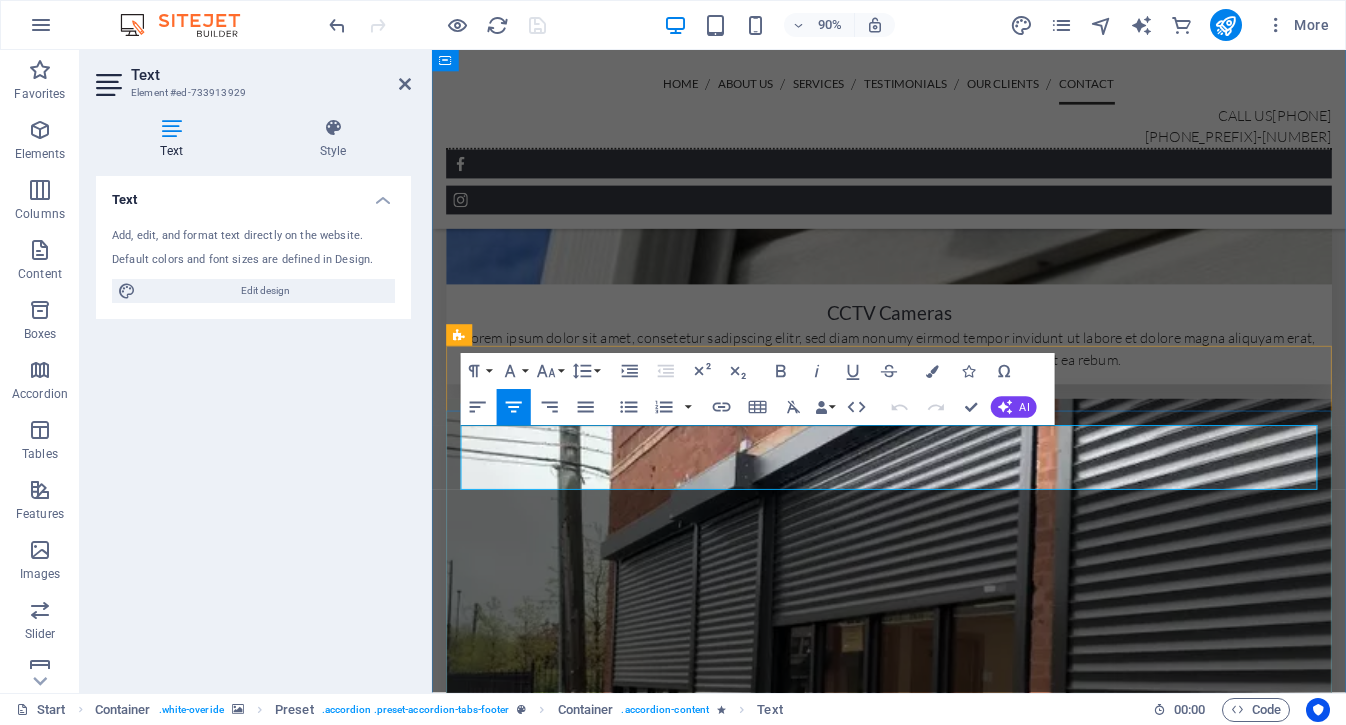 click on "Lorem ipsum dolor sit amet, consectetur adipisicing elit. Maiores ipsum repellat minus nihil. Labore, delectus, nam dignissimos ea repudiandae minima voluptatum magni pariatur possimus quia accusamus harum facilis corporis animi nisi. Enim, pariatur, impedit quia repellat harum ipsam laboriosam voluptas dicta illum nisi obcaecati reprehenderit quis placeat recusandae tenetur aperiam." at bounding box center [851, 8888] 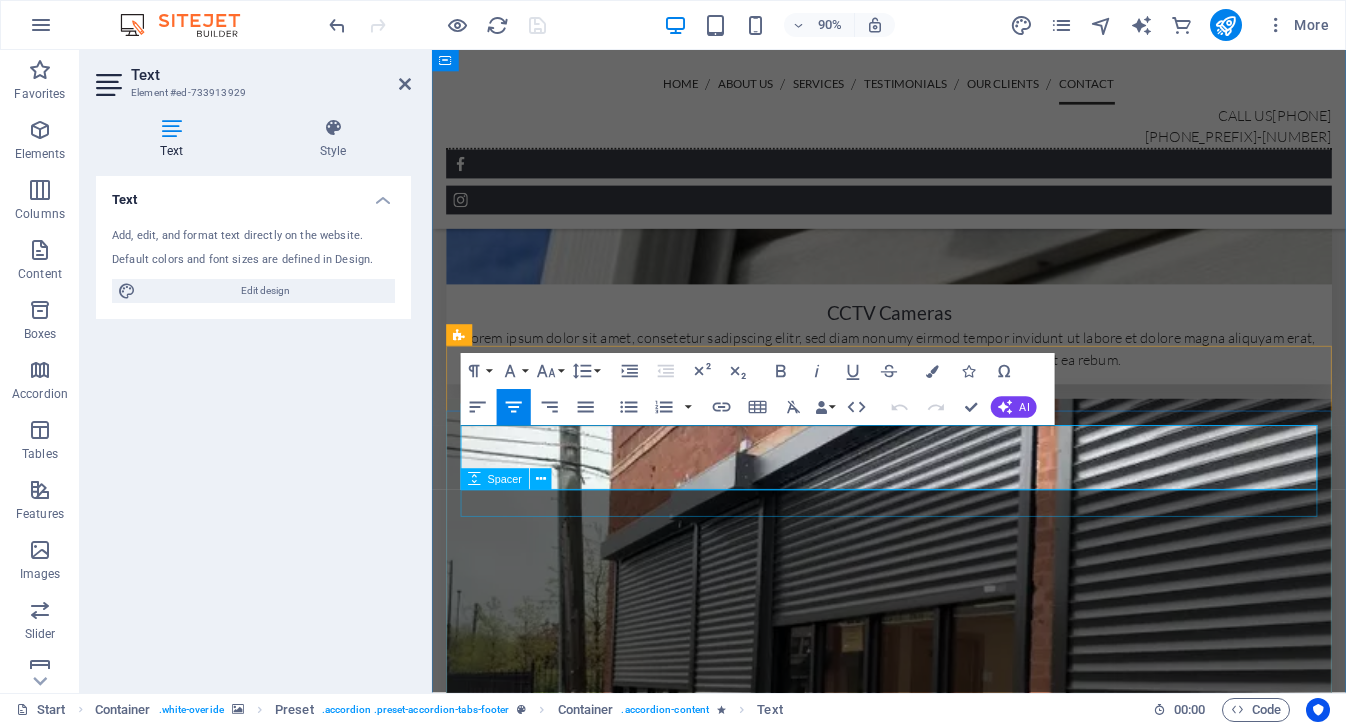 click at bounding box center (851, 9143) 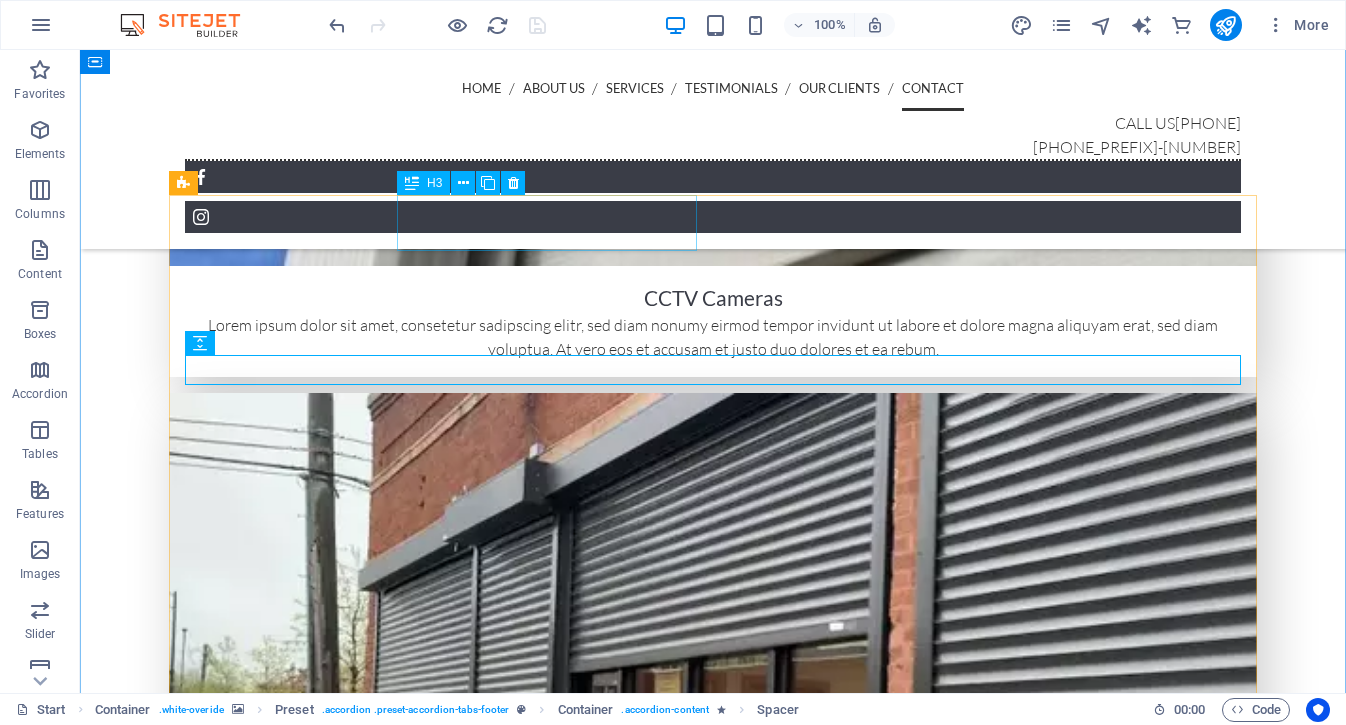 scroll, scrollTop: 6135, scrollLeft: 0, axis: vertical 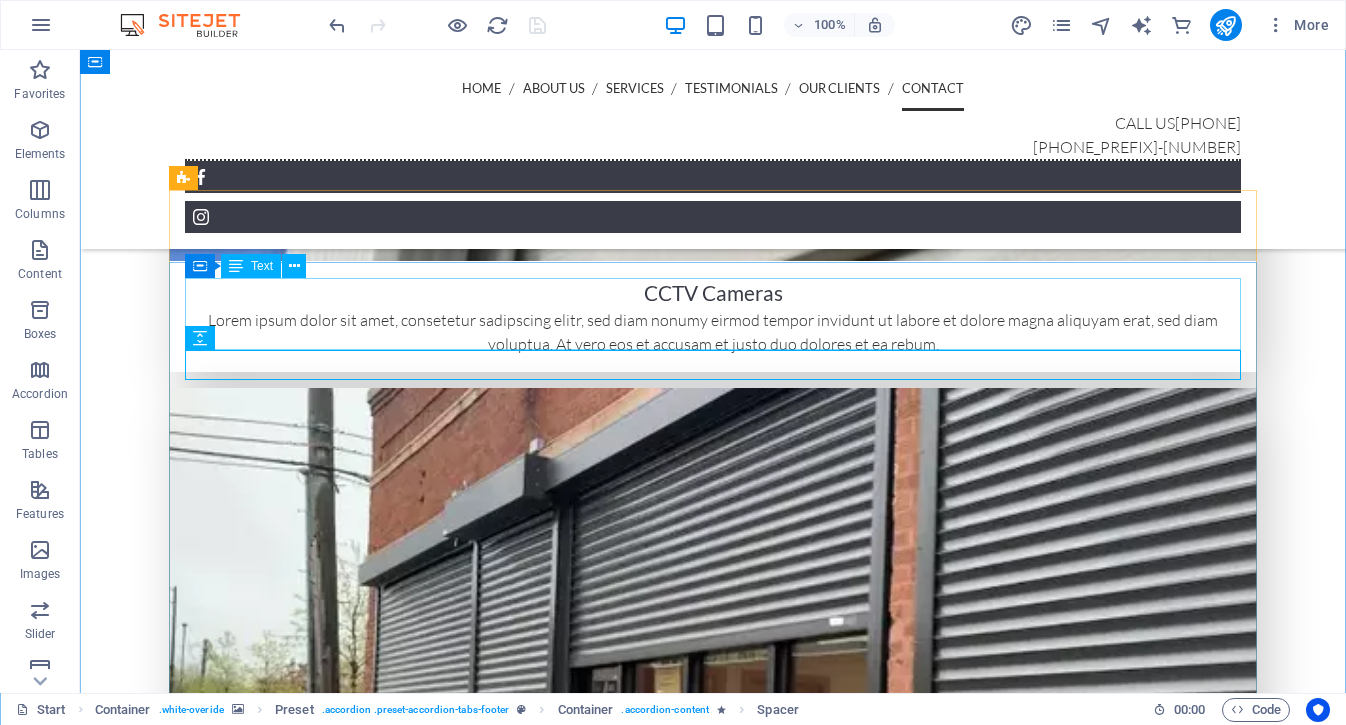 click on "Lorem ipsum dolor sit amet, consectetur adipisicing elit. Maiores ipsum repellat minus nihil. Labore, delectus, nam dignissimos ea repudiandae minima voluptatum magni pariatur possimus quia accusamus harum facilis corporis animi nisi. Enim, pariatur, impedit quia repellat harum ipsam laboriosam voluptas dicta illum nisi obcaecati reprehenderit quis placeat recusandae tenetur aperiam." at bounding box center (623, 9083) 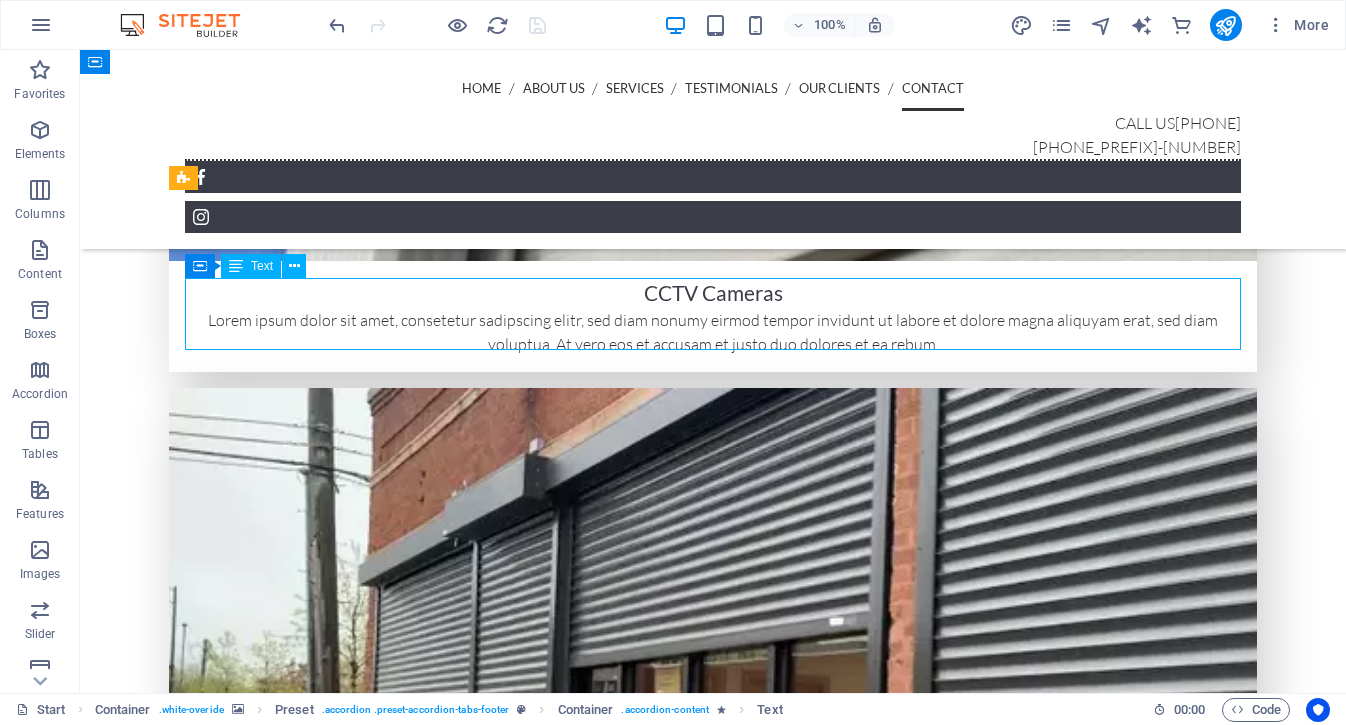 click on "Lorem ipsum dolor sit amet, consectetur adipisicing elit. Maiores ipsum repellat minus nihil. Labore, delectus, nam dignissimos ea repudiandae minima voluptatum magni pariatur possimus quia accusamus harum facilis corporis animi nisi. Enim, pariatur, impedit quia repellat harum ipsam laboriosam voluptas dicta illum nisi obcaecati reprehenderit quis placeat recusandae tenetur aperiam." at bounding box center (623, 9083) 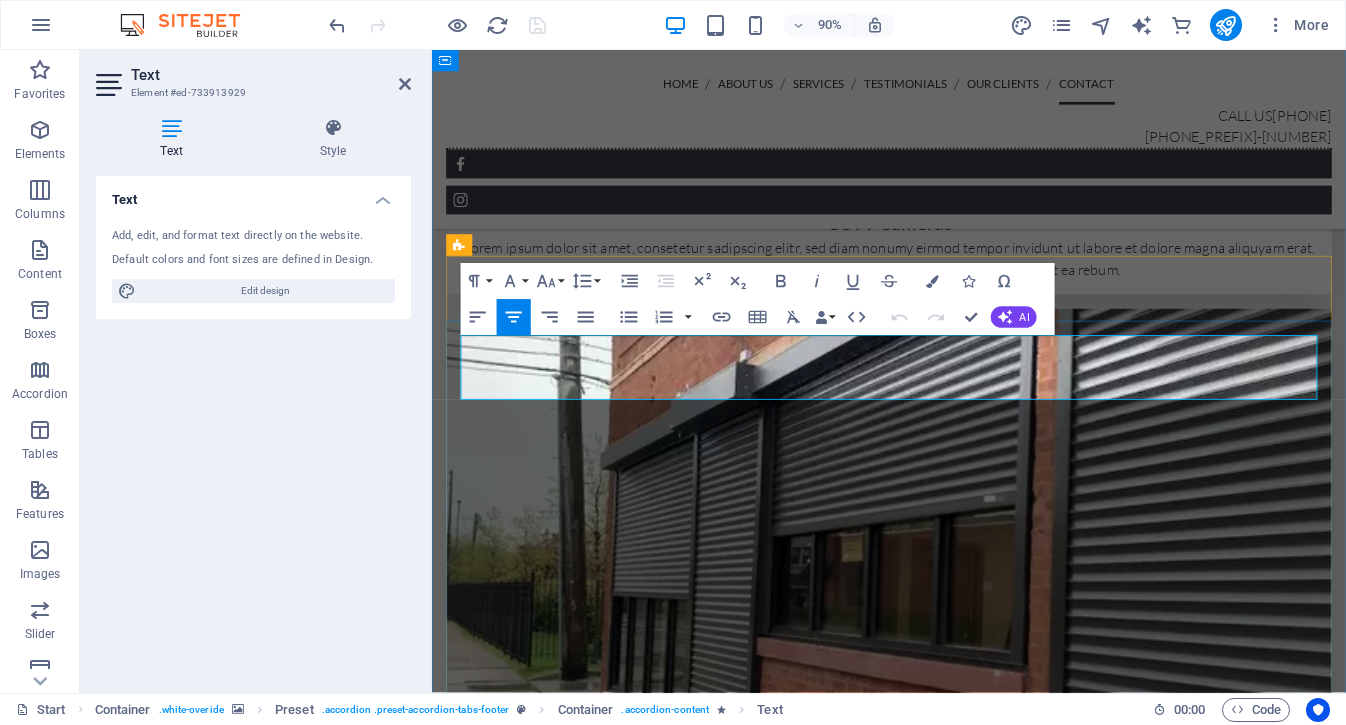 click on "Lorem ipsum dolor sit amet, consectetur adipisicing elit. Maiores ipsum repellat minus nihil. Labore, delectus, nam dignissimos ea repudiandae minima voluptatum magni pariatur possimus quia accusamus harum facilis corporis animi nisi. Enim, pariatur, impedit quia repellat harum ipsam laboriosam voluptas dicta illum nisi obcaecati reprehenderit quis placeat recusandae tenetur aperiam." at bounding box center (851, 8788) 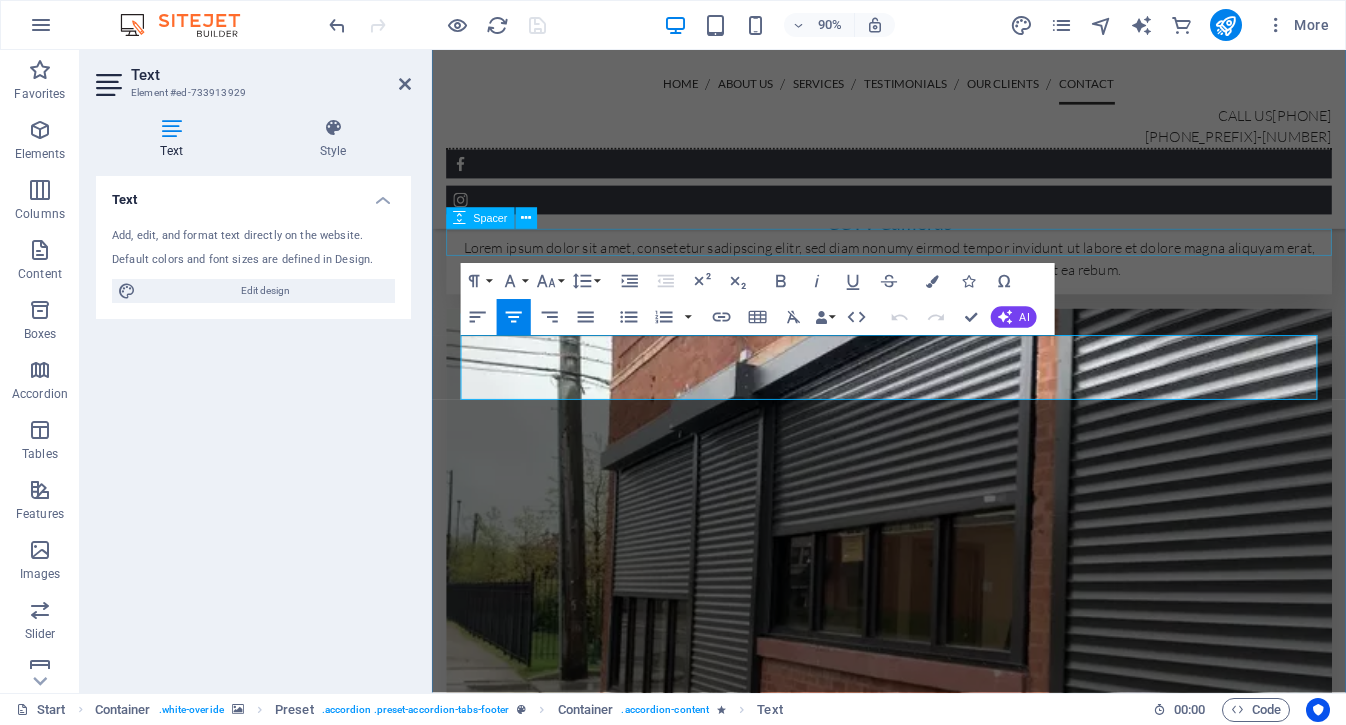 click at bounding box center (940, 8533) 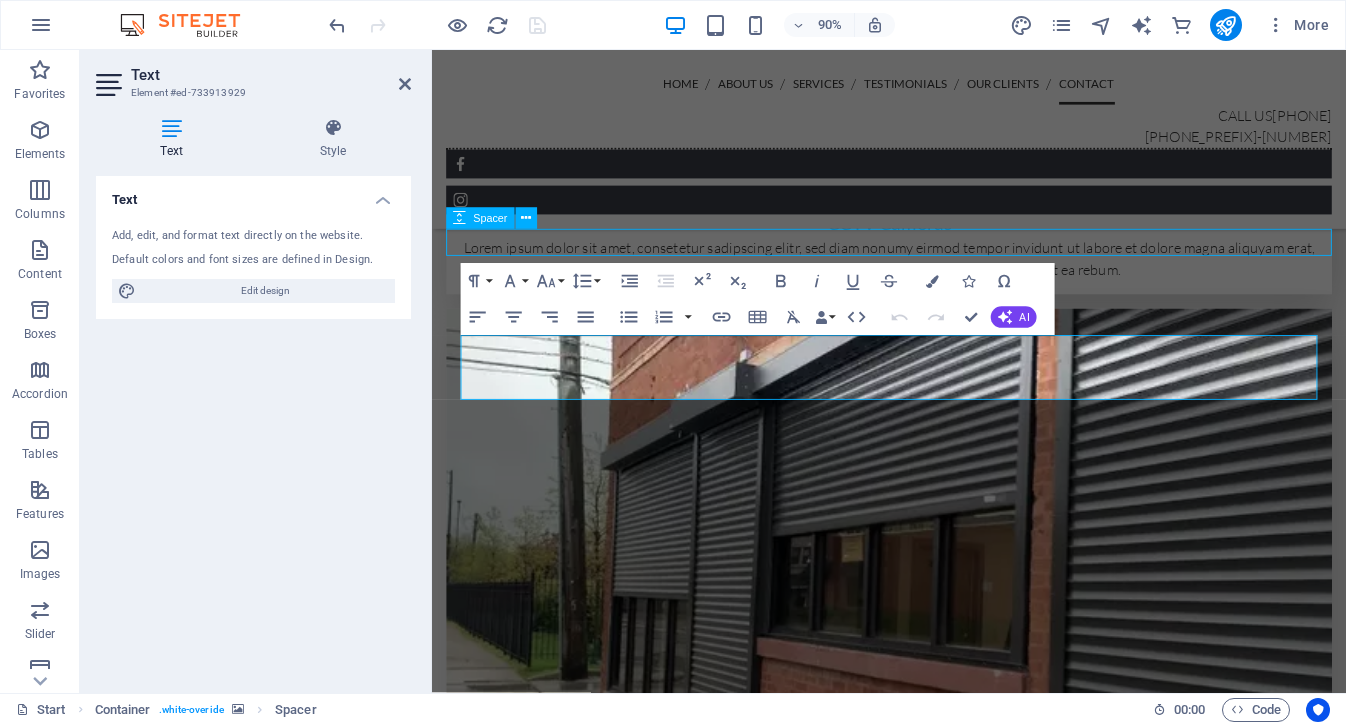 scroll, scrollTop: 6047, scrollLeft: 0, axis: vertical 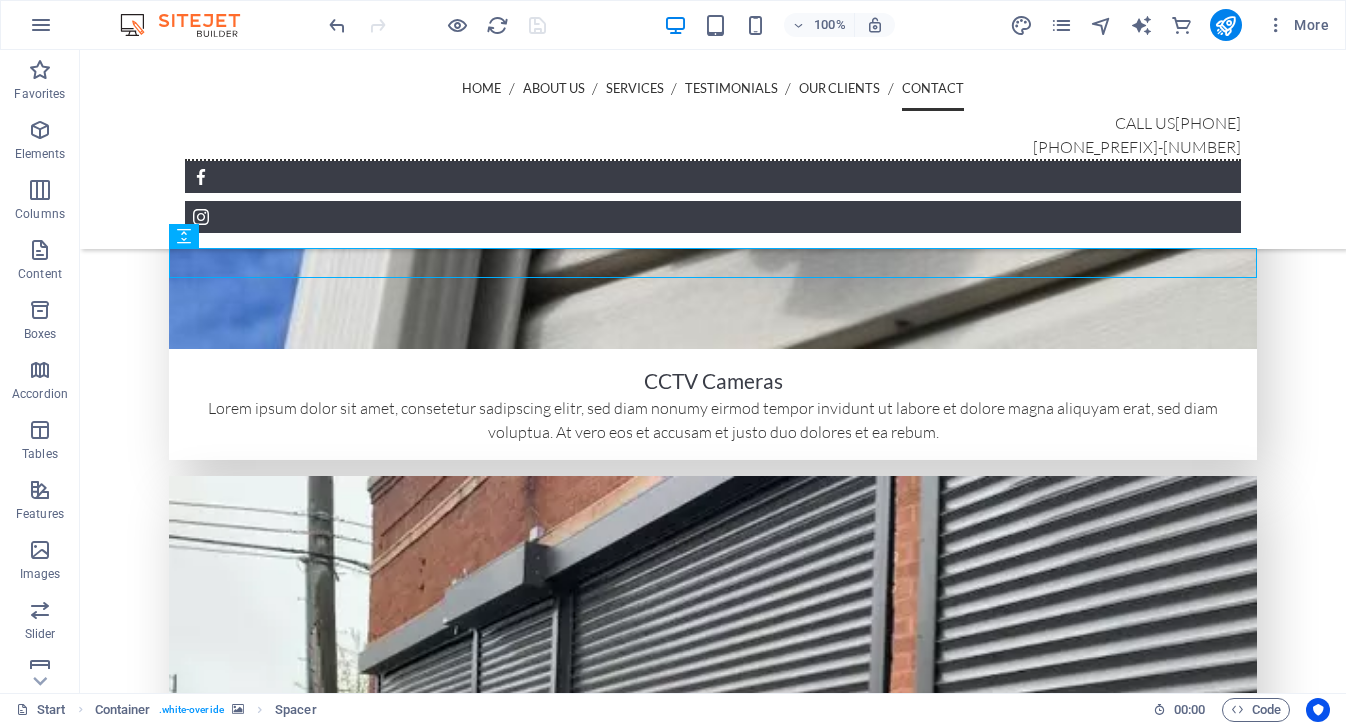 click at bounding box center (713, 7505) 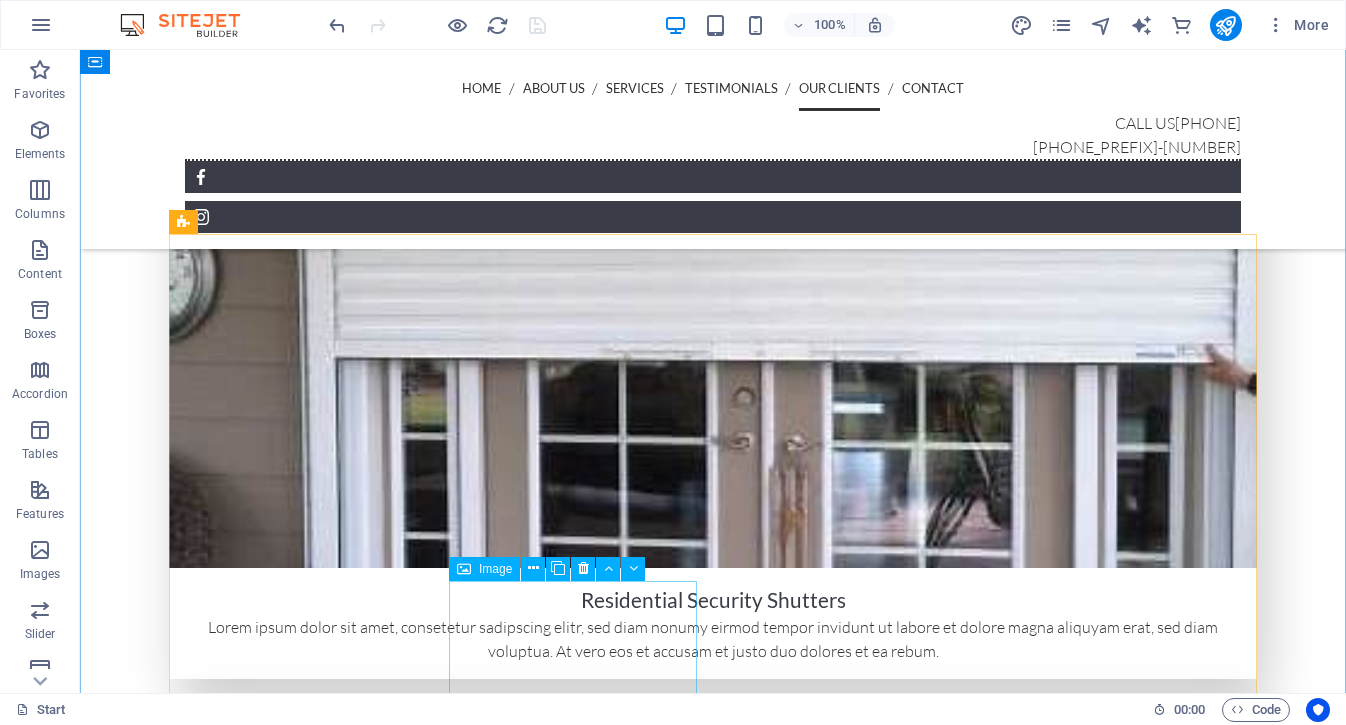 scroll, scrollTop: 5020, scrollLeft: 0, axis: vertical 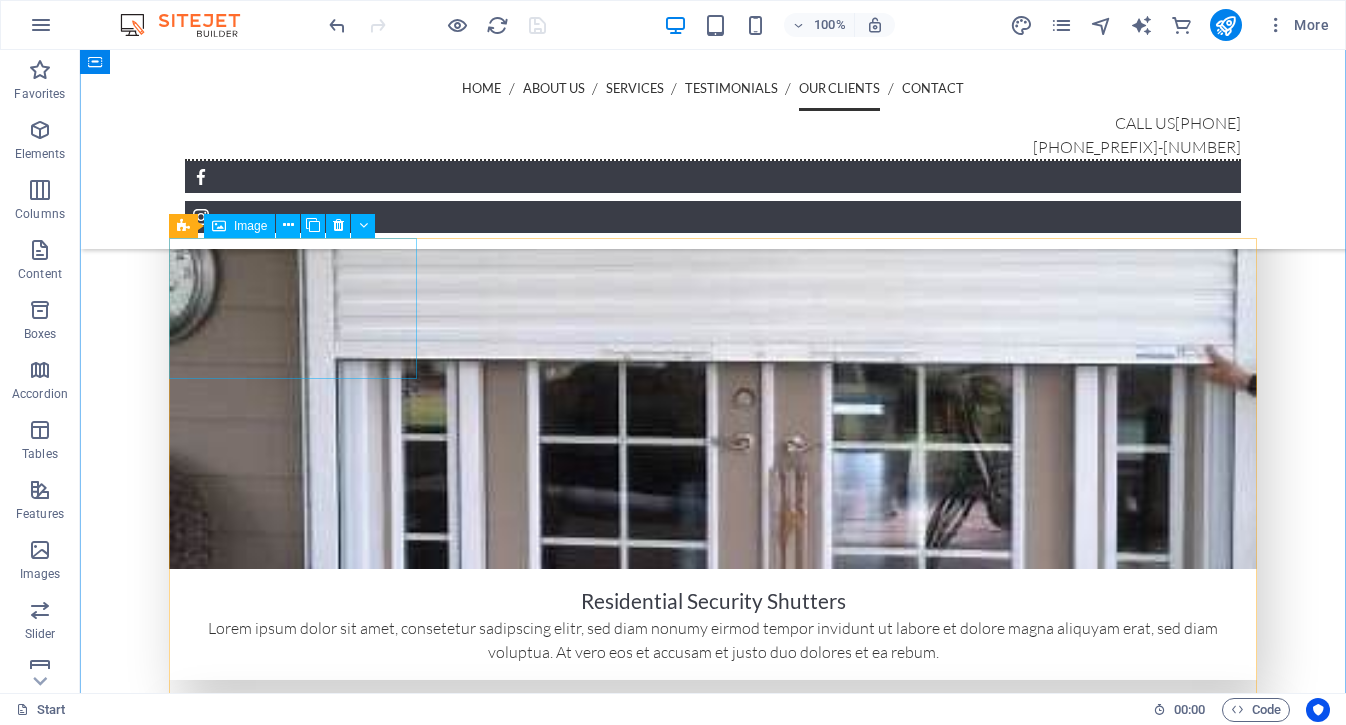 click at bounding box center [293, 5687] 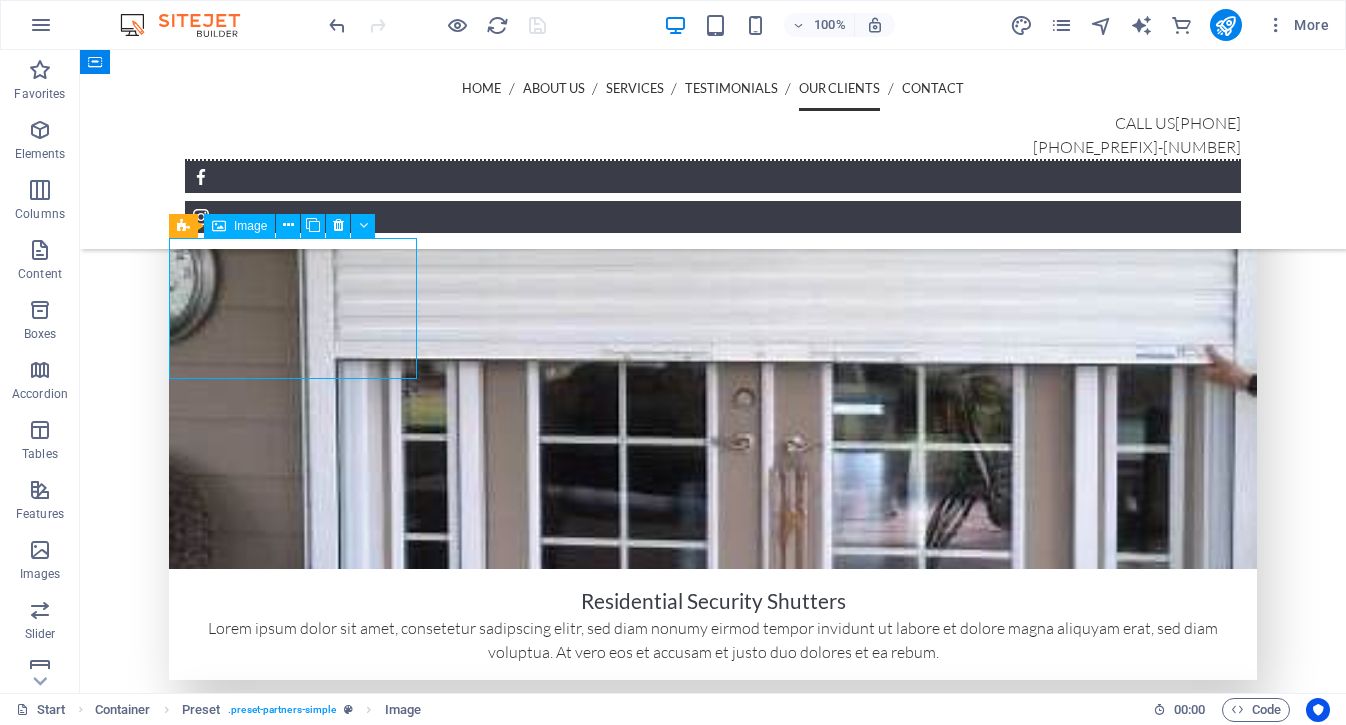 click at bounding box center (293, 5687) 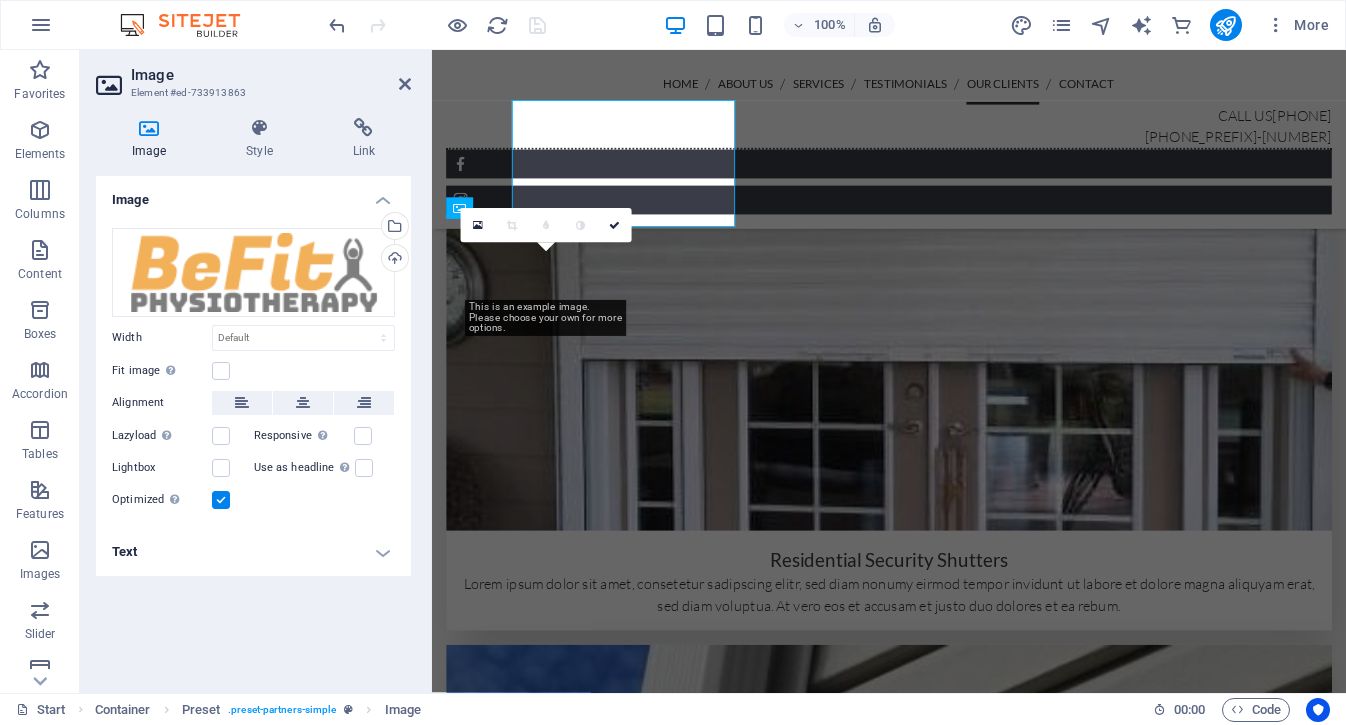 scroll, scrollTop: 5152, scrollLeft: 0, axis: vertical 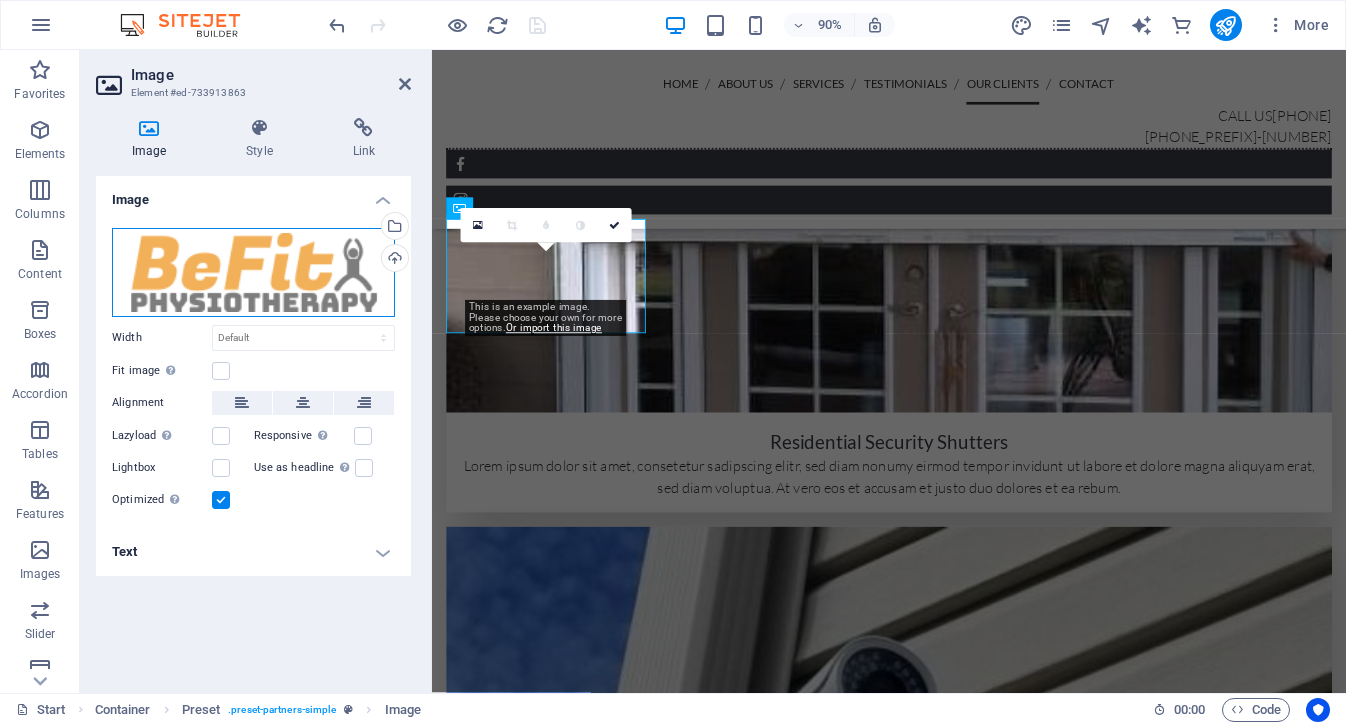 click on "Drag files here, click to choose files or select files from Files or our free stock photos & videos" at bounding box center [253, 272] 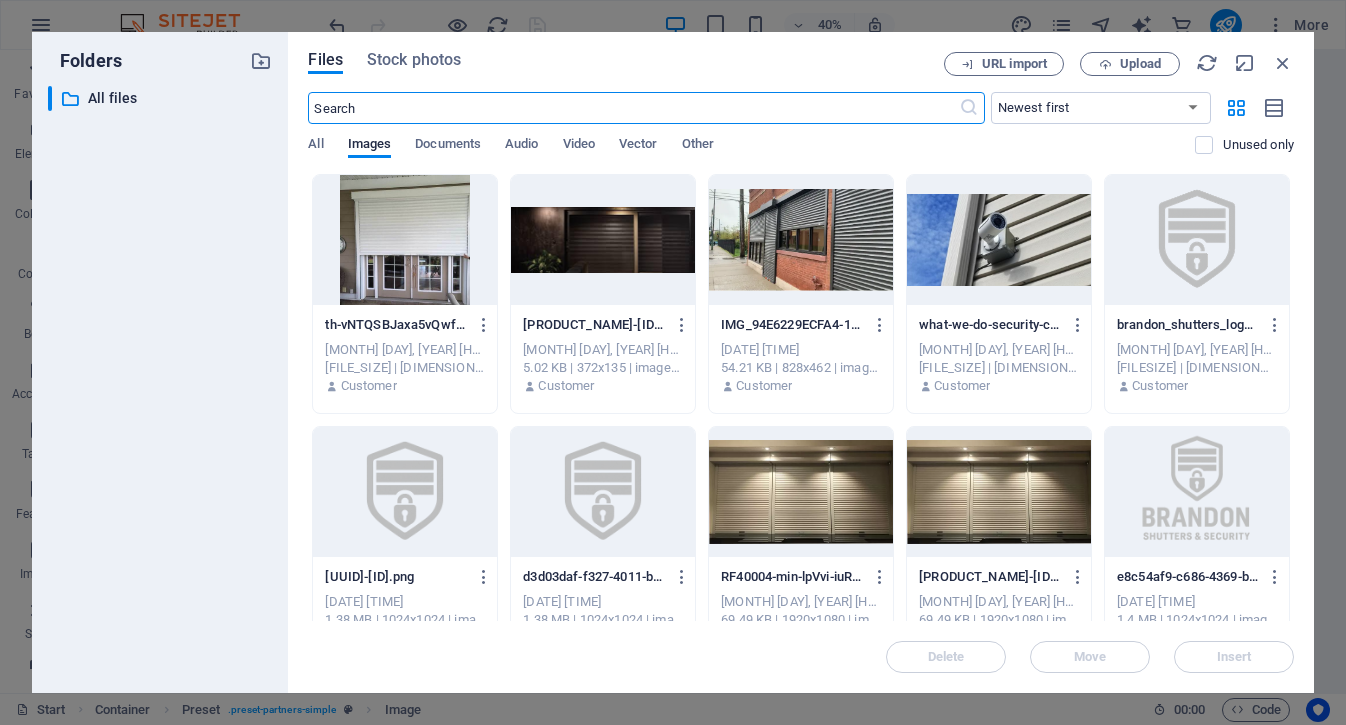 scroll, scrollTop: 5909, scrollLeft: 0, axis: vertical 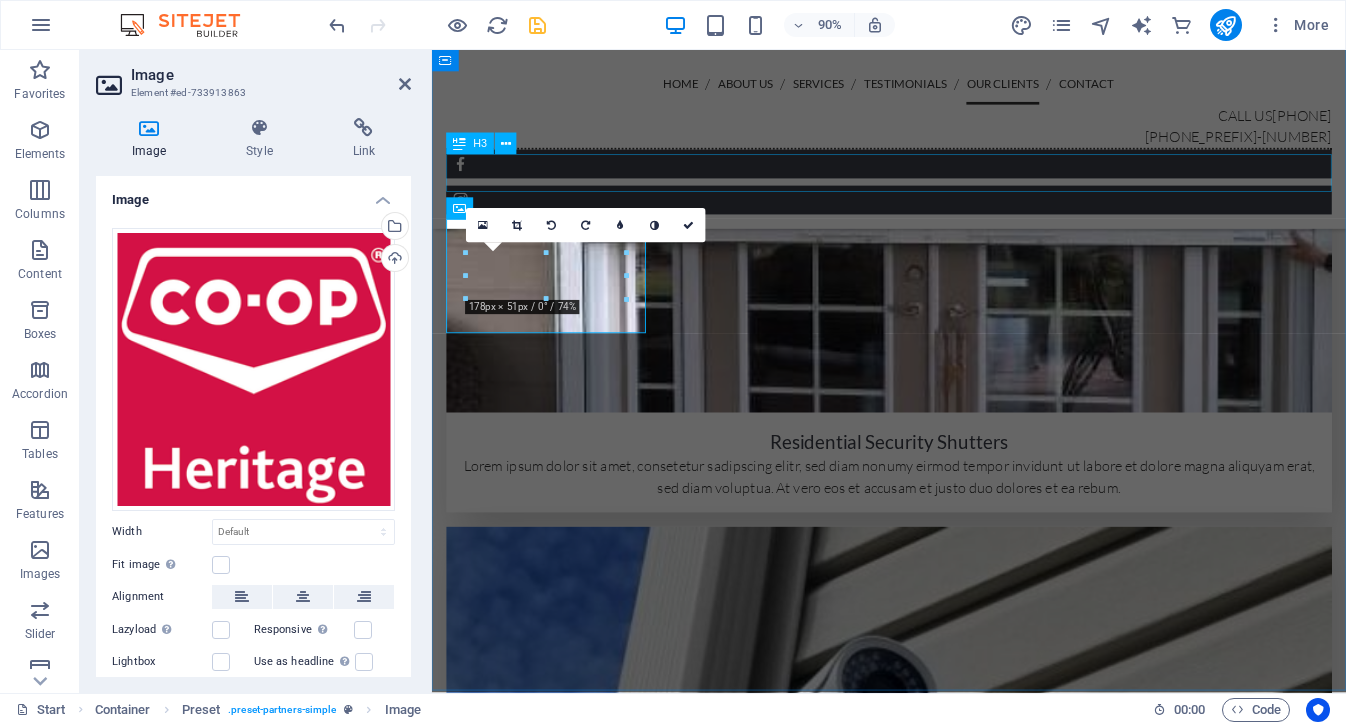 click on "Customers of ours" at bounding box center [940, 5316] 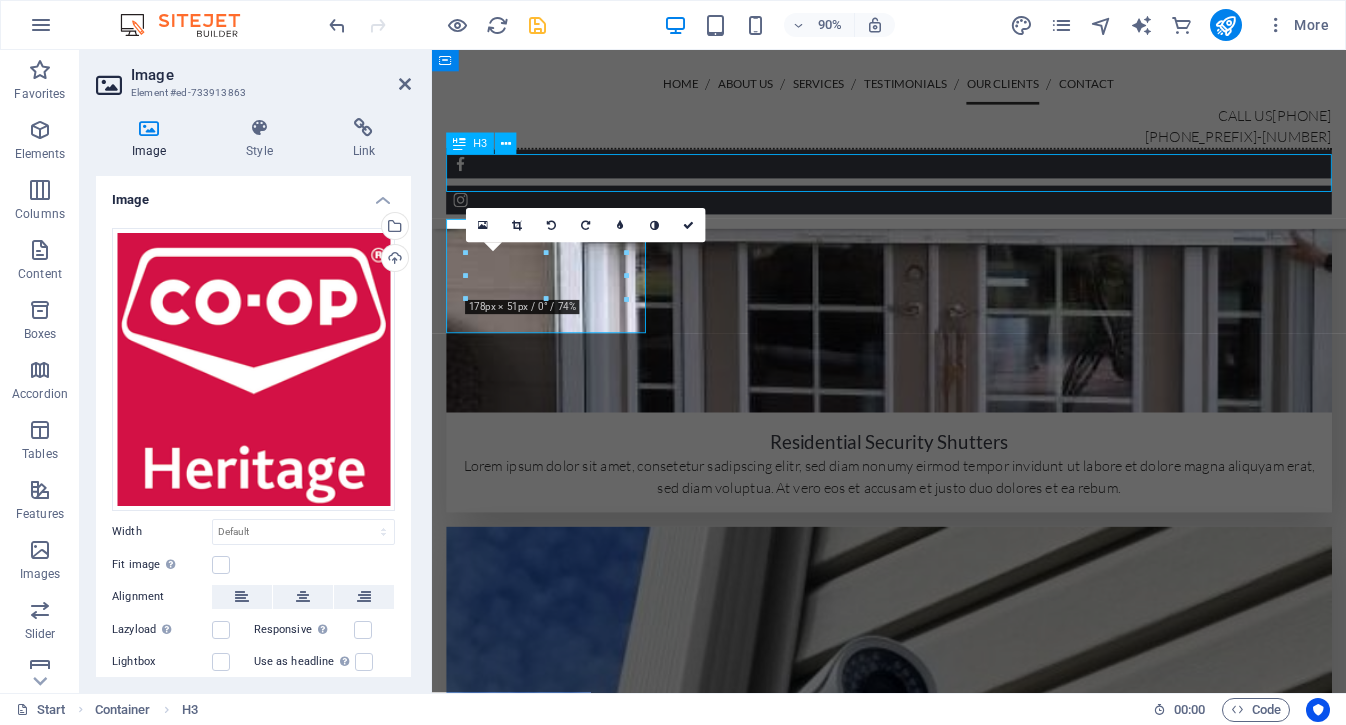 scroll, scrollTop: 5020, scrollLeft: 0, axis: vertical 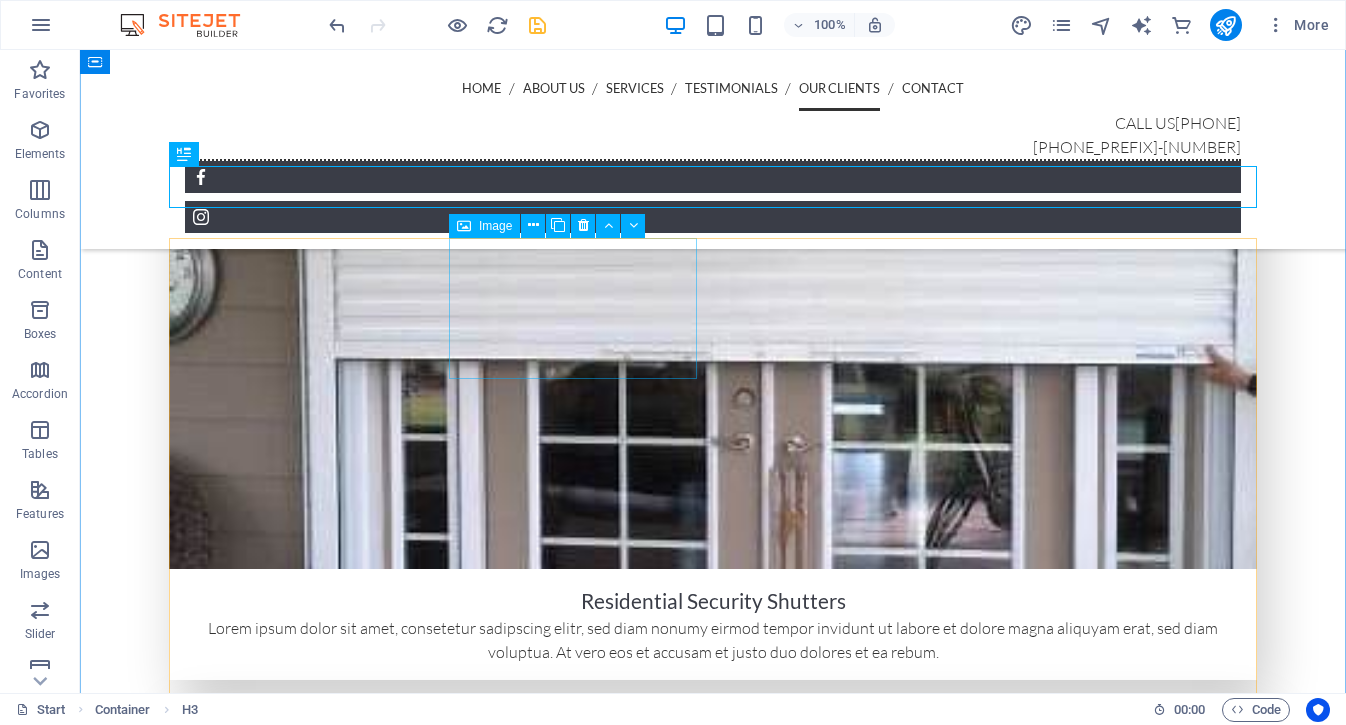 click at bounding box center [293, 5844] 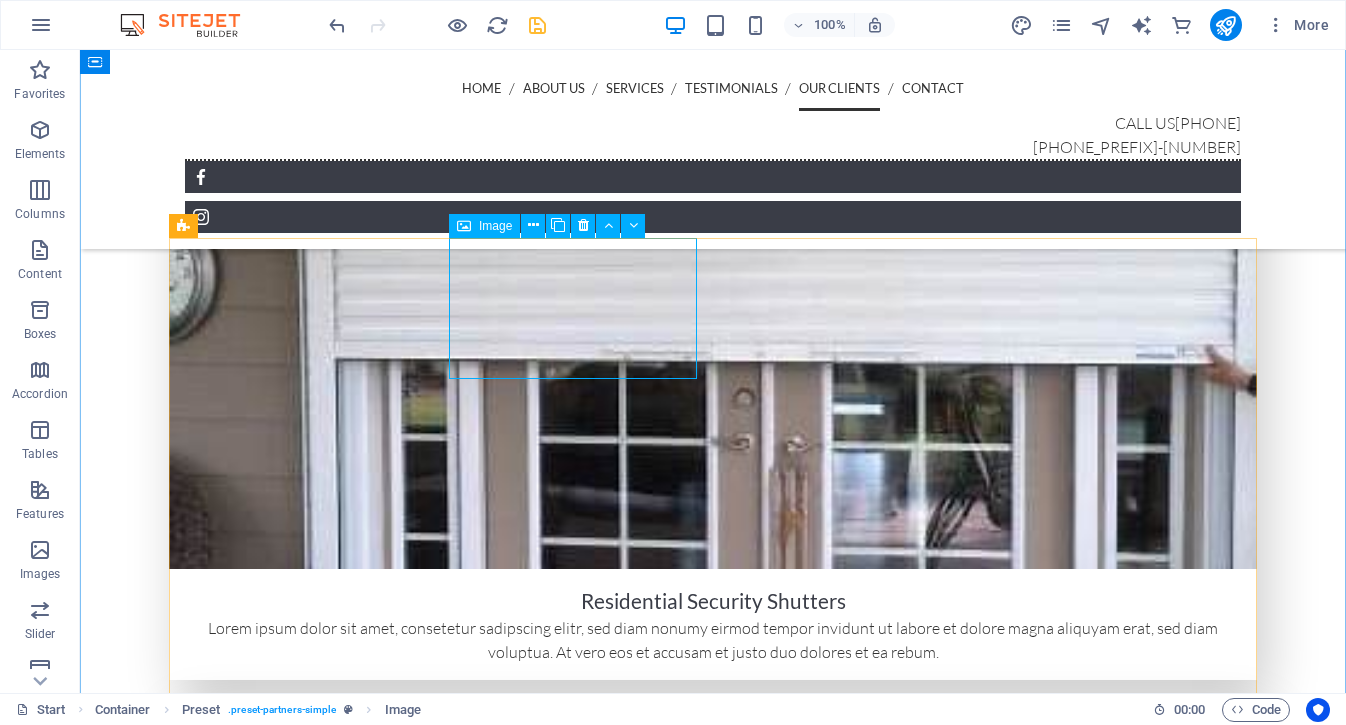 click at bounding box center [293, 5844] 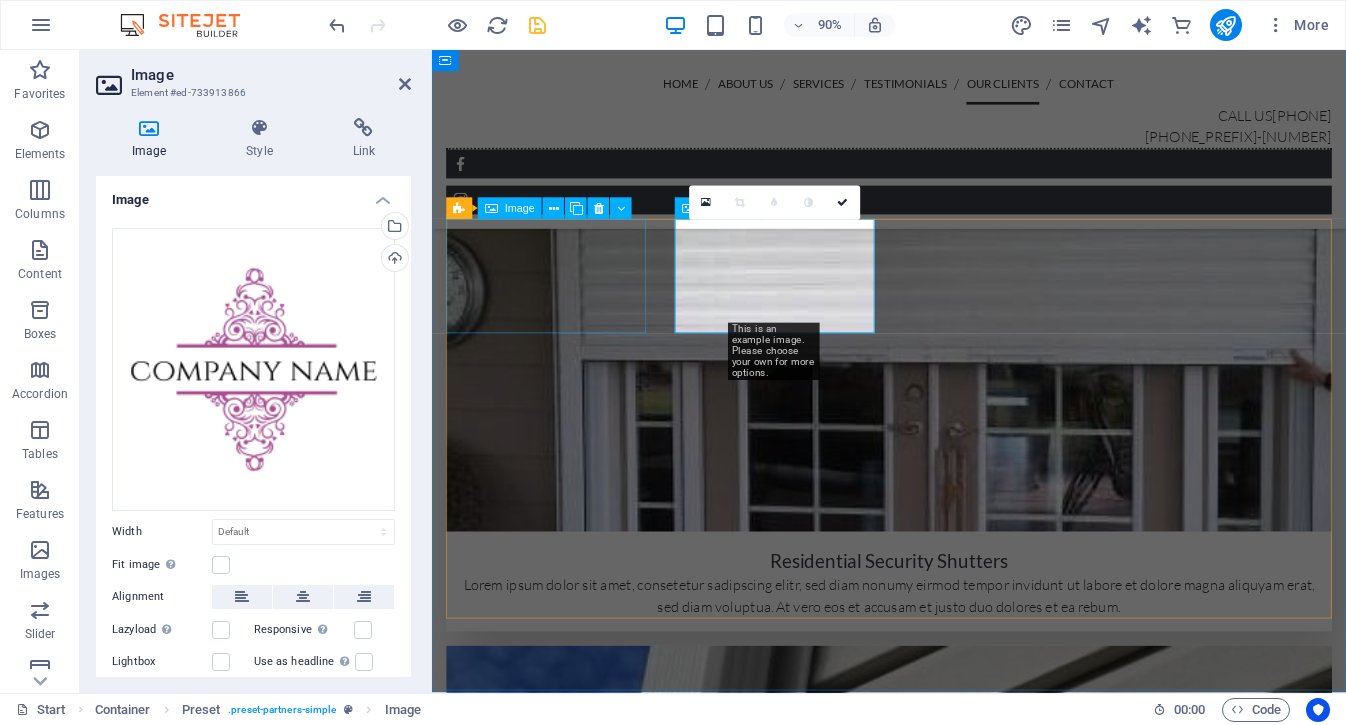 scroll, scrollTop: 5152, scrollLeft: 0, axis: vertical 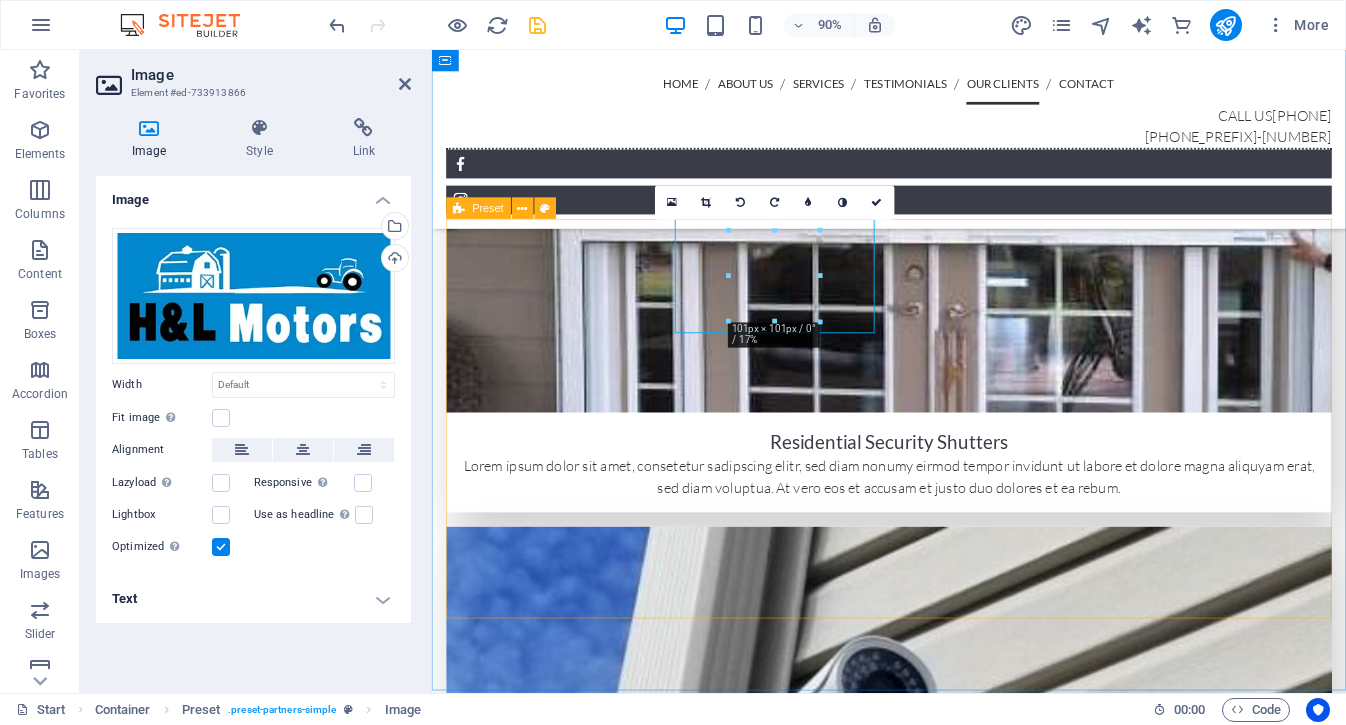 click at bounding box center [940, 6216] 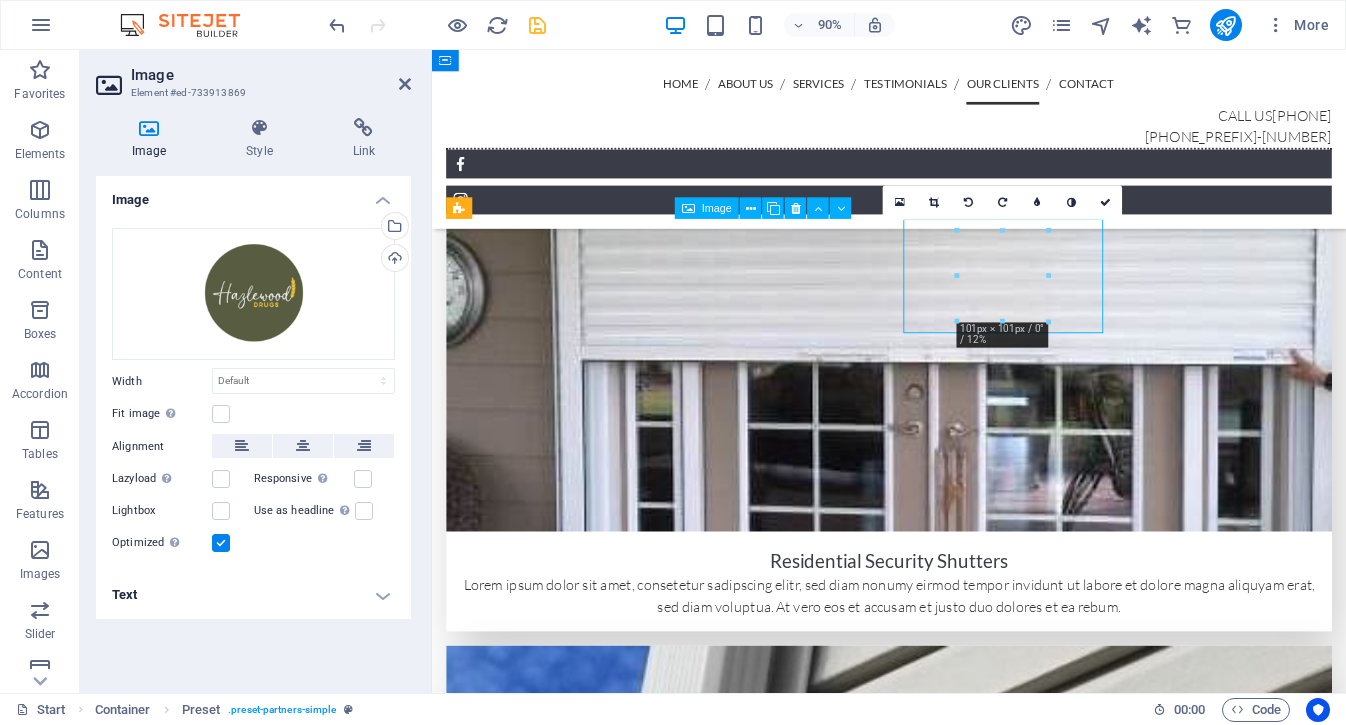 scroll, scrollTop: 5152, scrollLeft: 0, axis: vertical 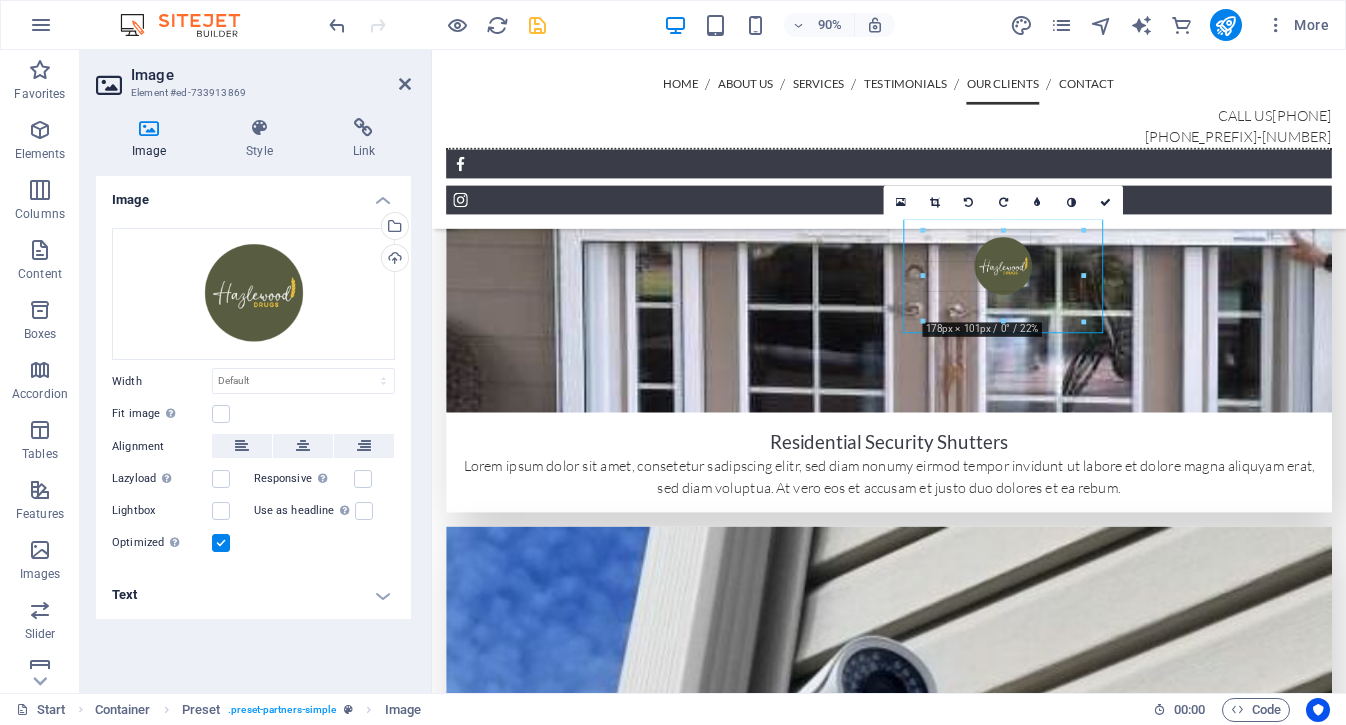 drag, startPoint x: 1084, startPoint y: 311, endPoint x: 1086, endPoint y: 254, distance: 57.035076 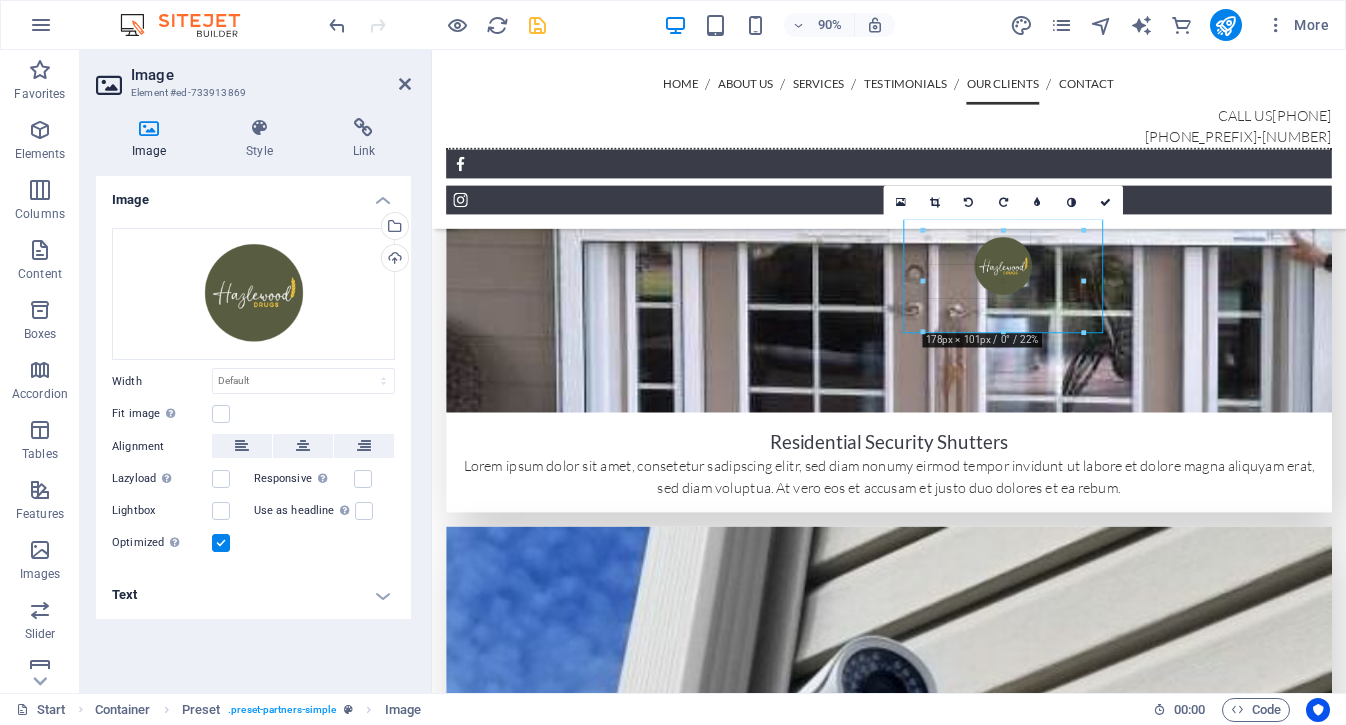 drag, startPoint x: 1083, startPoint y: 274, endPoint x: 747, endPoint y: 246, distance: 337.16464 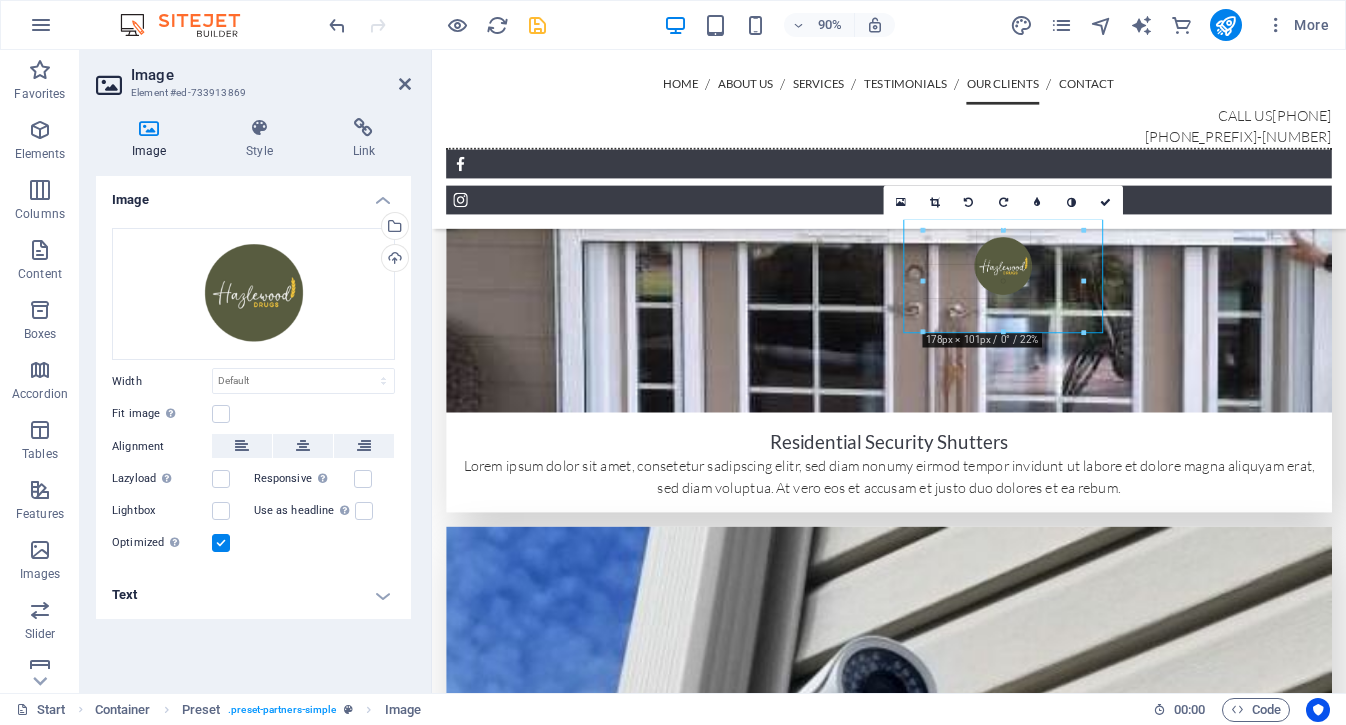 click on "H1   Container   Preset   Container   Menu Bar   Banner   Image   Container   Image   Container   H2   Callout   Container   Image   Spacer   Button   Container   Spacer   Container   Container   H4   Spacer   Input   Preset   Preset   Form   H2   Container   H3   Container   Image   Preset   Container   Text   Container   Image   Container   Container   H2   Callout   Container   Spacer   Container   Preset   Container   H2   H3   Spacer   Image   Preset   Image   Image   H2   Container   H3   Spacer   Container   Image   Spacer   H3   Preset   Container   Container   Text   Spacer   Container   Preset   Container   H3   Container   Text   Spacer   Map   Preset   Container   Text   Container   Container   Container   H3   Icon   Text   Container   Container   H3   Menu   H3   Icon   Spacer   Spacer   H3   Image   Image   Image   Image   Image   Image 180 170 160 150 140 130 120 110 100 90 80 70 60 50 40 30 20 10 0 -10 -20 -30 -40 -50 -60 -70 -80 -90 -100 -110 -120 -130 -140 -150 -160 -170" at bounding box center (889, -1947) 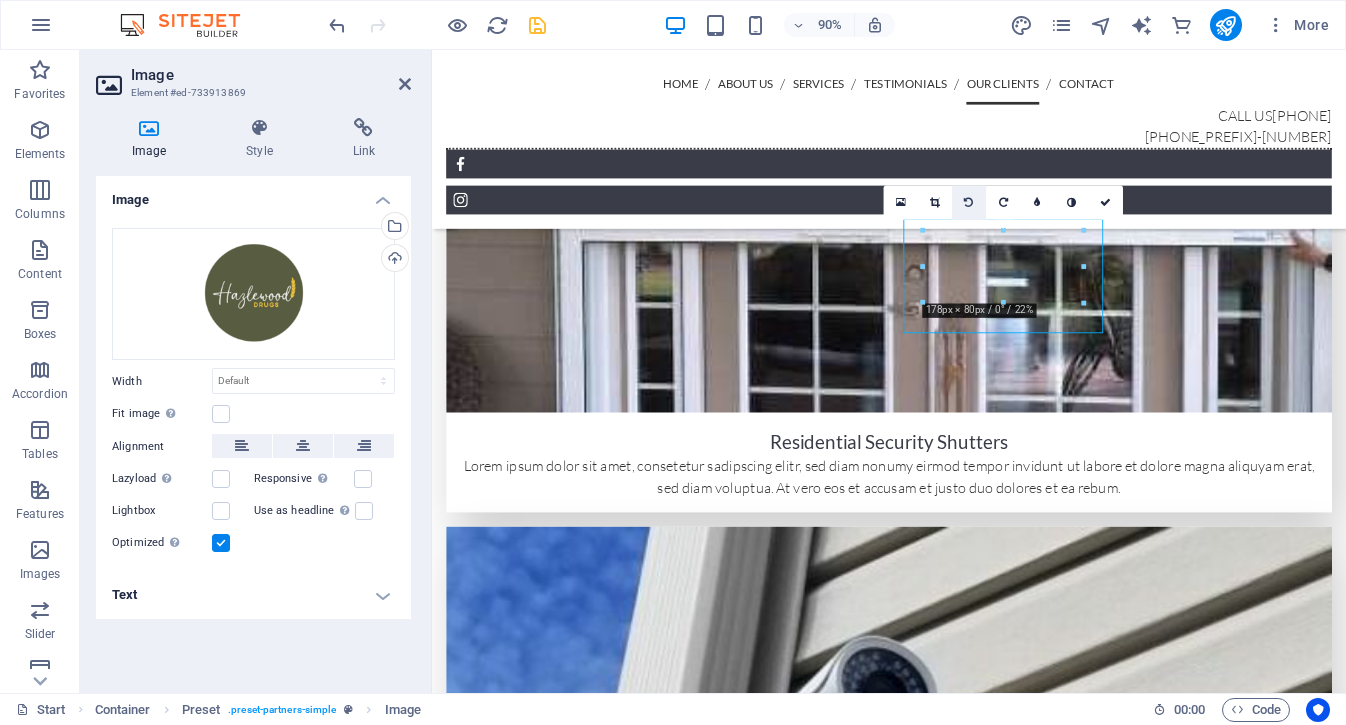 click at bounding box center (969, 202) 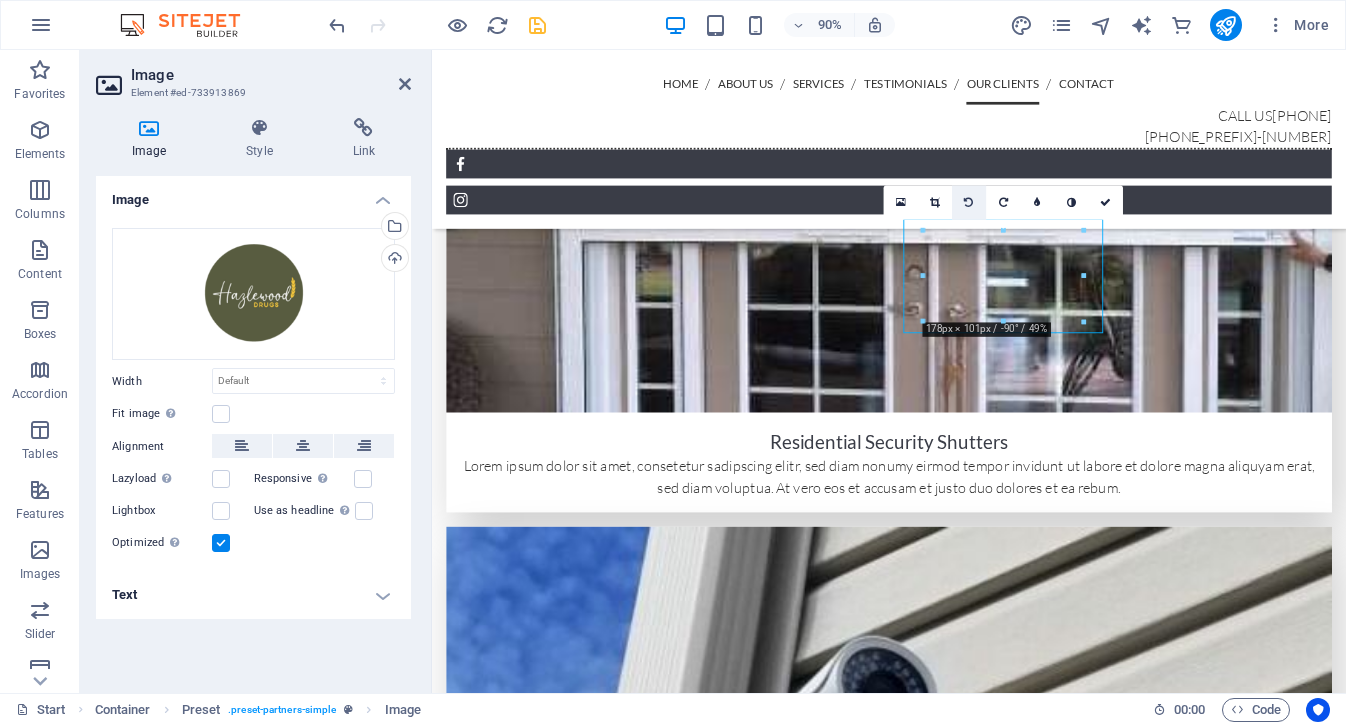 click at bounding box center [969, 202] 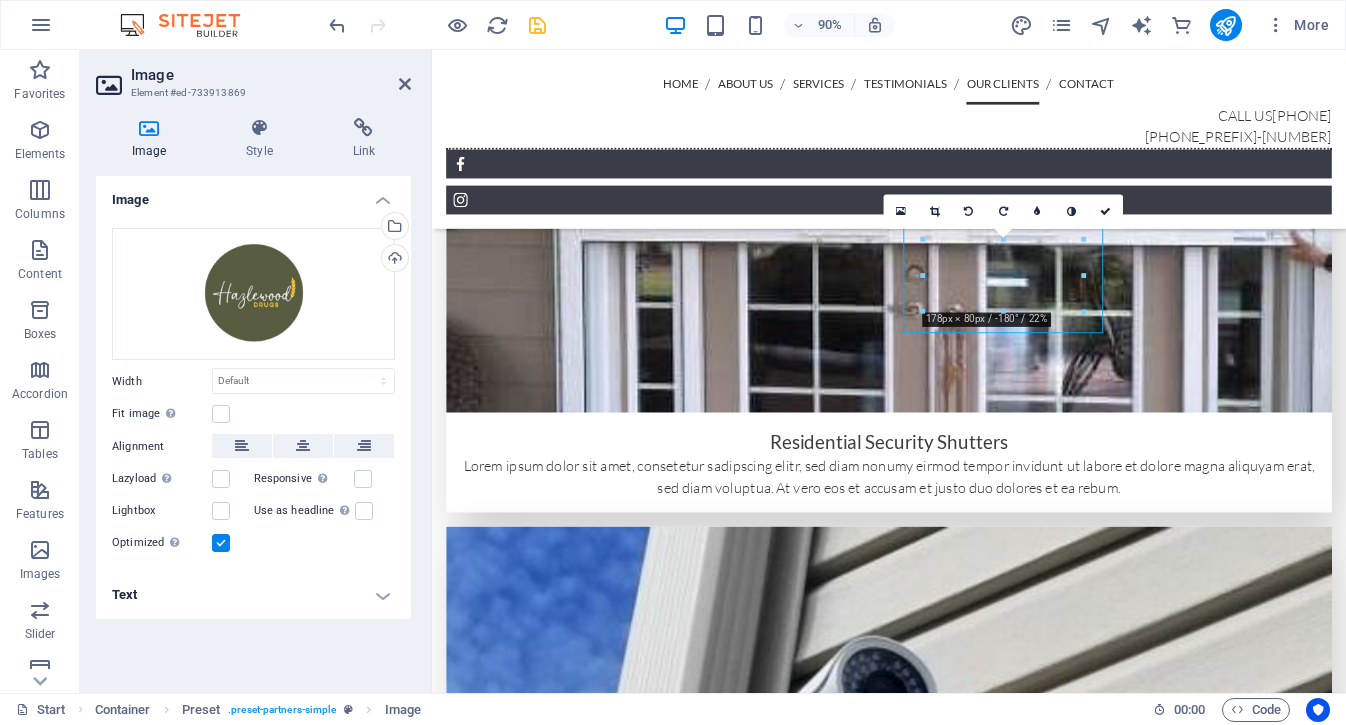 click at bounding box center (969, 212) 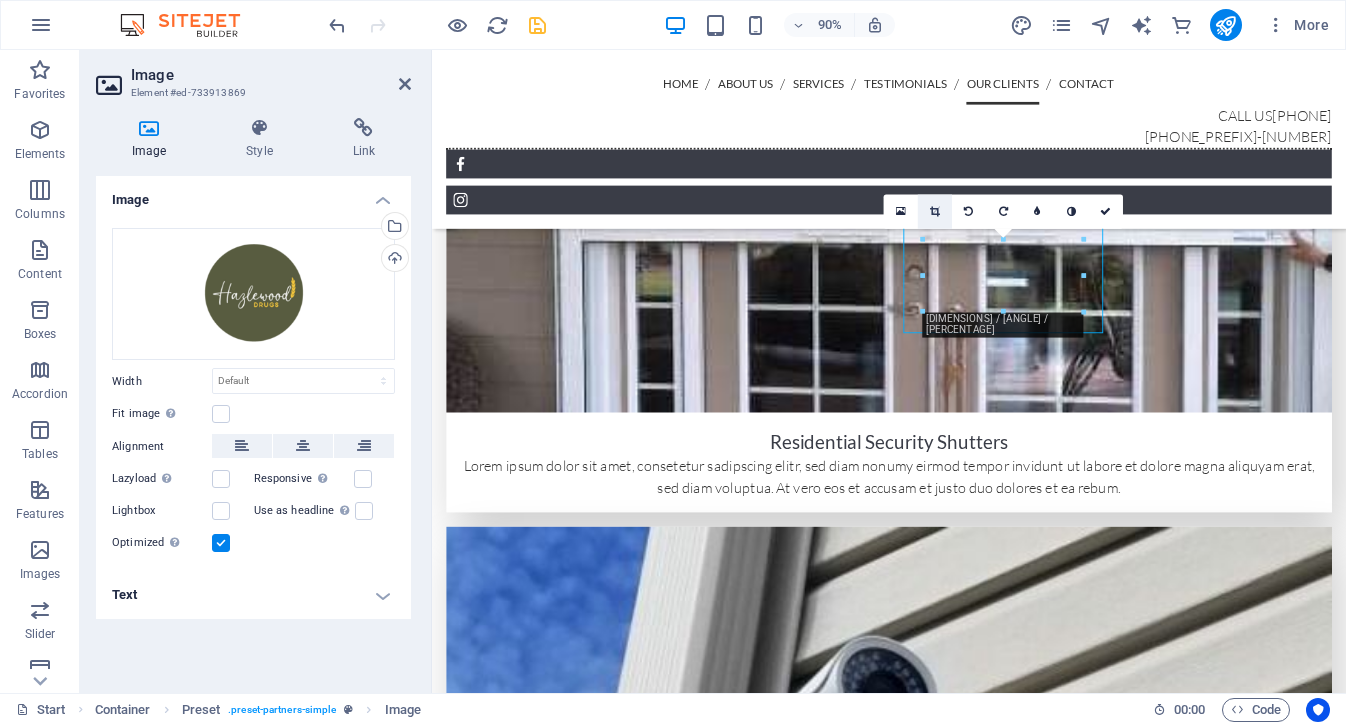 click at bounding box center [935, 212] 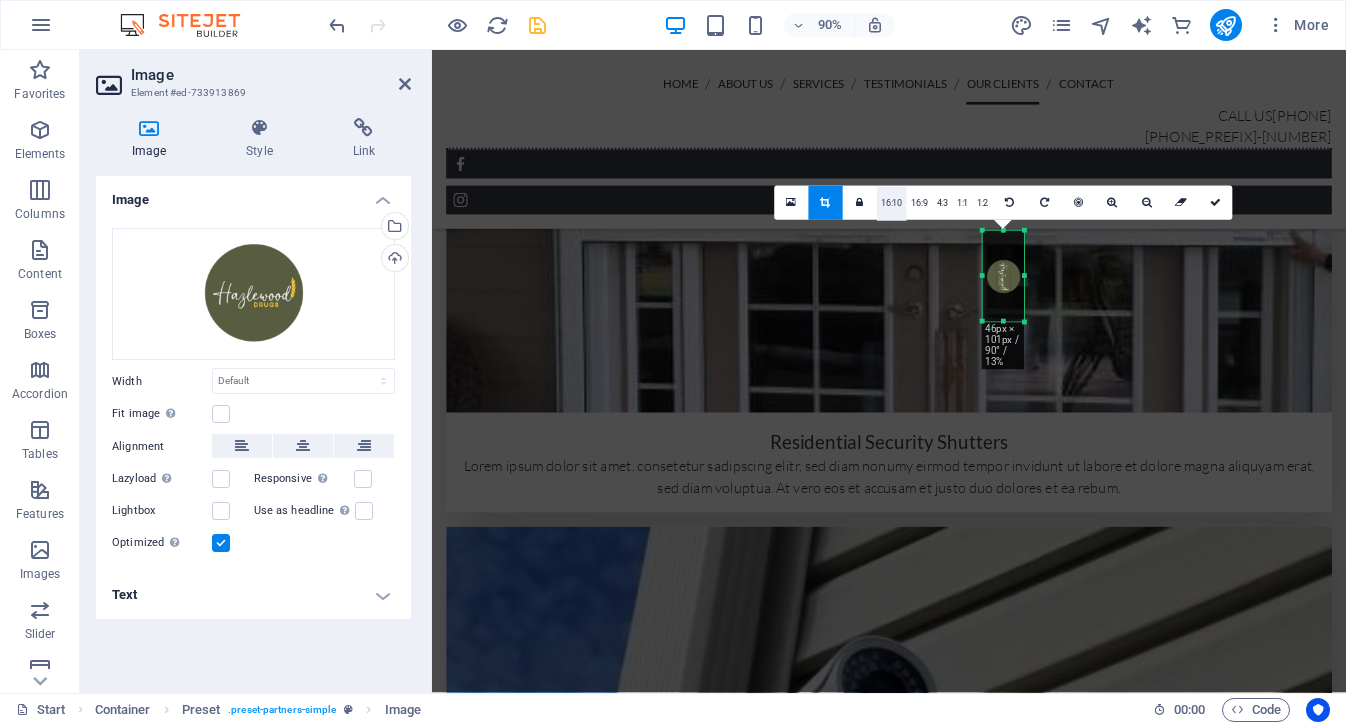 click on "16:10" at bounding box center [892, 204] 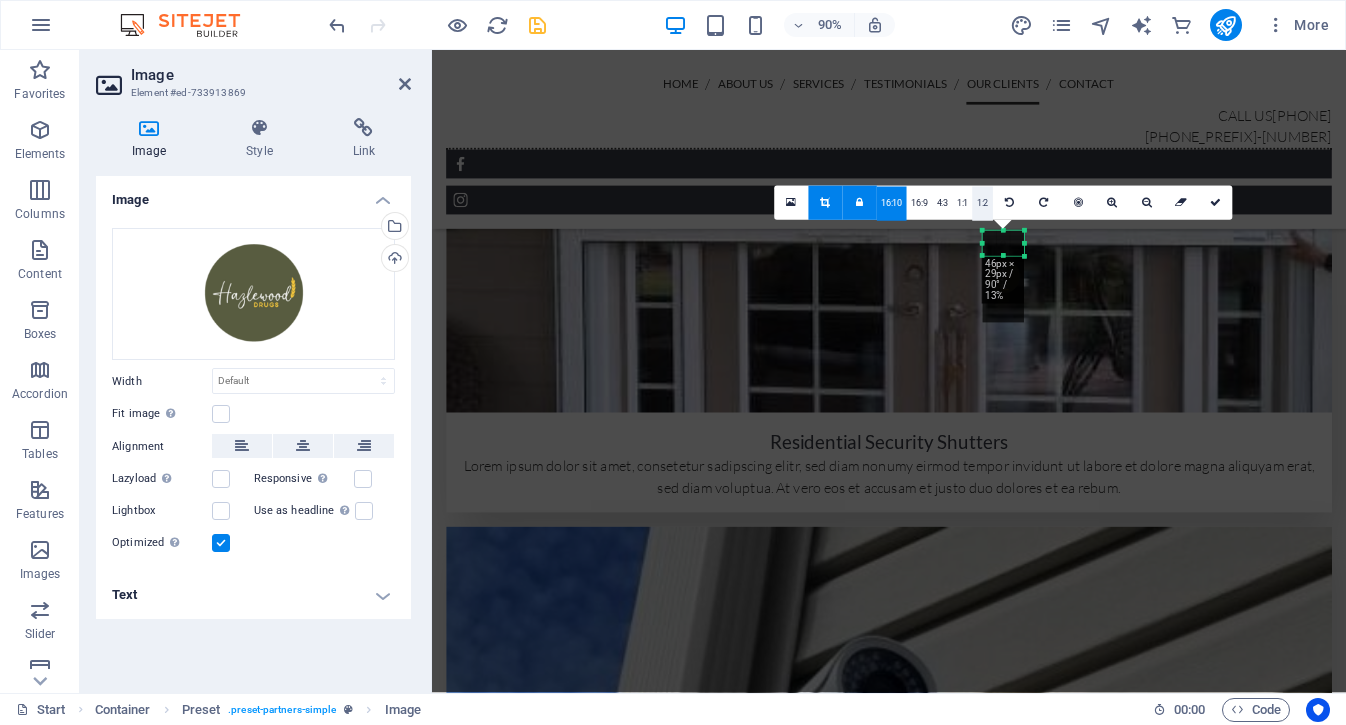click on "1:2" at bounding box center [983, 204] 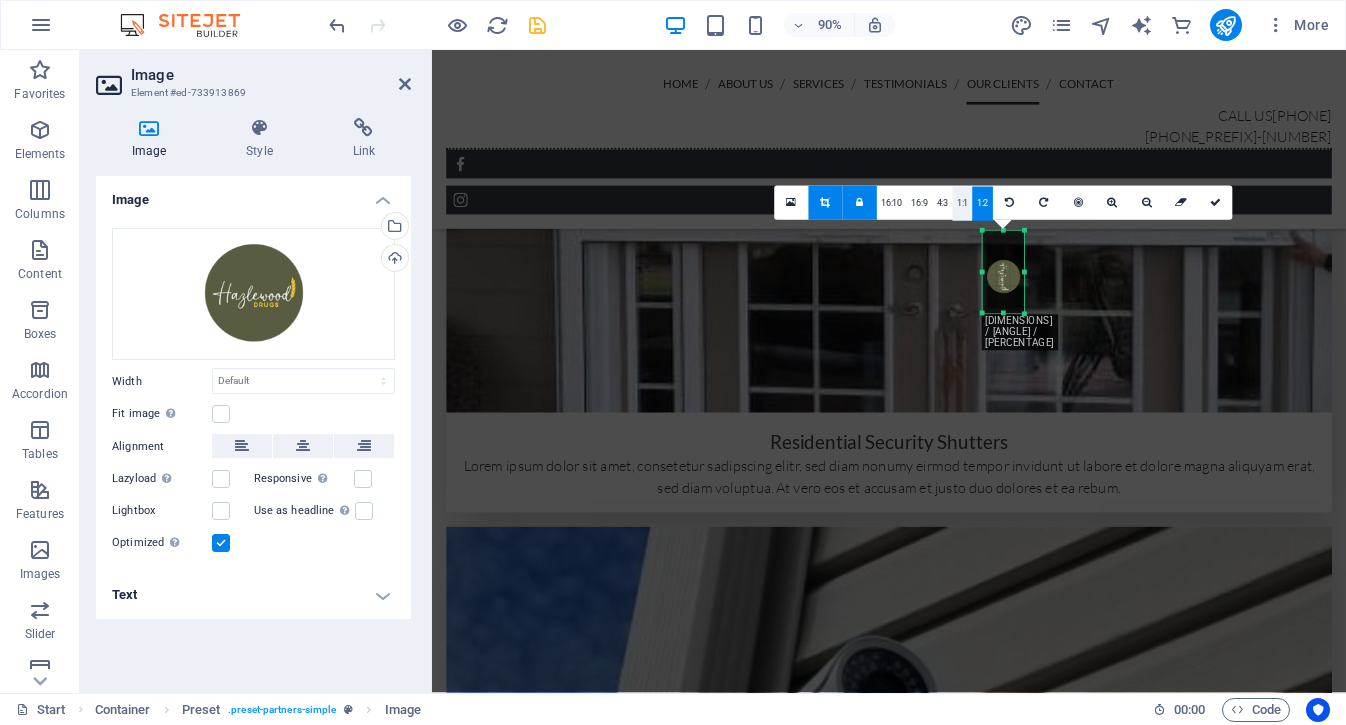 click on "1:1" at bounding box center (962, 204) 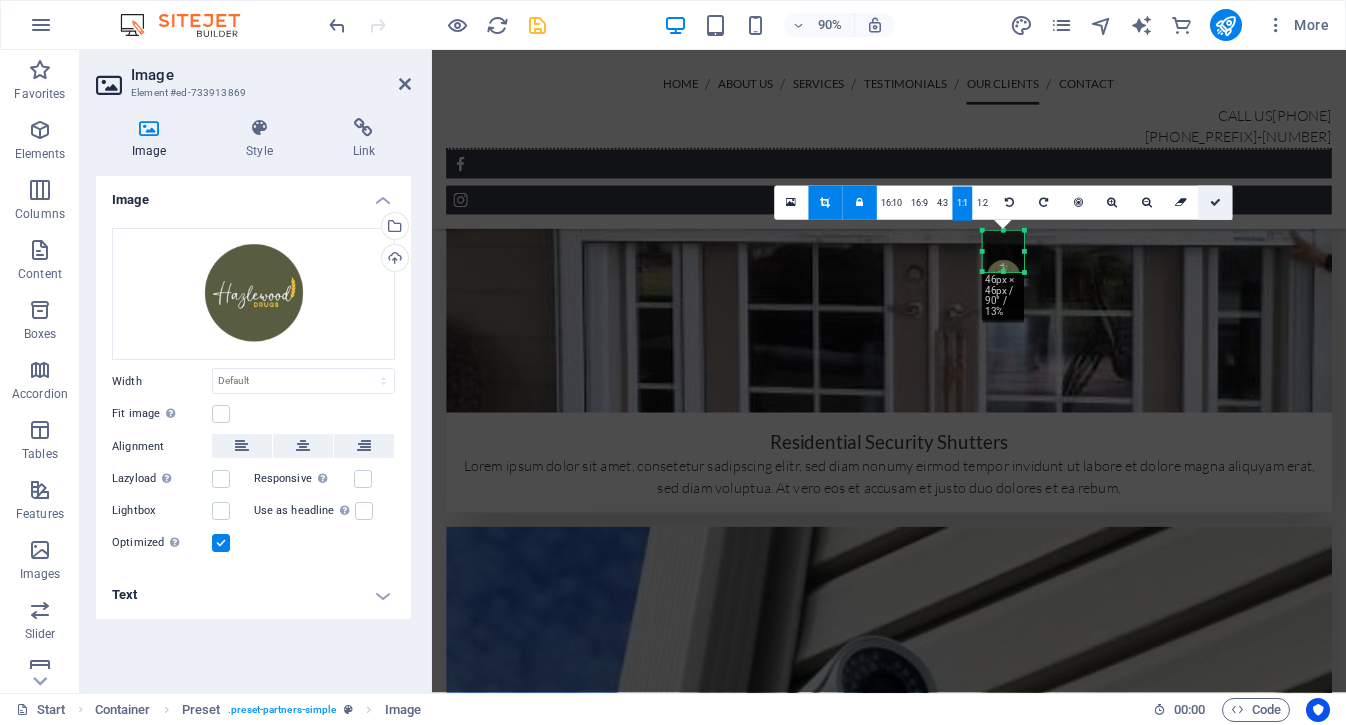 click at bounding box center (1215, 203) 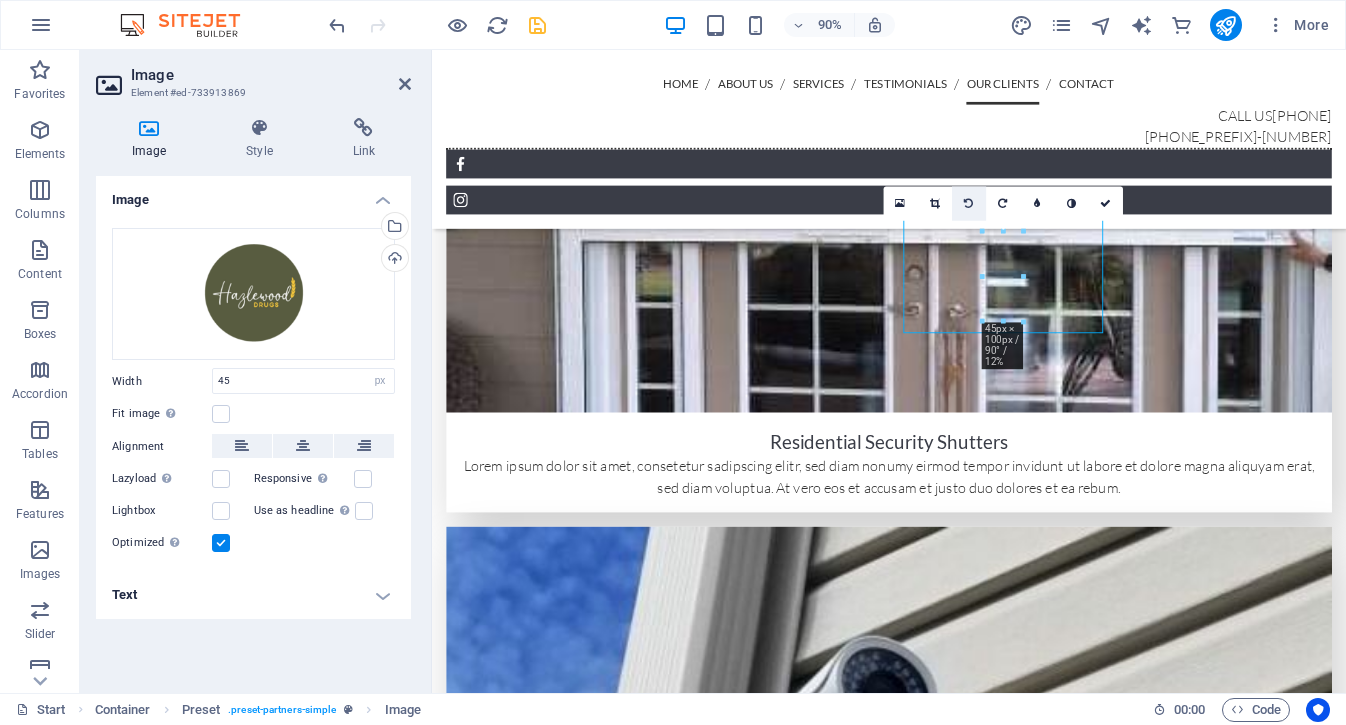 click at bounding box center (969, 203) 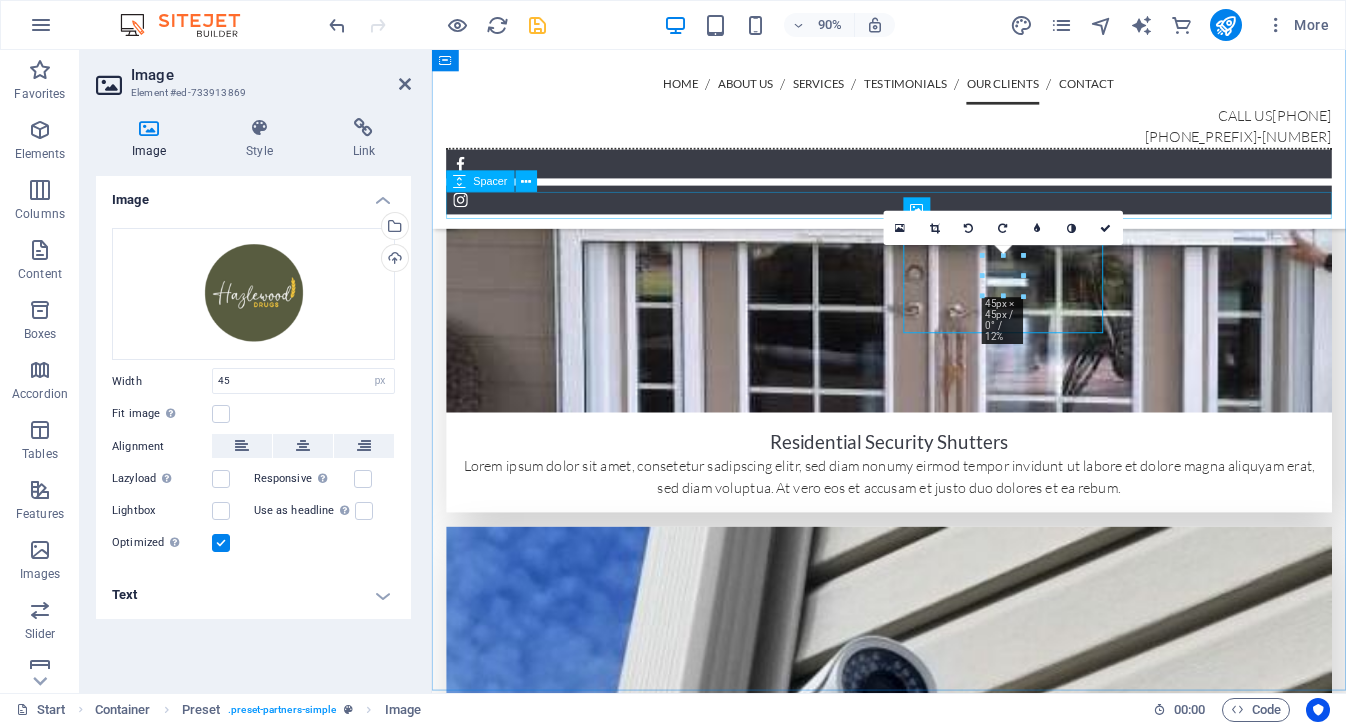 click at bounding box center (940, 5352) 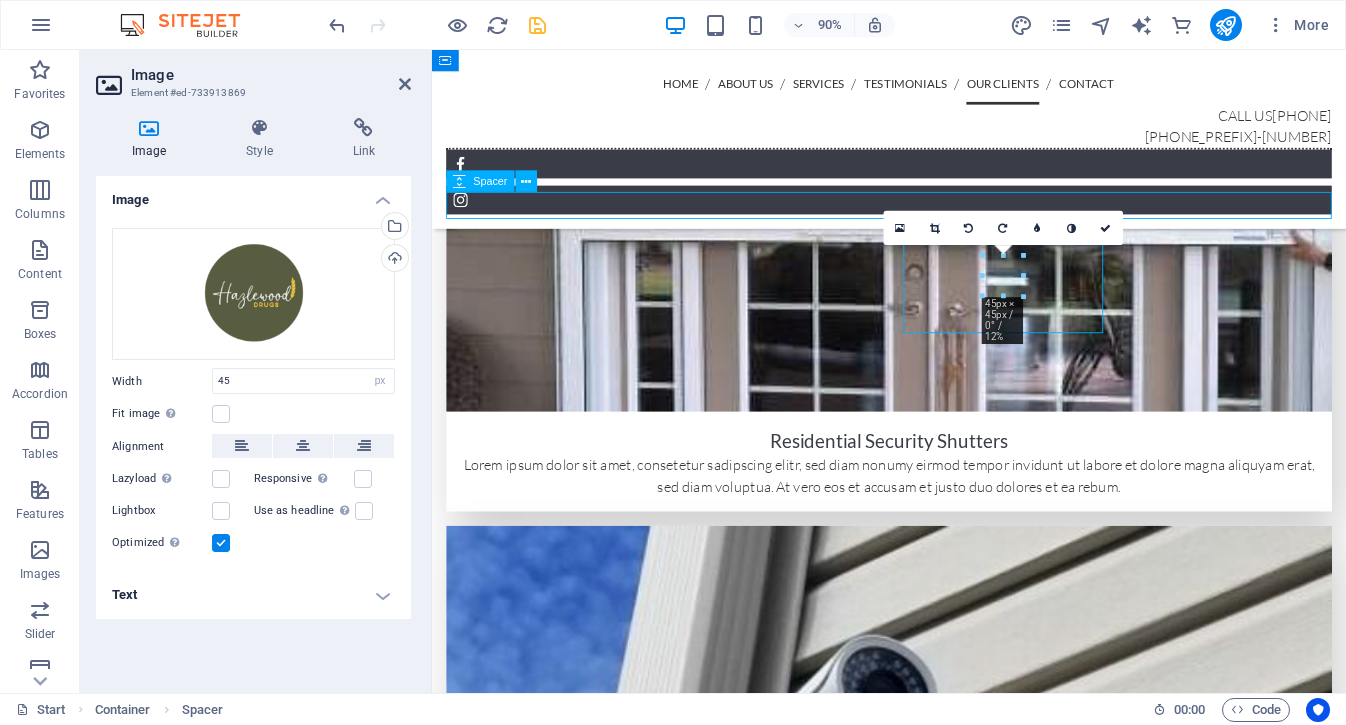 scroll, scrollTop: 5020, scrollLeft: 0, axis: vertical 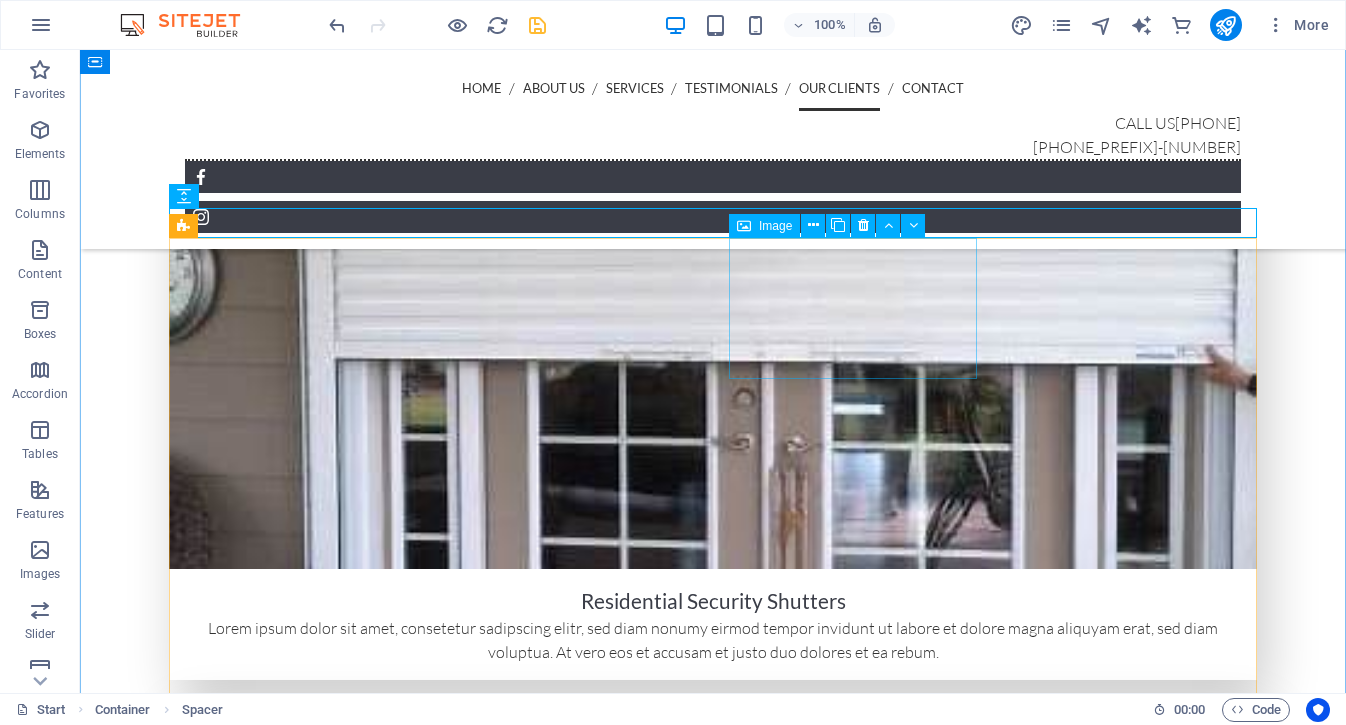 click at bounding box center [293, 6002] 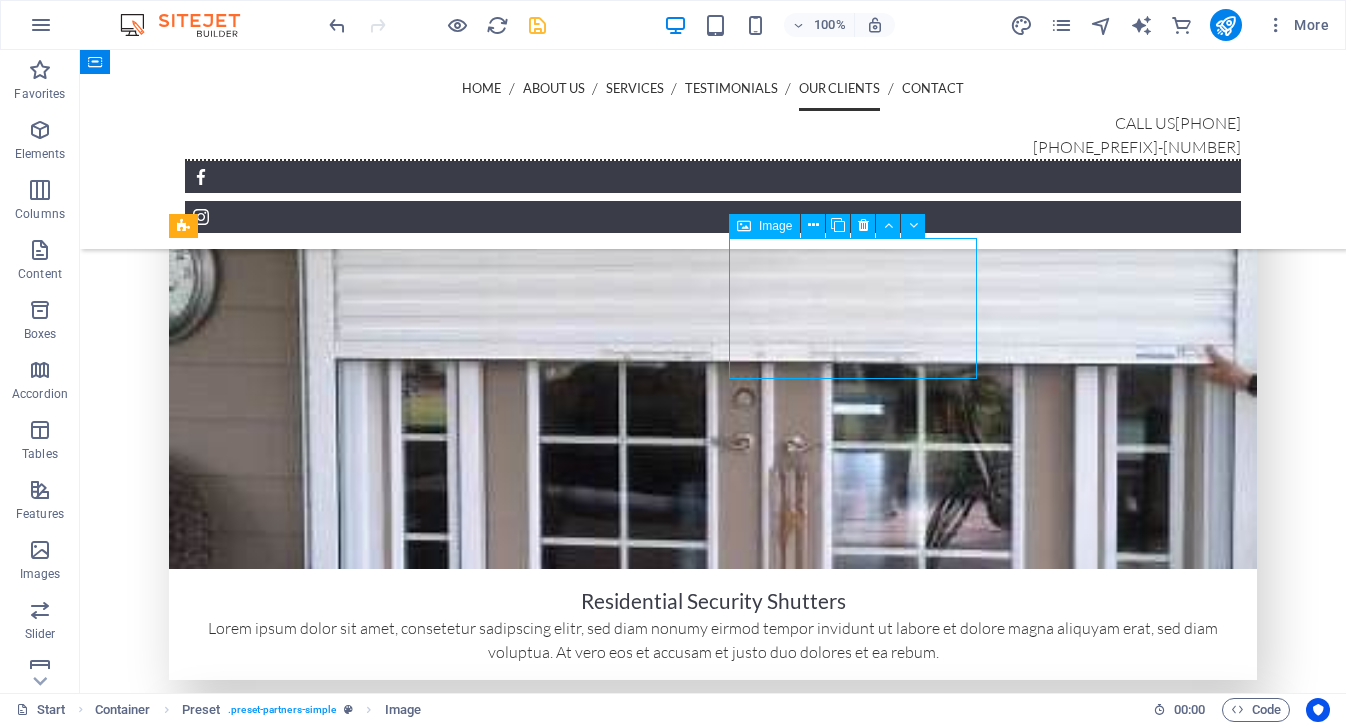 click at bounding box center (293, 6002) 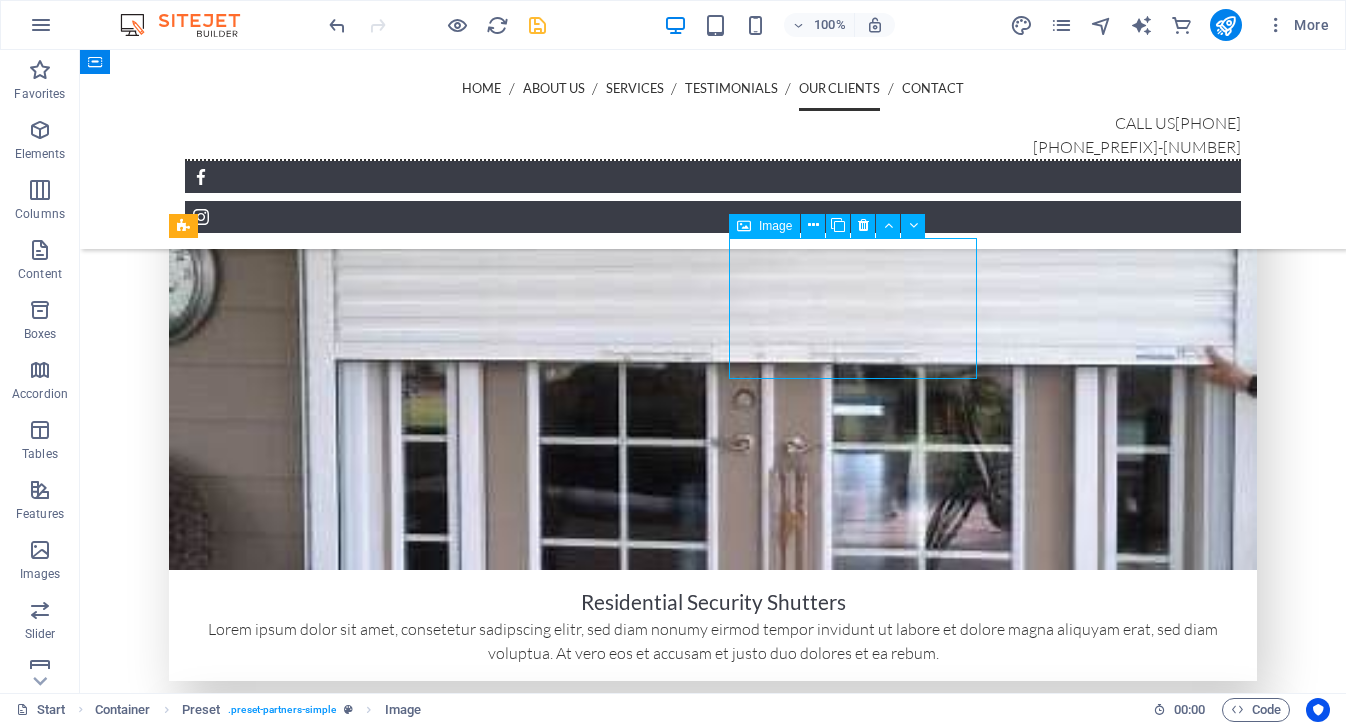scroll, scrollTop: 5152, scrollLeft: 0, axis: vertical 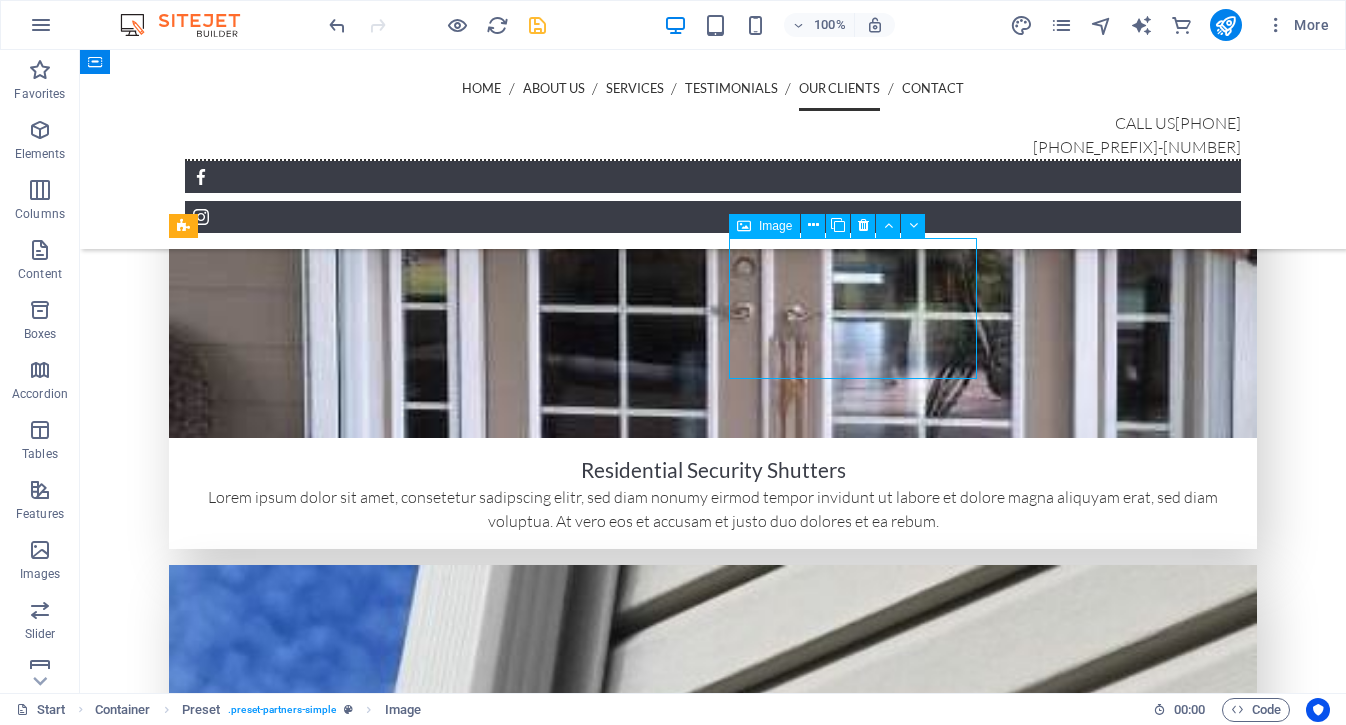 select on "px" 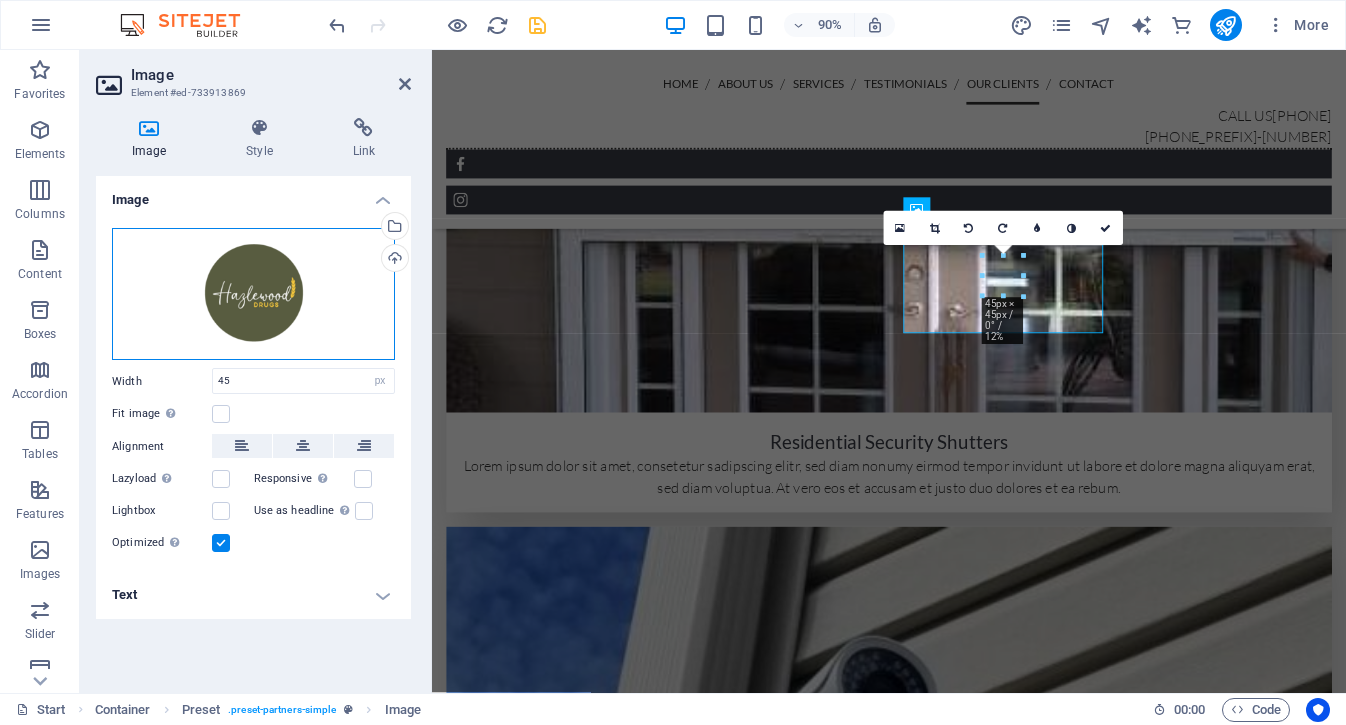 click on "Drag files here, click to choose files or select files from Files or our free stock photos & videos" at bounding box center (253, 294) 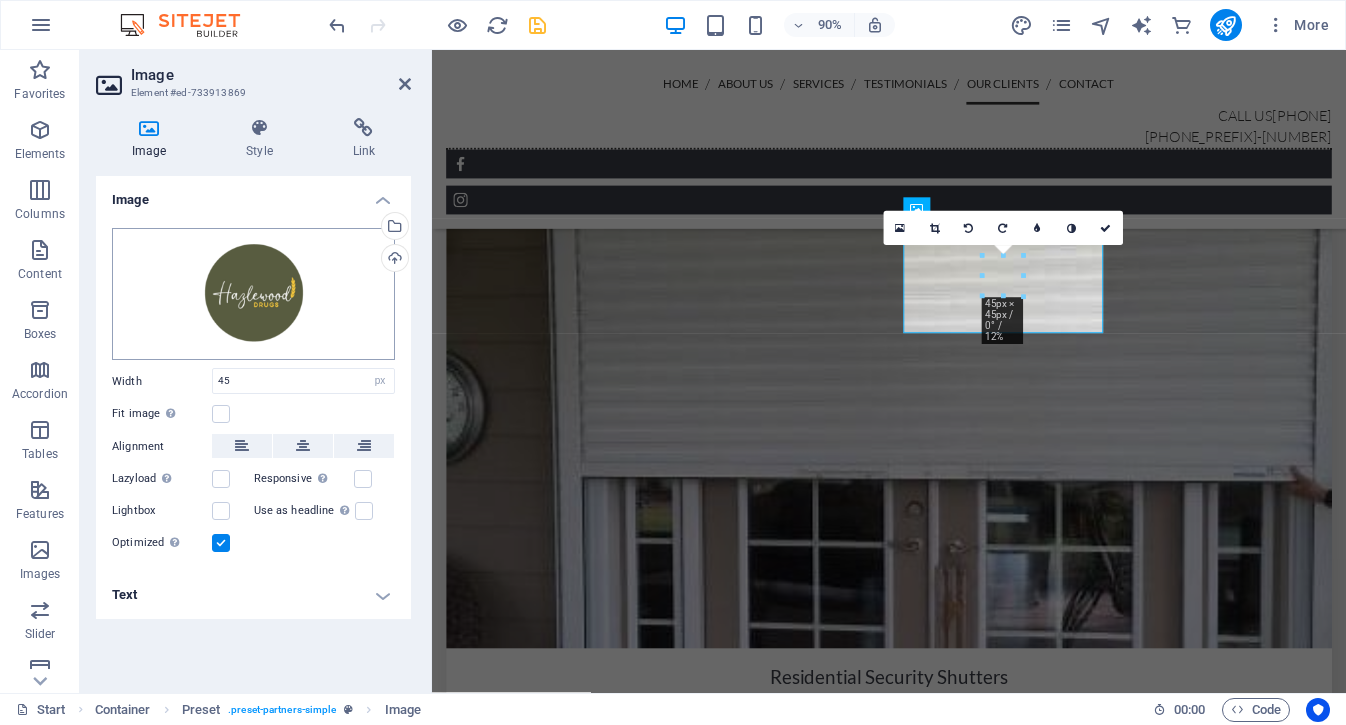 scroll, scrollTop: 5909, scrollLeft: 0, axis: vertical 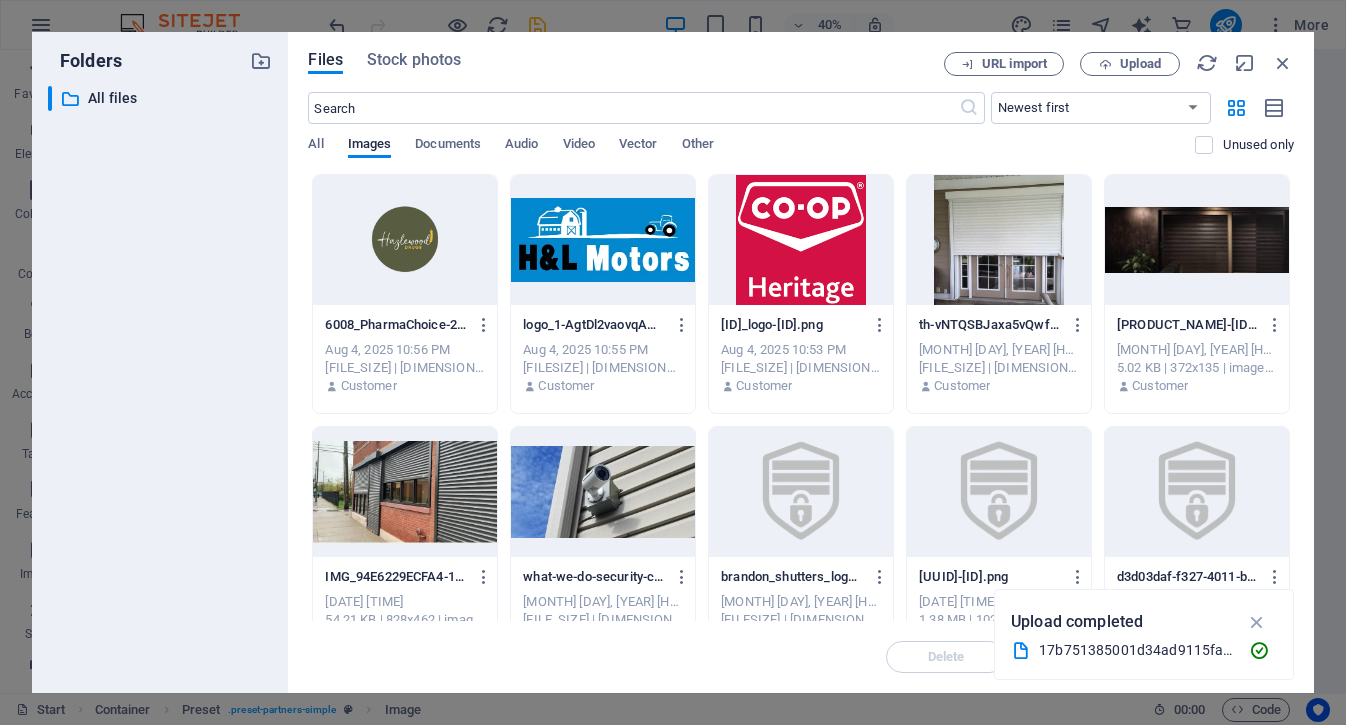 click at bounding box center [405, 240] 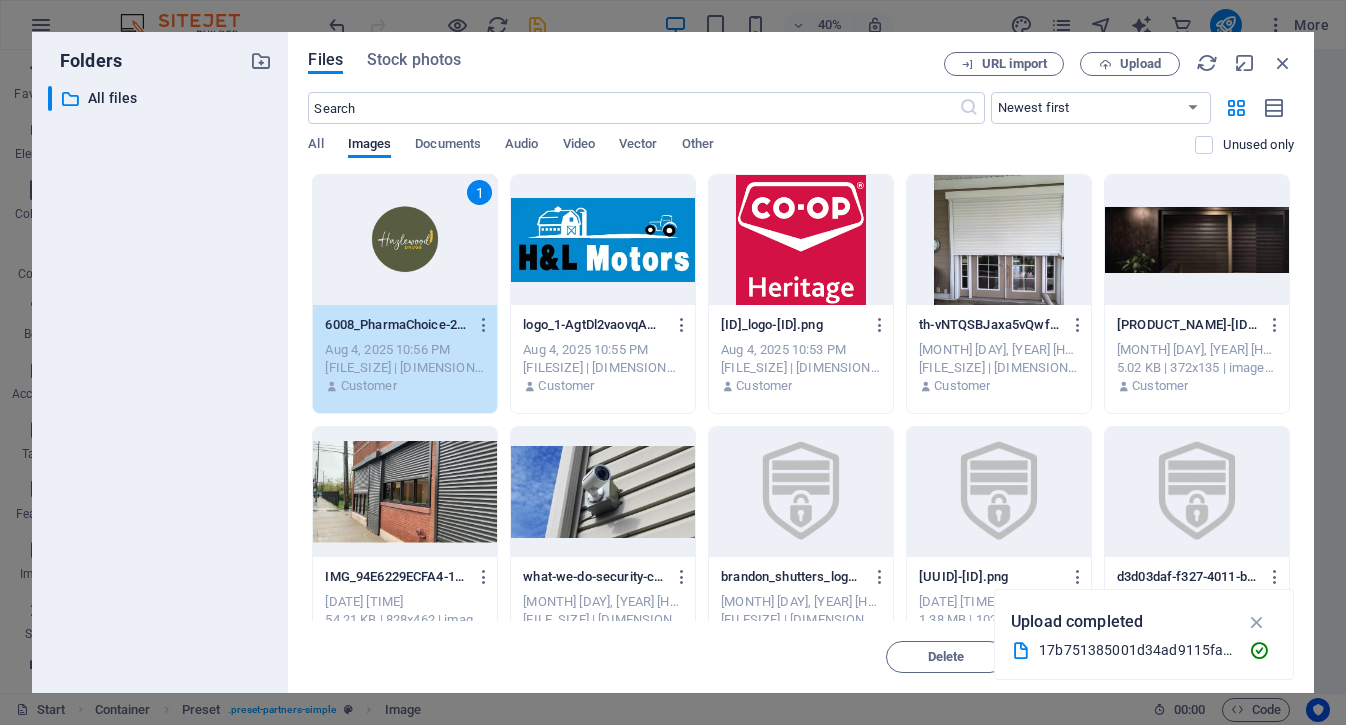 click at bounding box center (1257, 622) 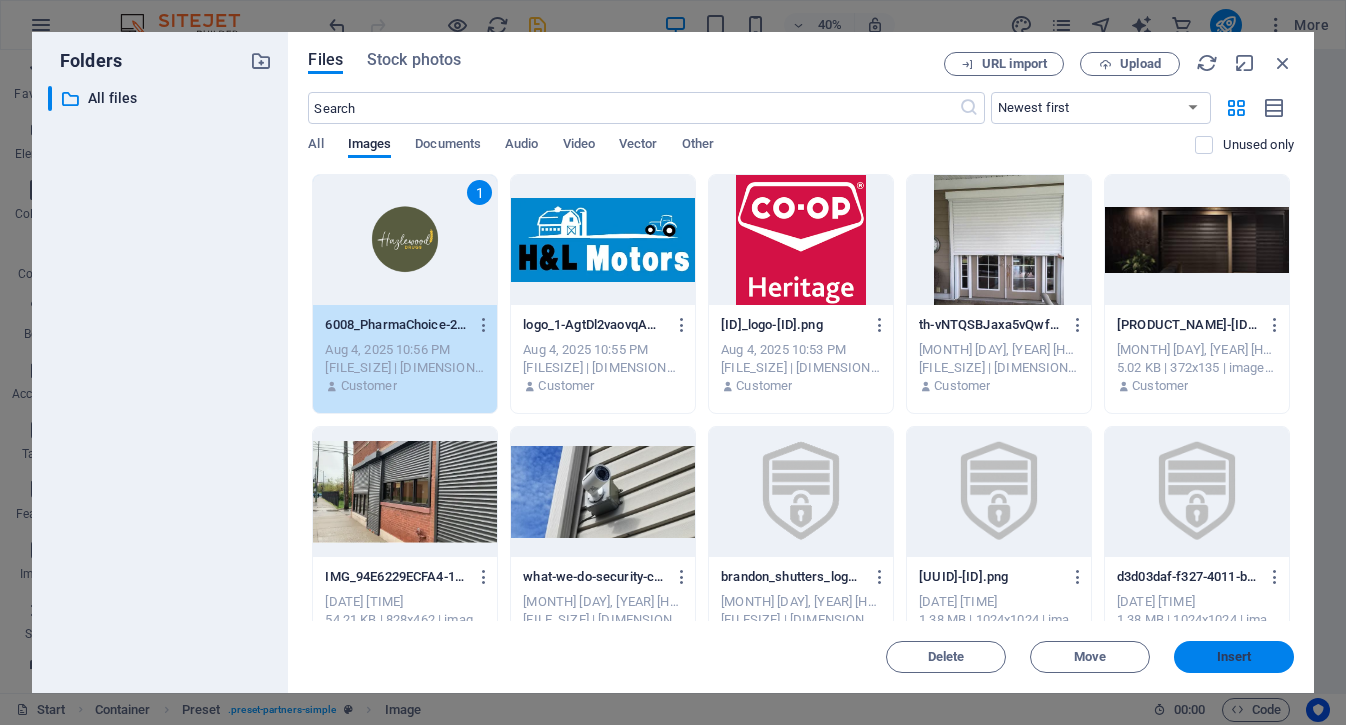drag, startPoint x: 1238, startPoint y: 656, endPoint x: 895, endPoint y: 673, distance: 343.42102 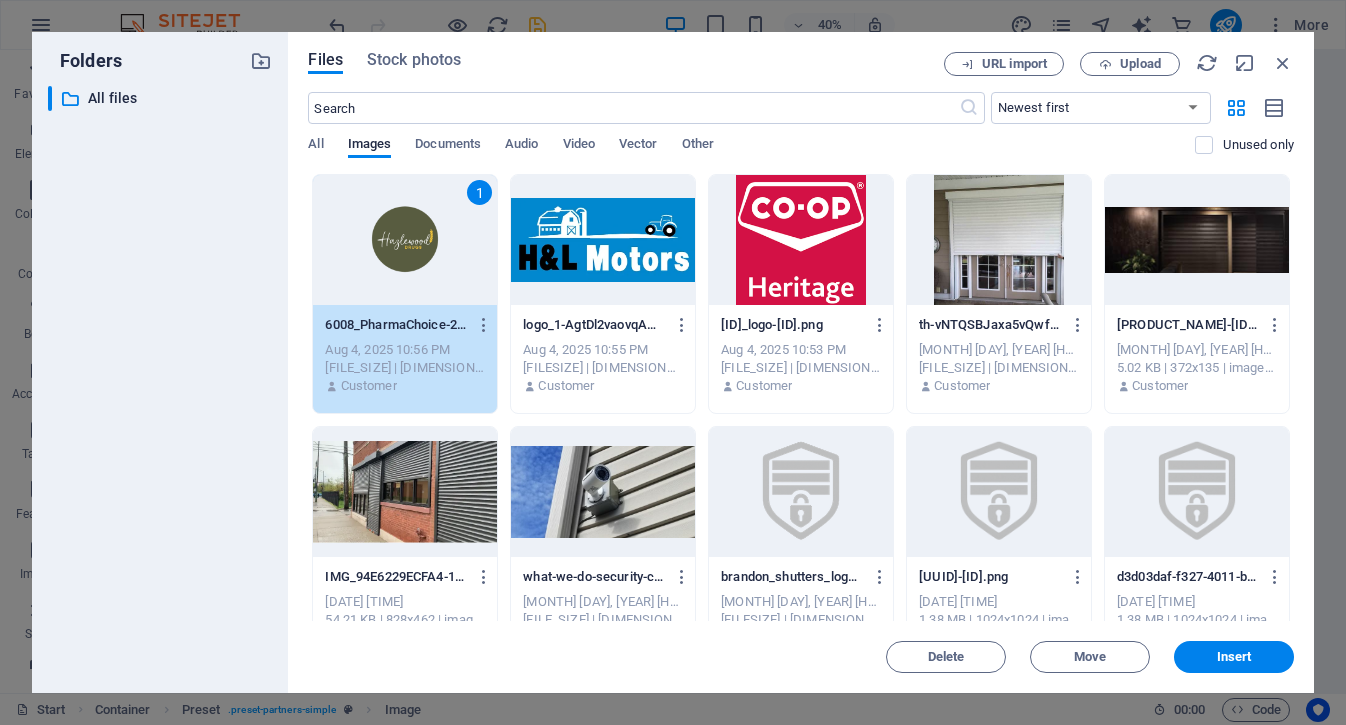 scroll, scrollTop: 5152, scrollLeft: 0, axis: vertical 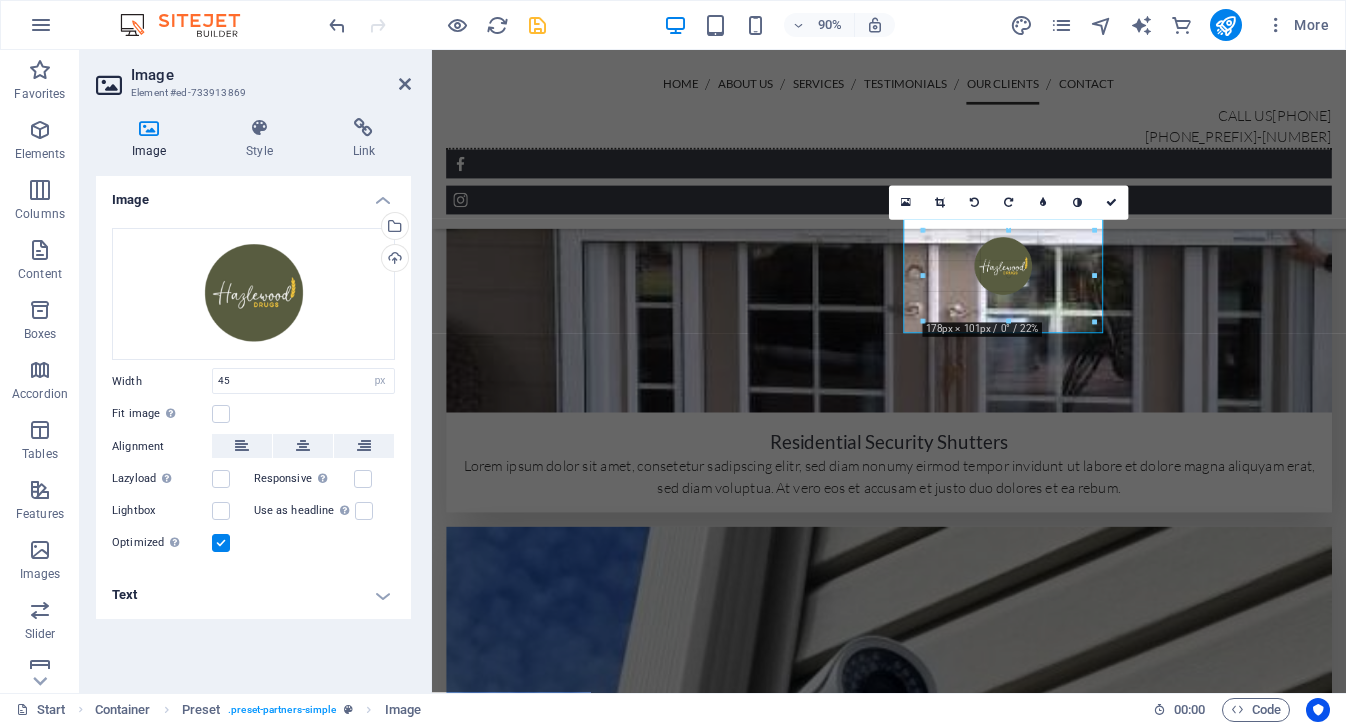 drag, startPoint x: 1021, startPoint y: 296, endPoint x: 725, endPoint y: 344, distance: 299.86664 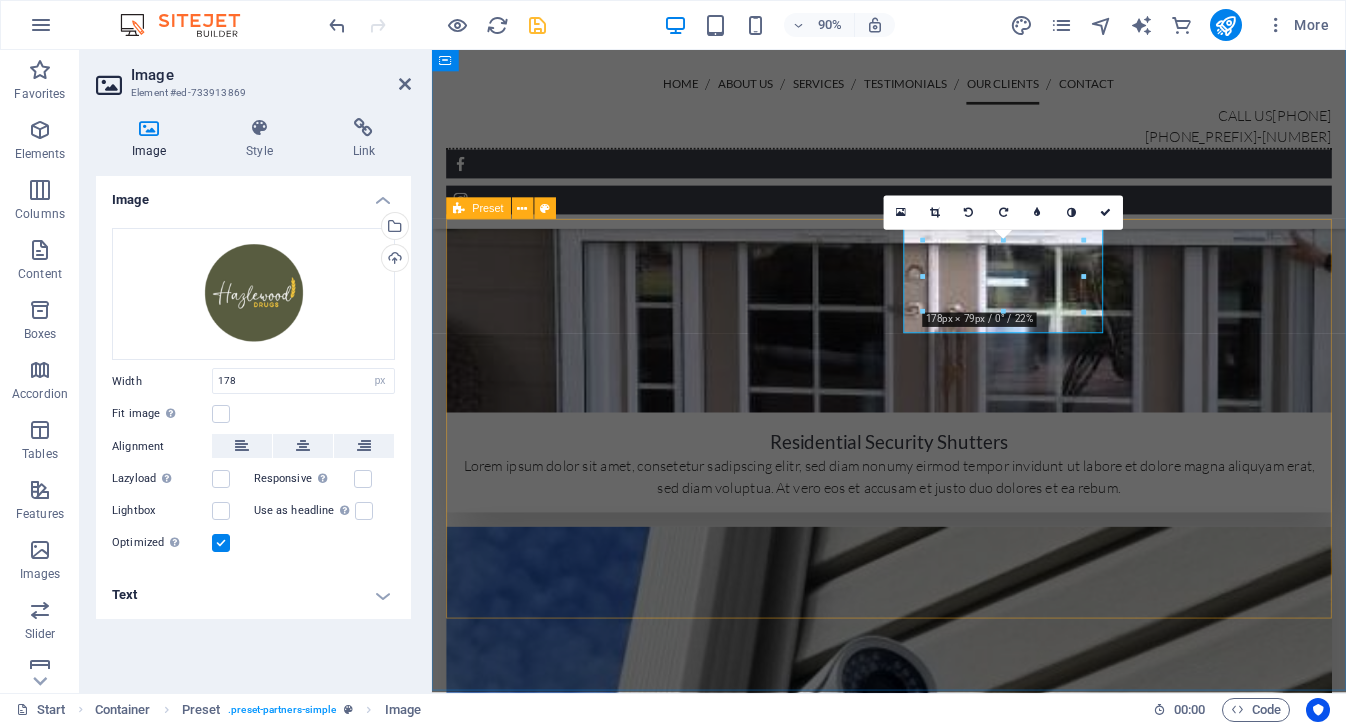click at bounding box center [940, 6216] 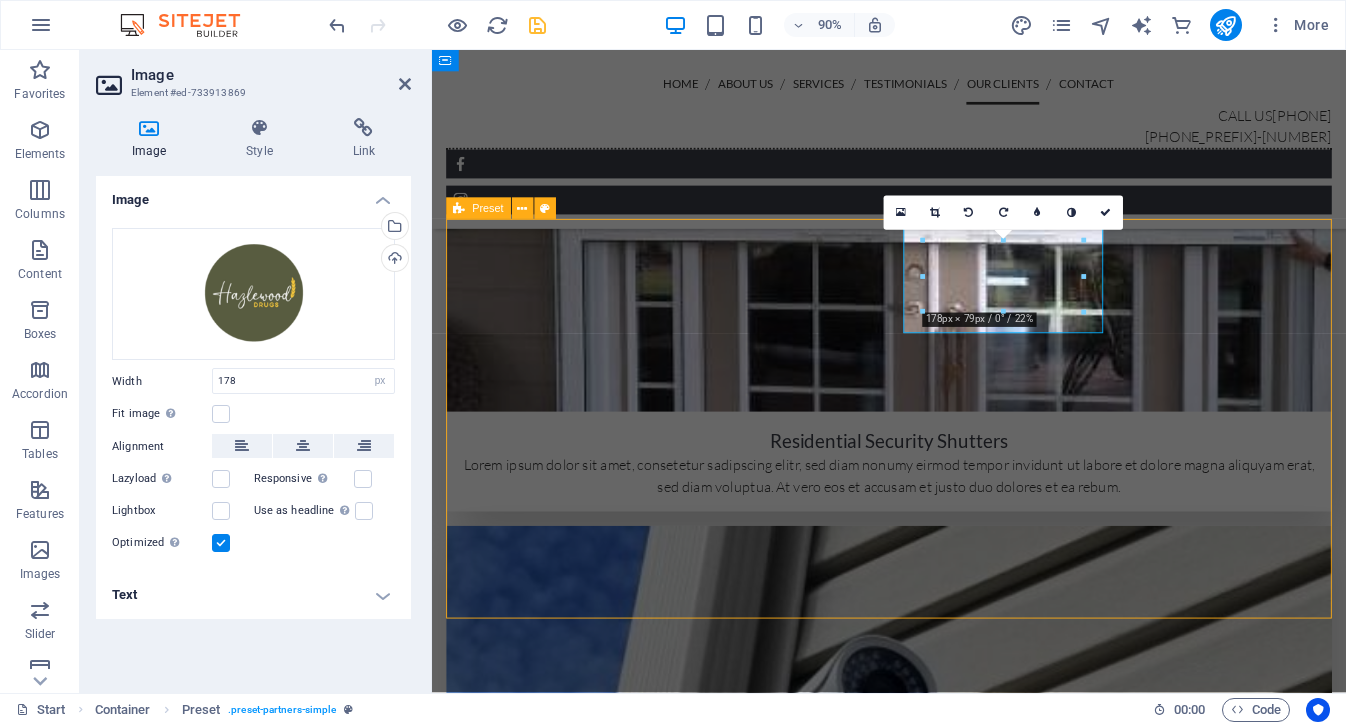scroll, scrollTop: 5020, scrollLeft: 0, axis: vertical 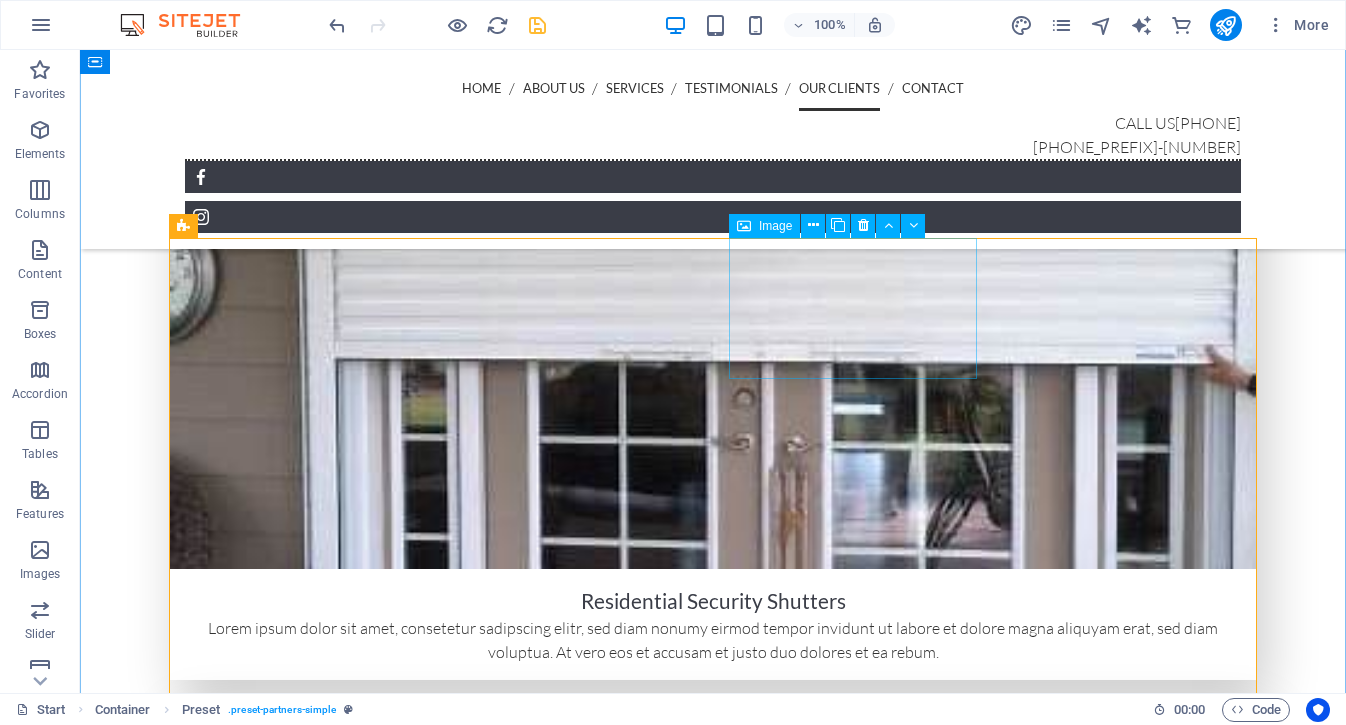 click at bounding box center (293, 6002) 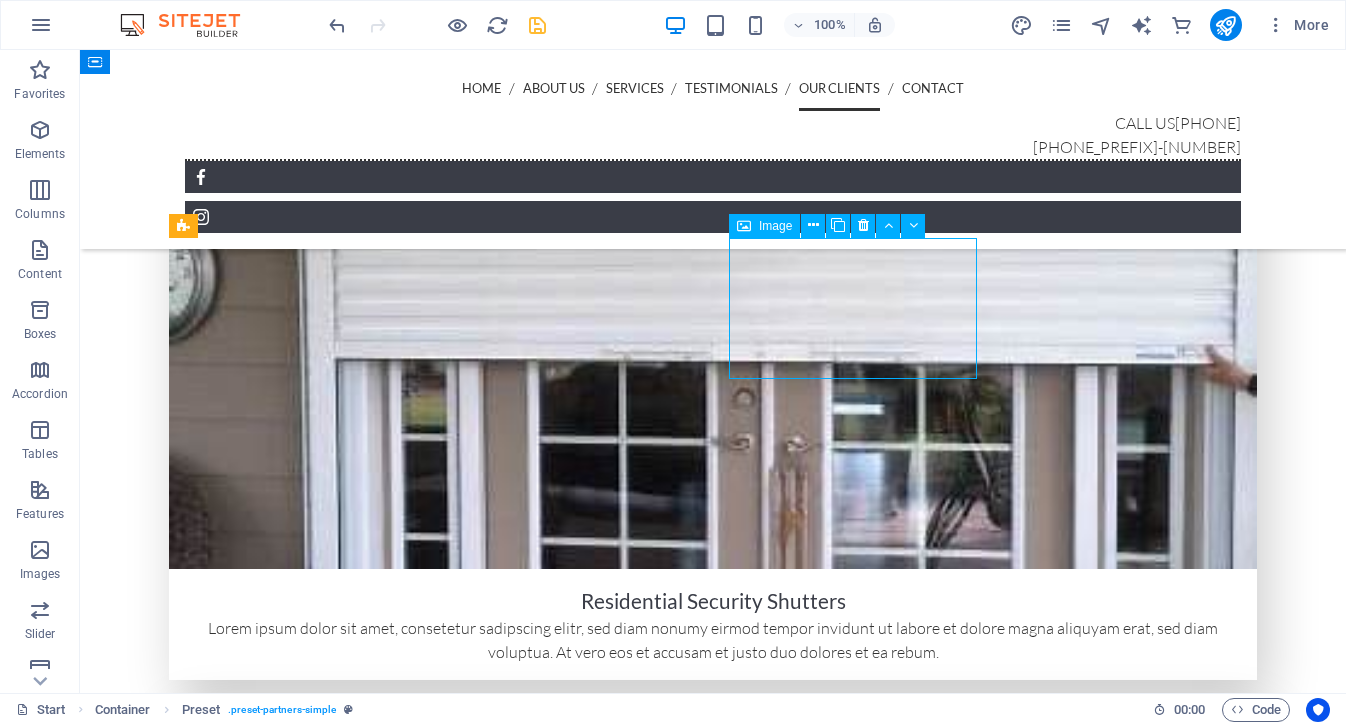 click at bounding box center (293, 6002) 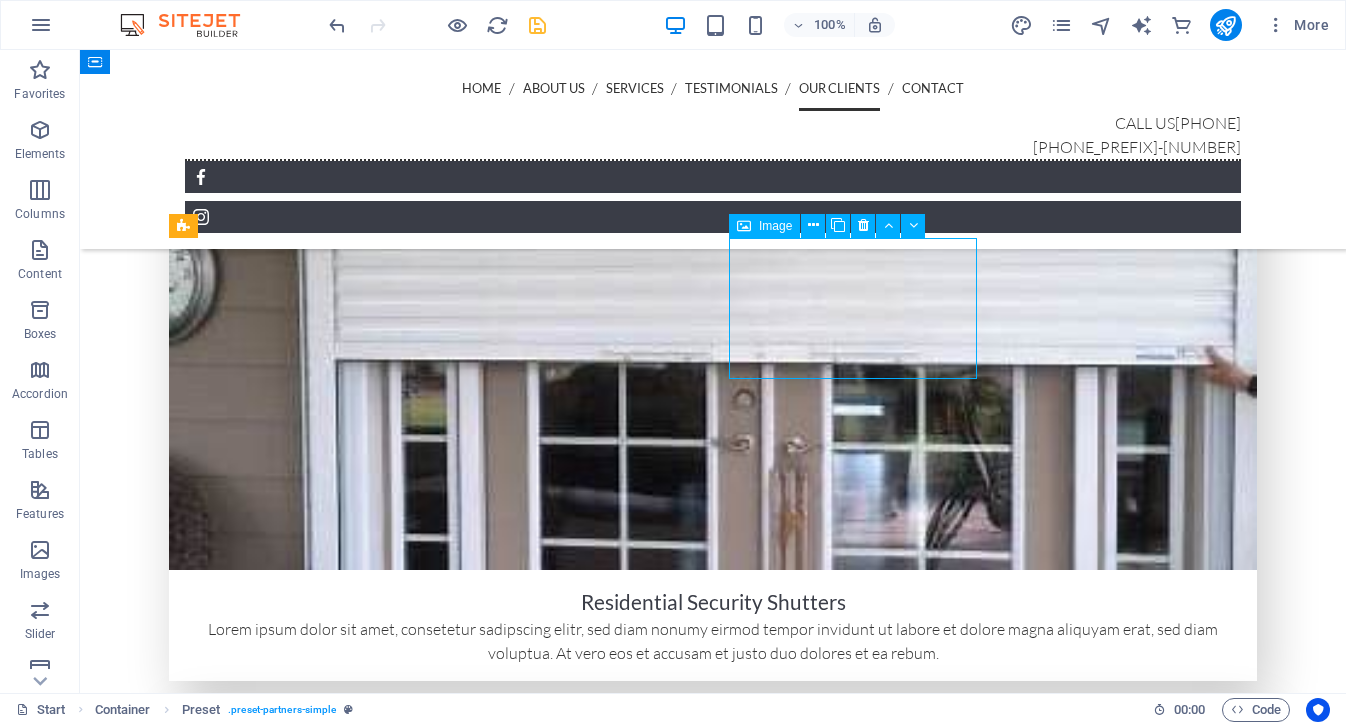 scroll, scrollTop: 5152, scrollLeft: 0, axis: vertical 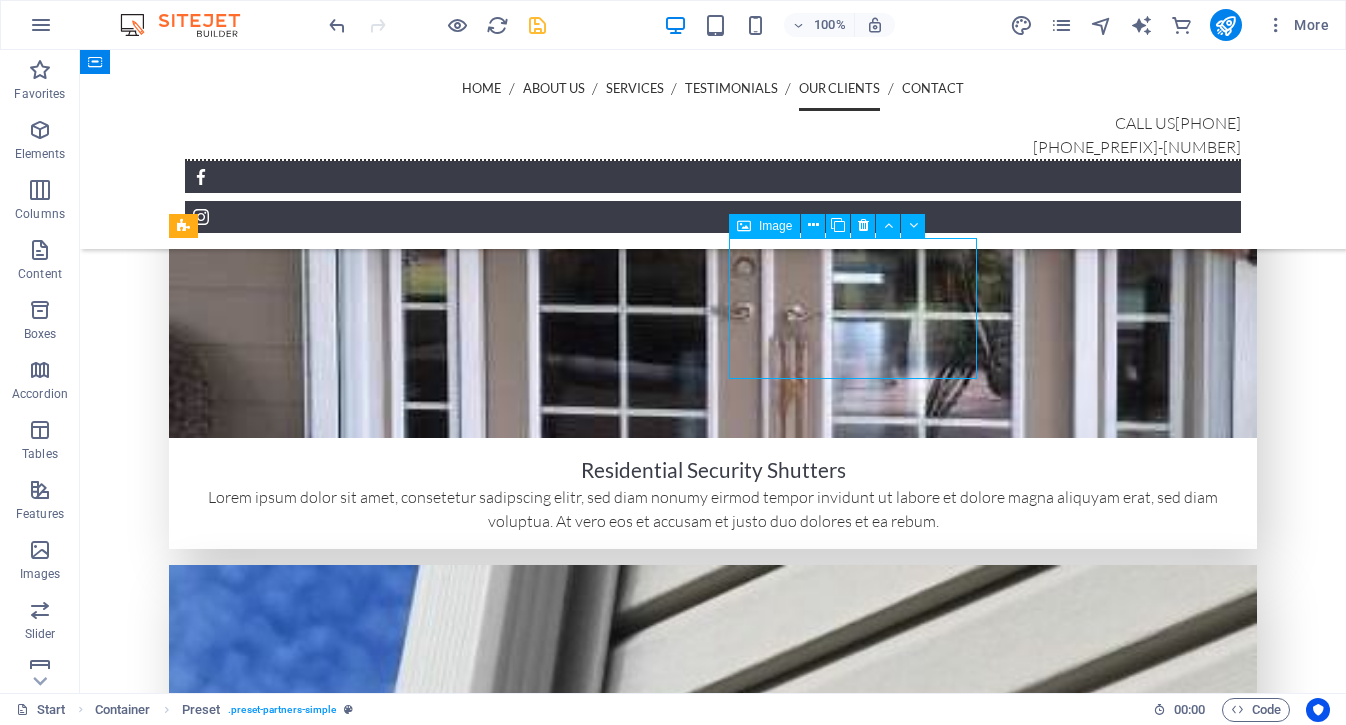 select on "px" 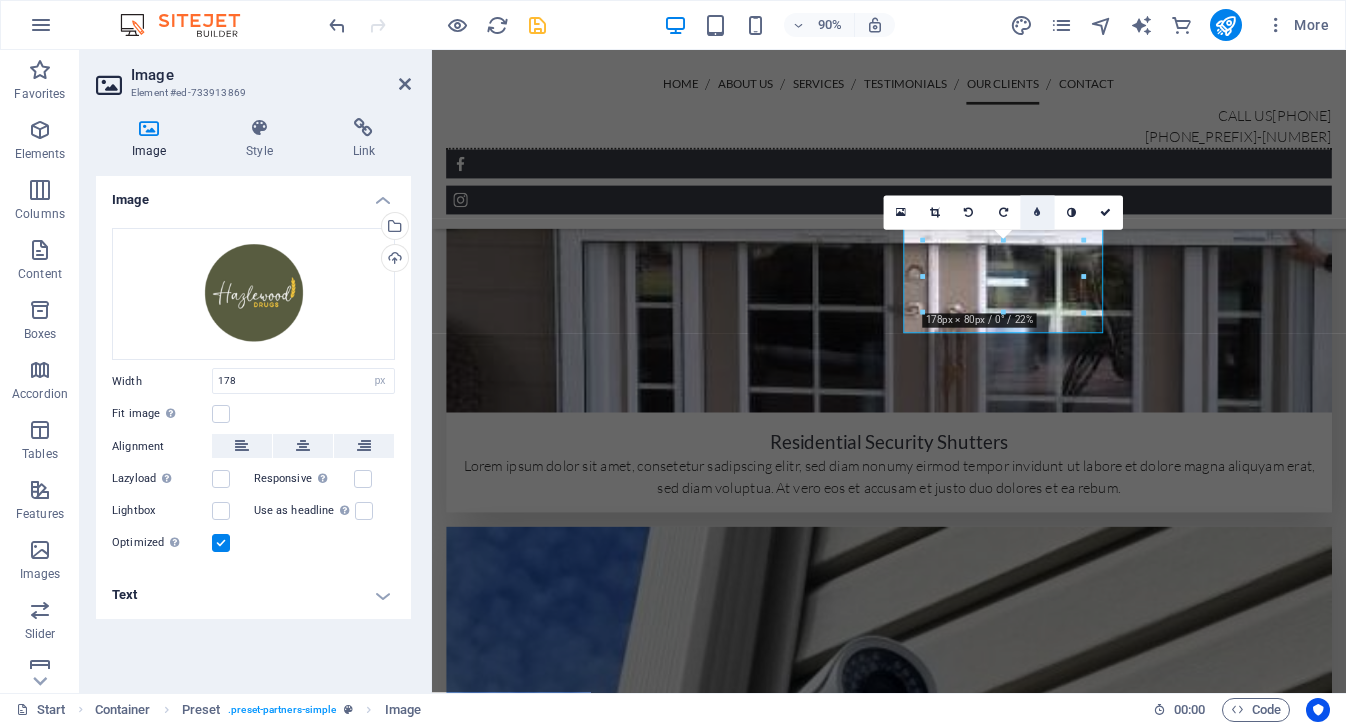 click at bounding box center (1037, 212) 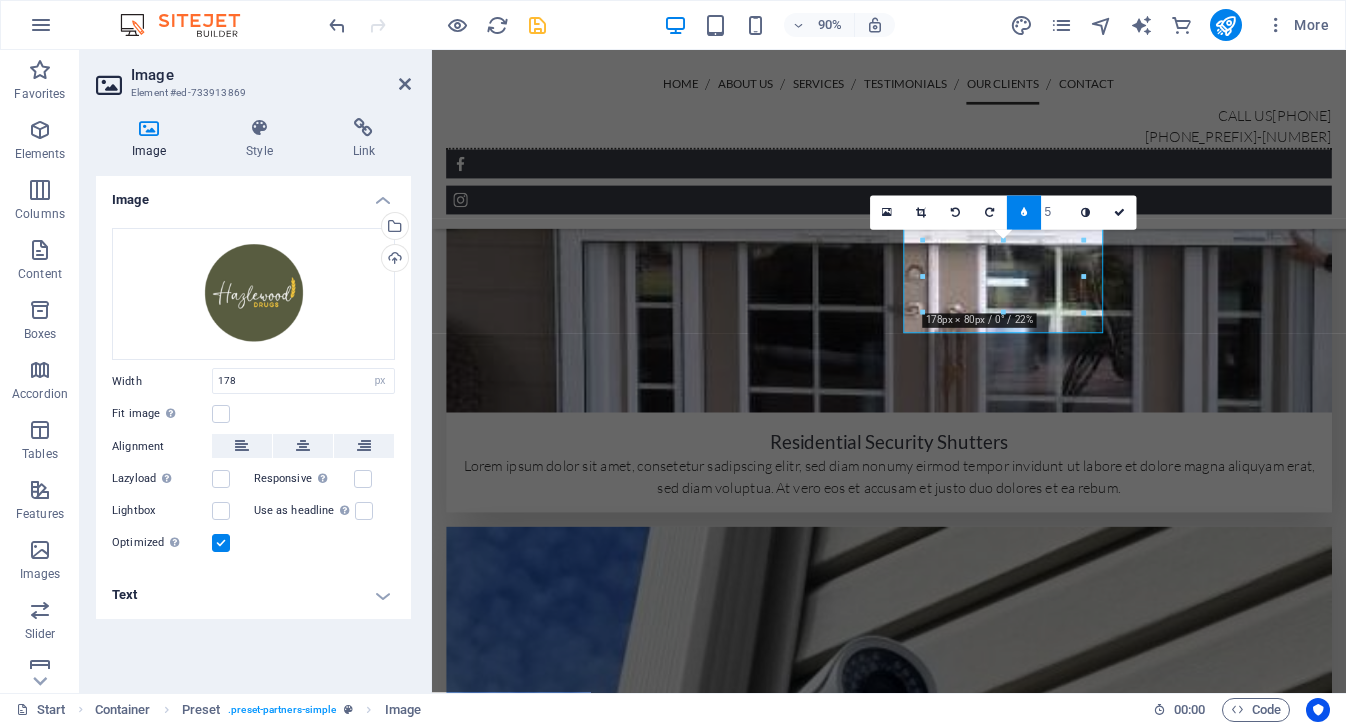 click at bounding box center [1024, 212] 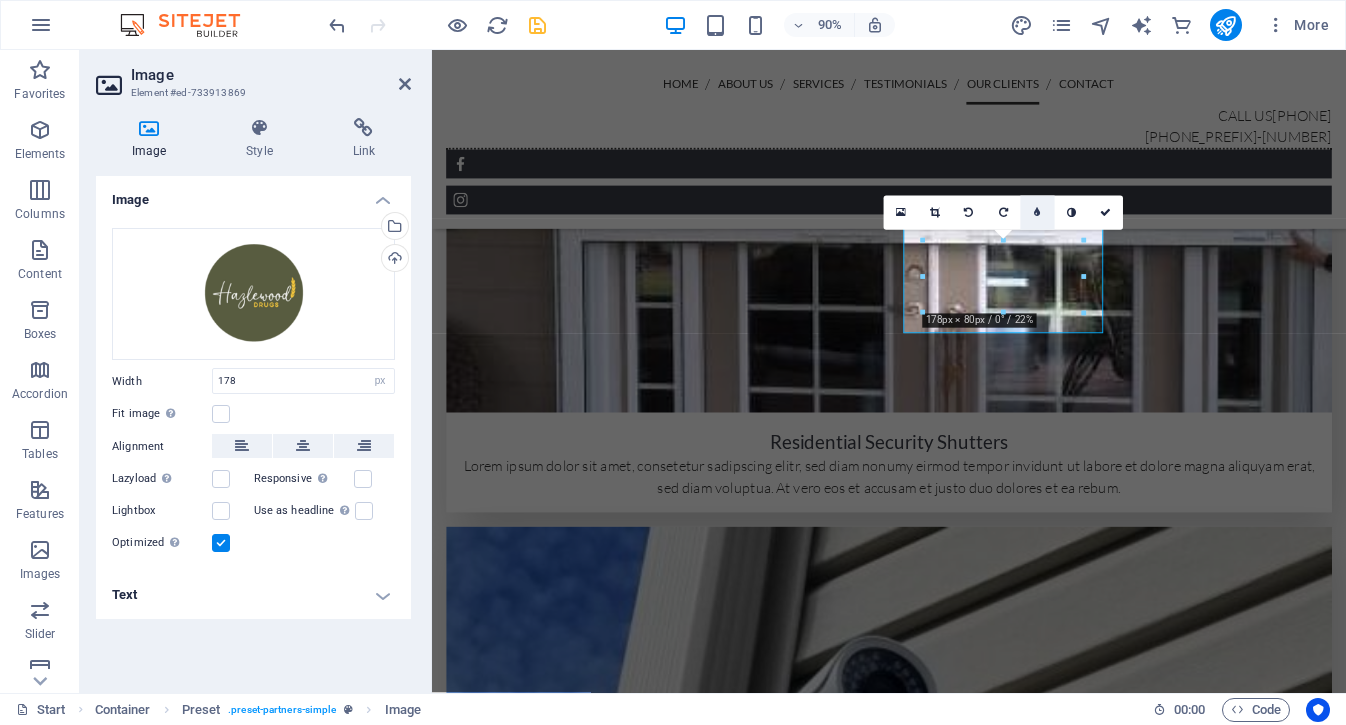 click at bounding box center [1037, 212] 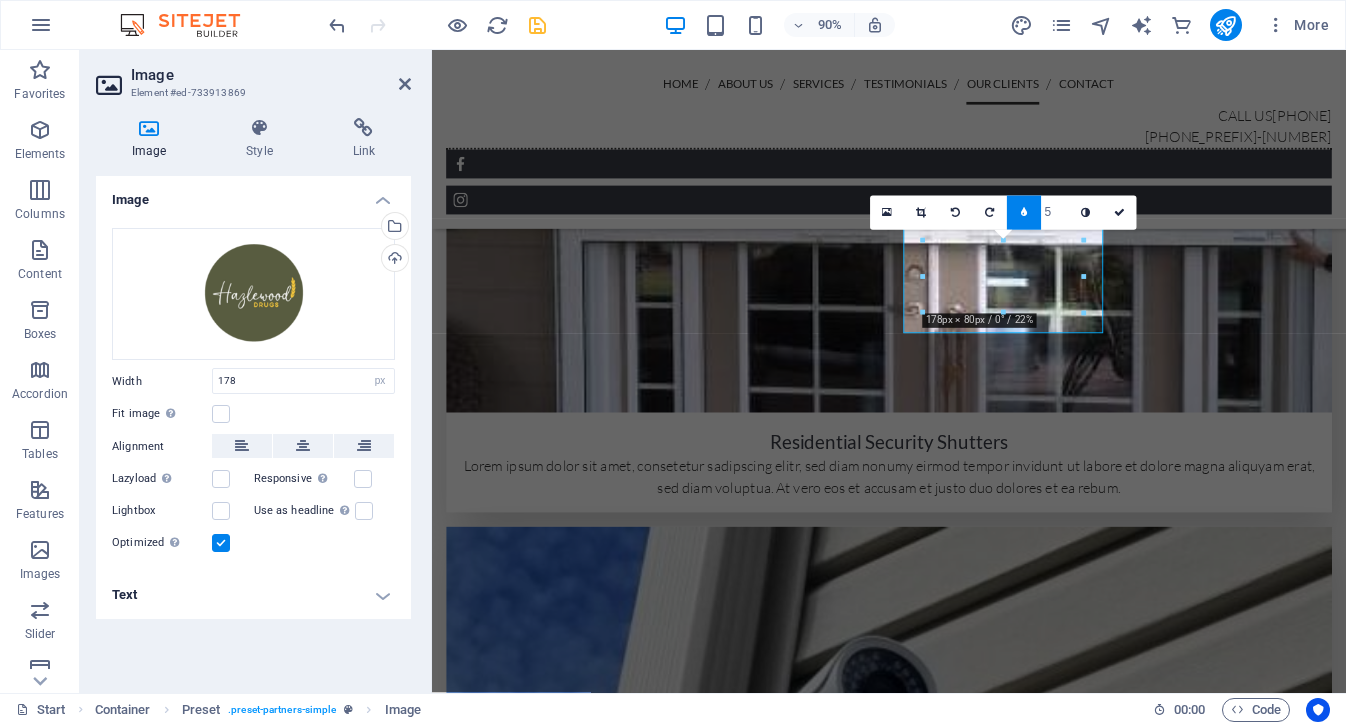 click on "5" at bounding box center [1054, 211] 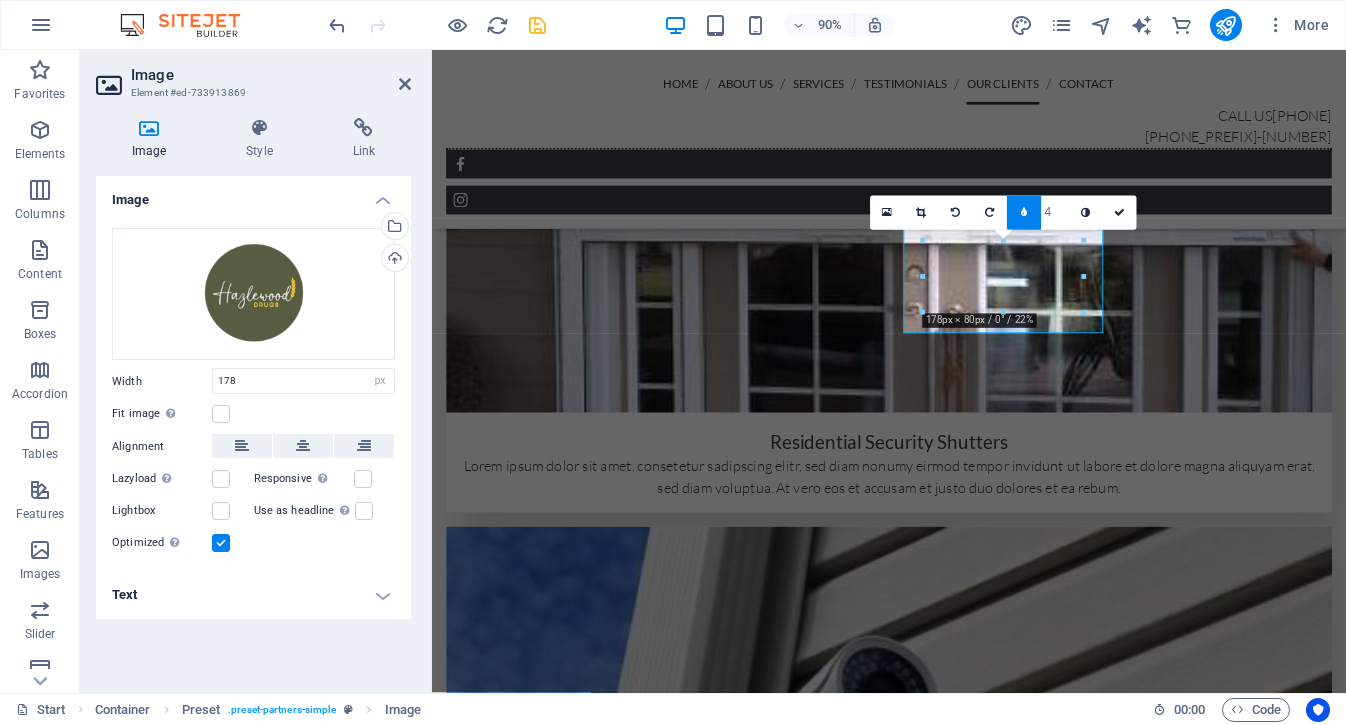 type on "3" 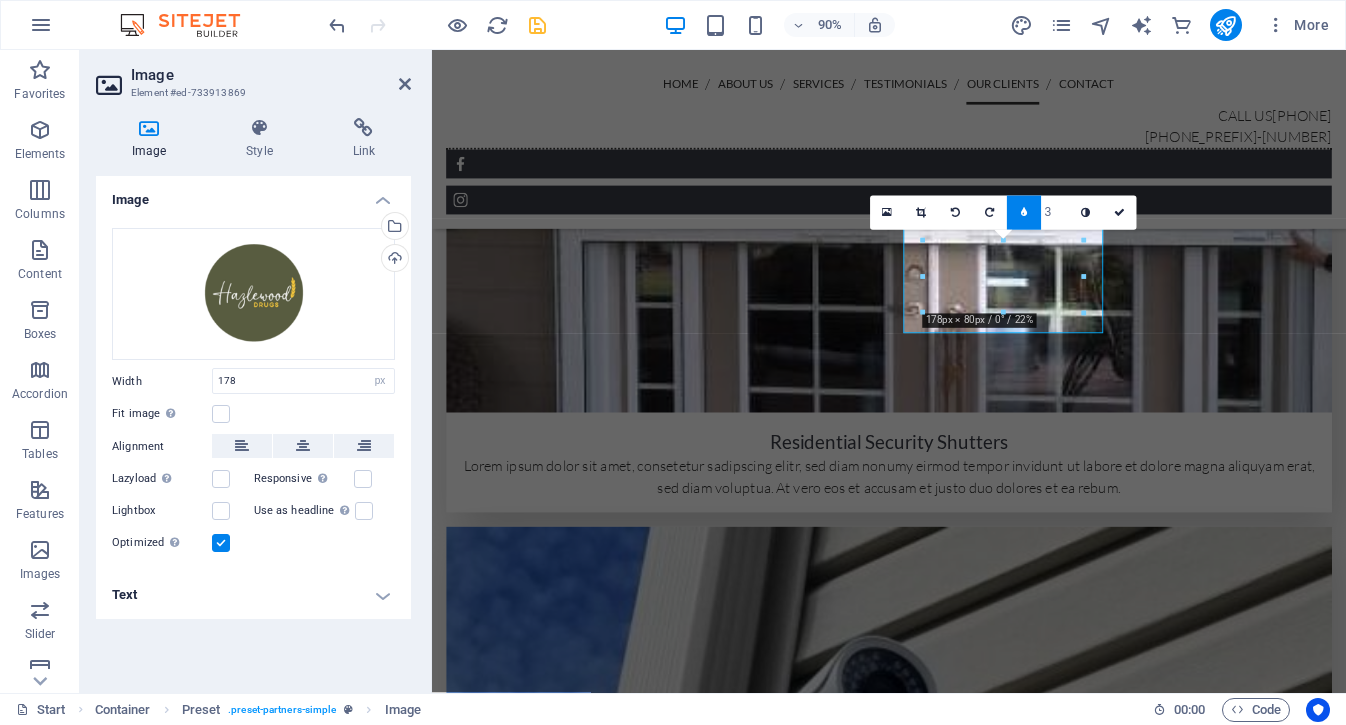 type on "2" 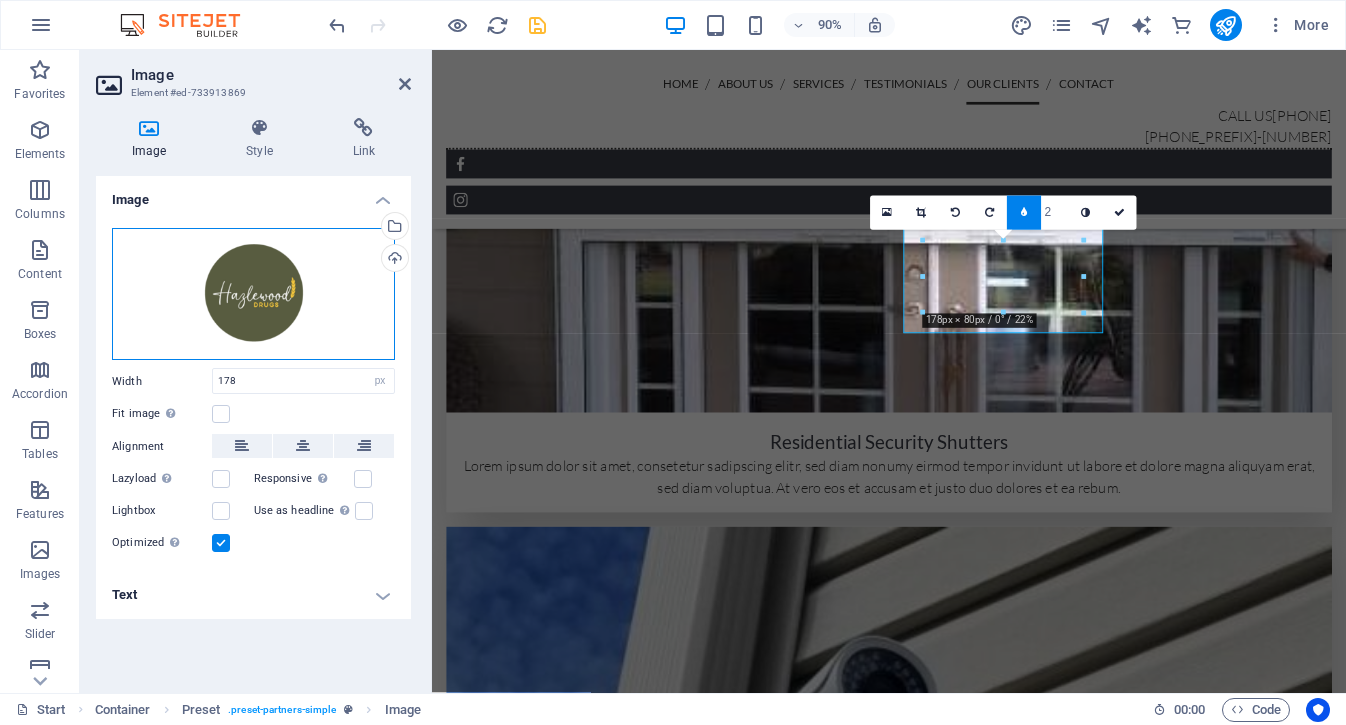click on "Drag files here, click to choose files or select files from Files or our free stock photos & videos" at bounding box center [253, 294] 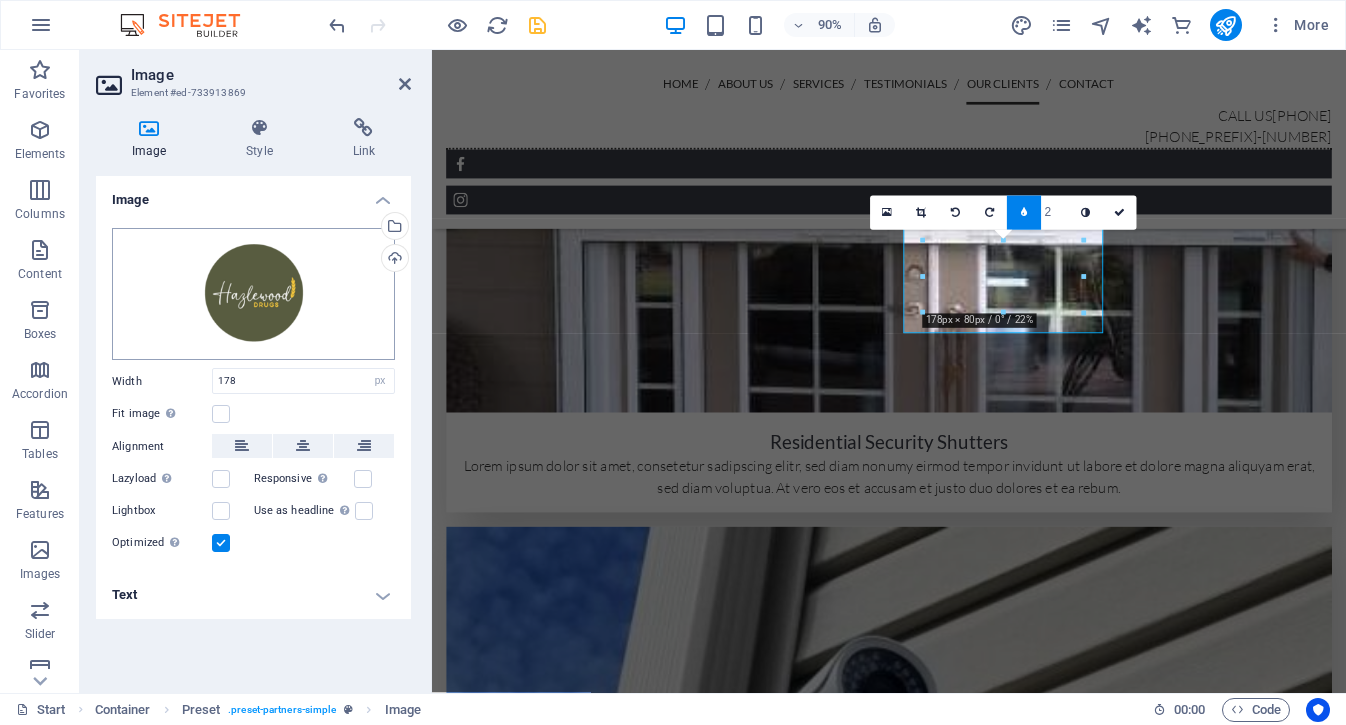 scroll, scrollTop: 5909, scrollLeft: 0, axis: vertical 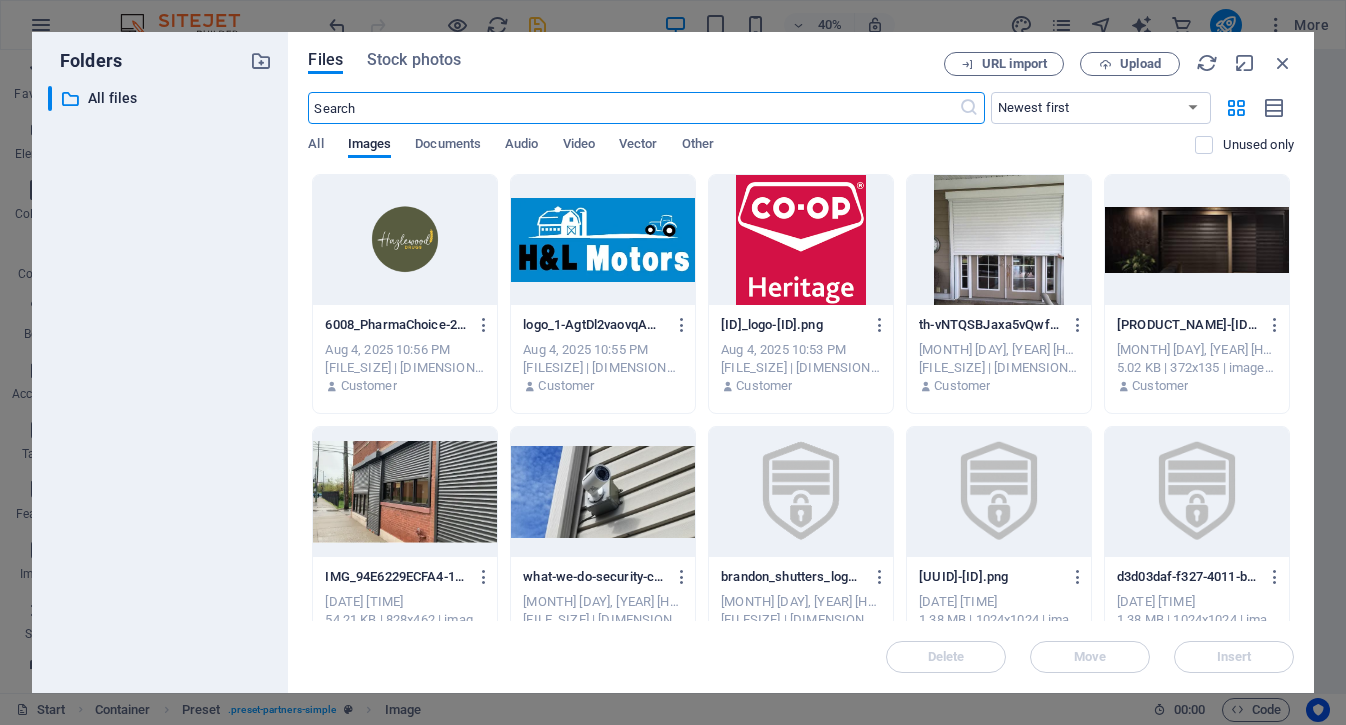 click at bounding box center (405, 240) 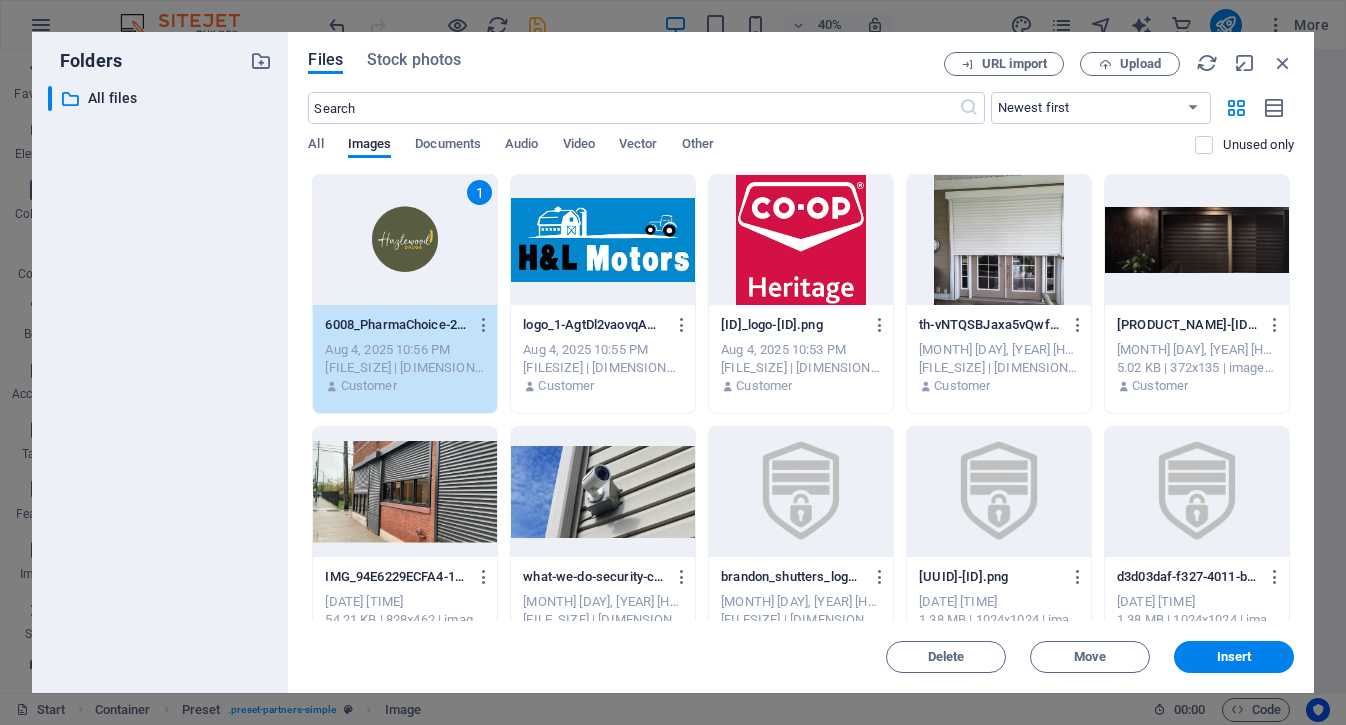 click on "1" at bounding box center [405, 240] 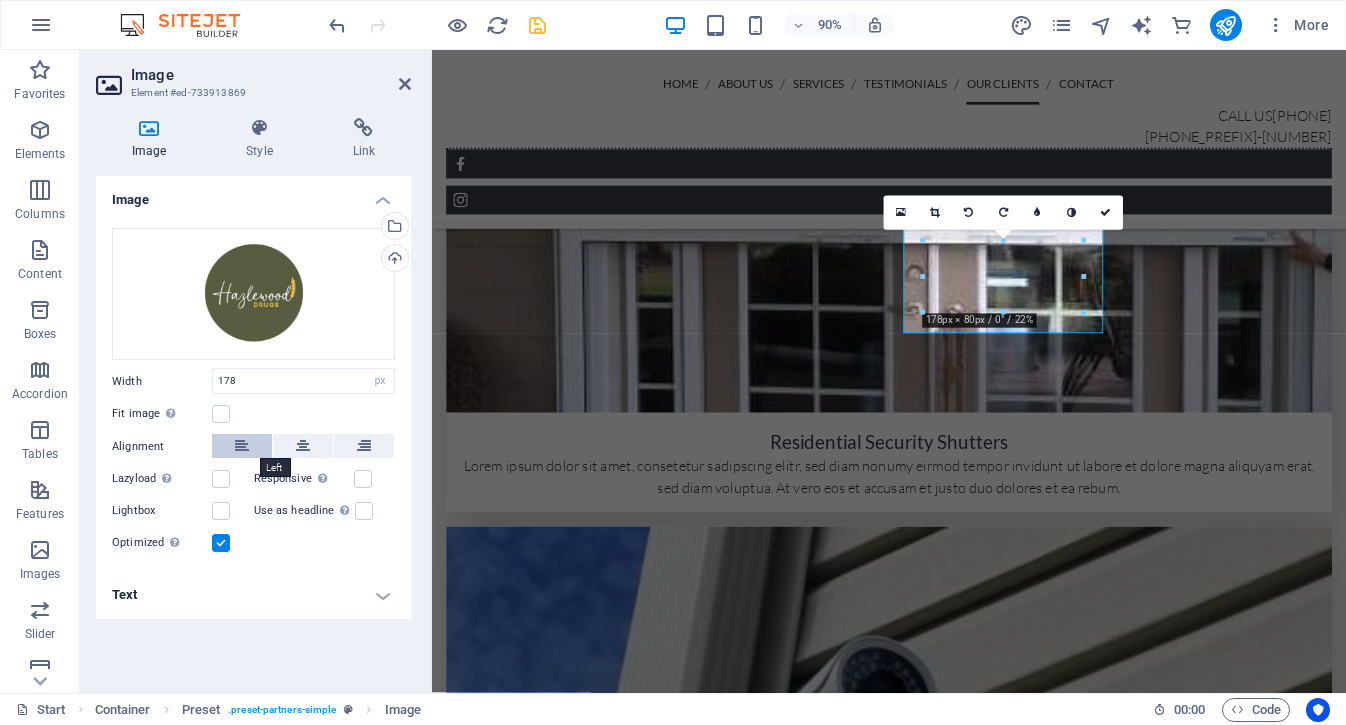click at bounding box center [242, 446] 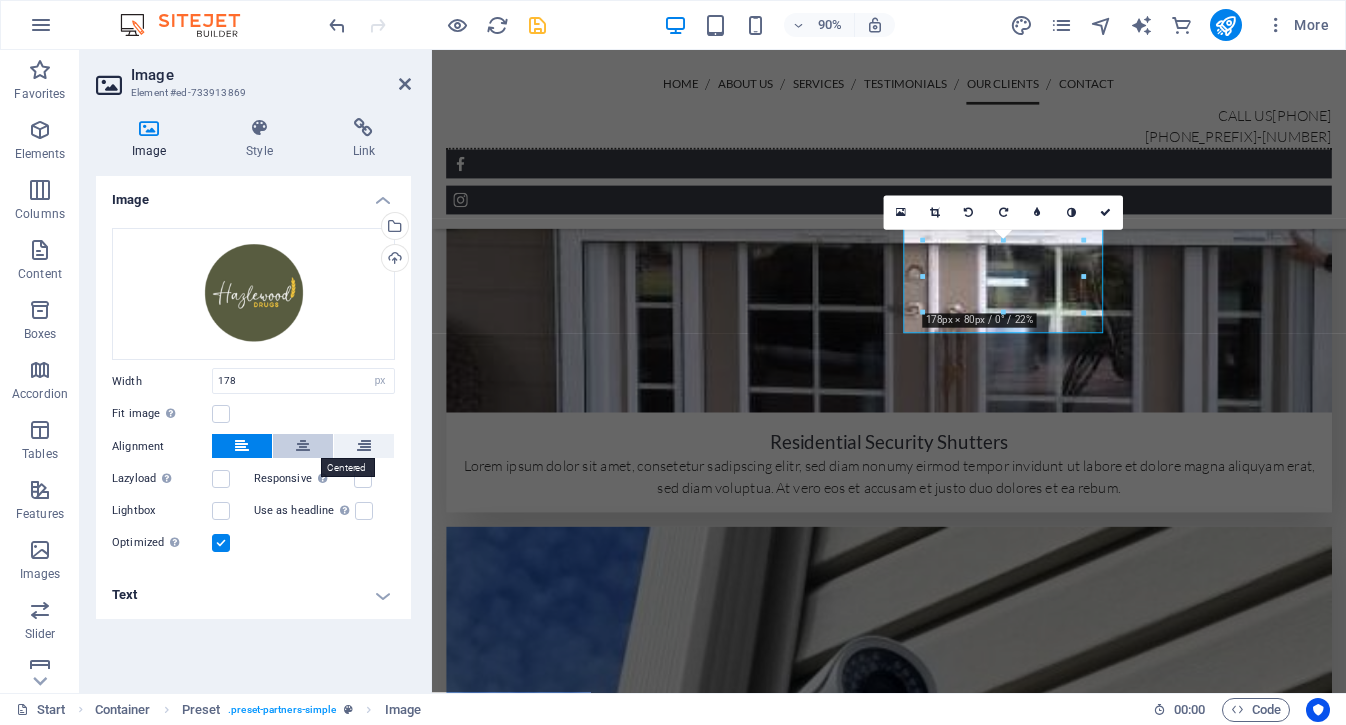 click at bounding box center [303, 446] 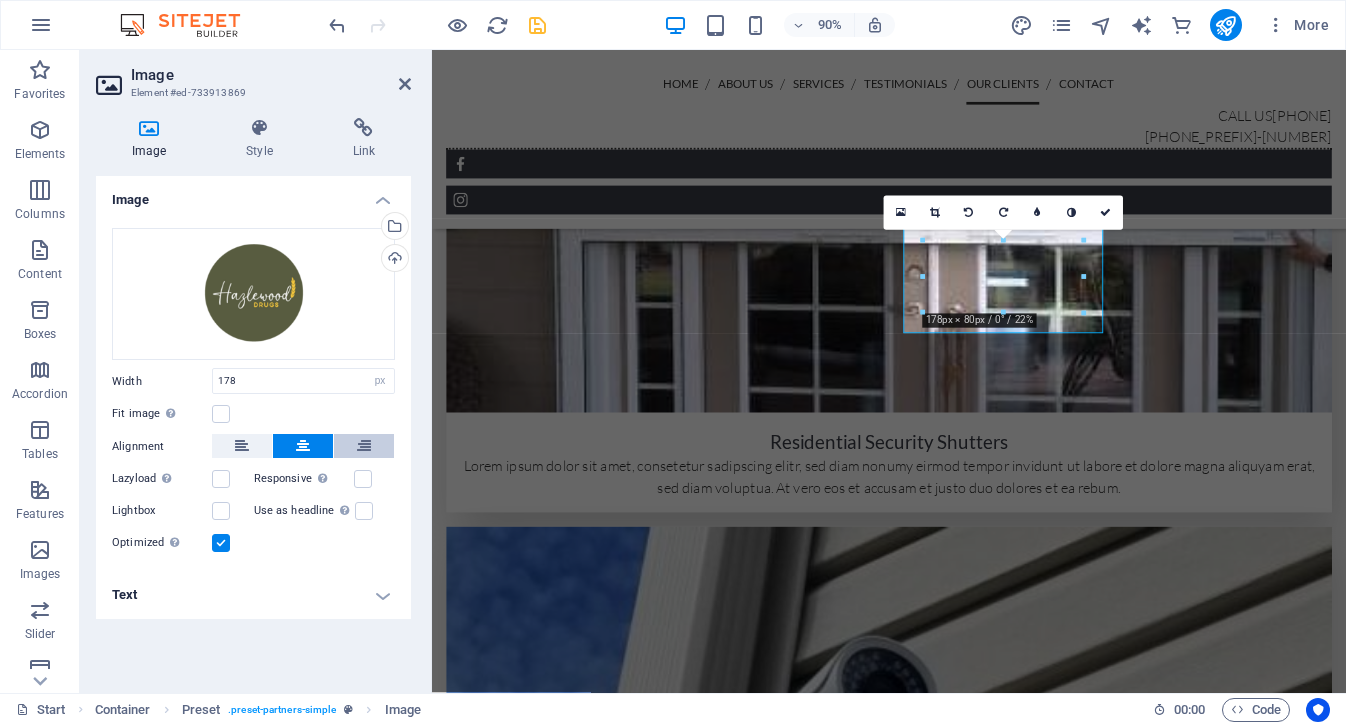 click at bounding box center [364, 446] 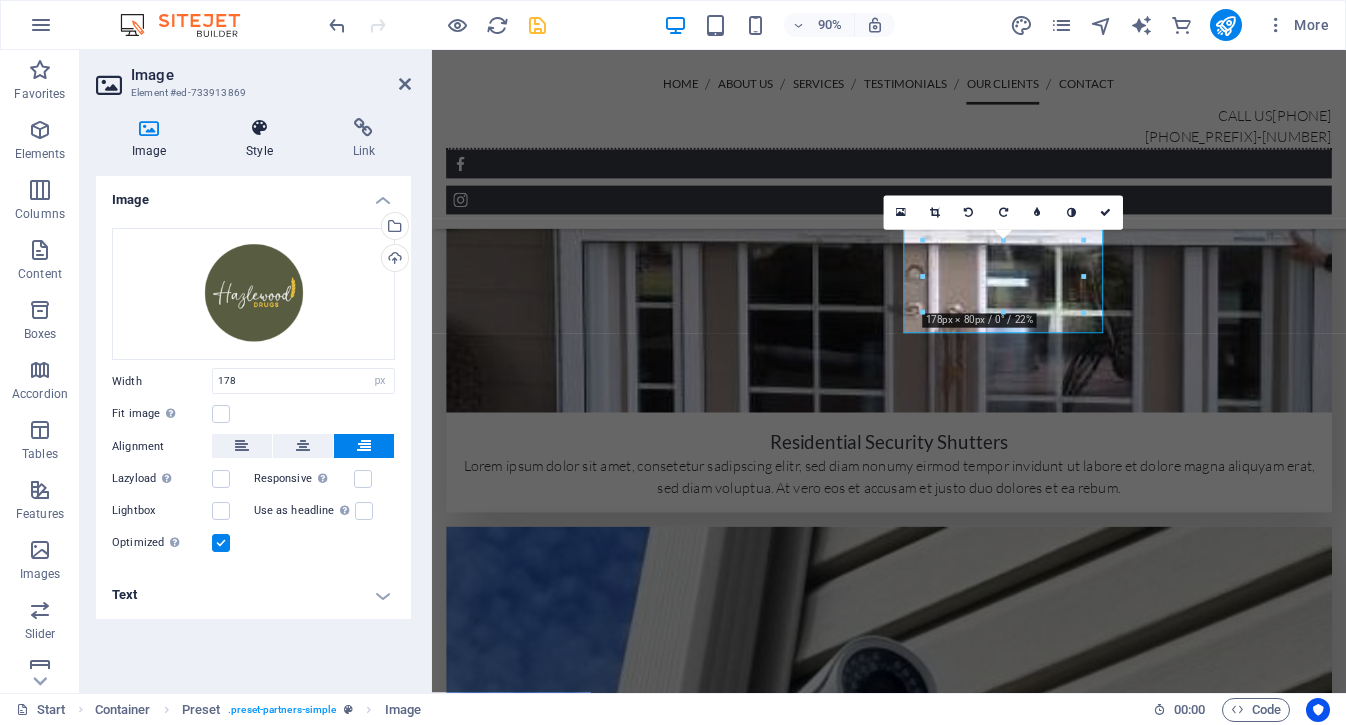 click at bounding box center (259, 128) 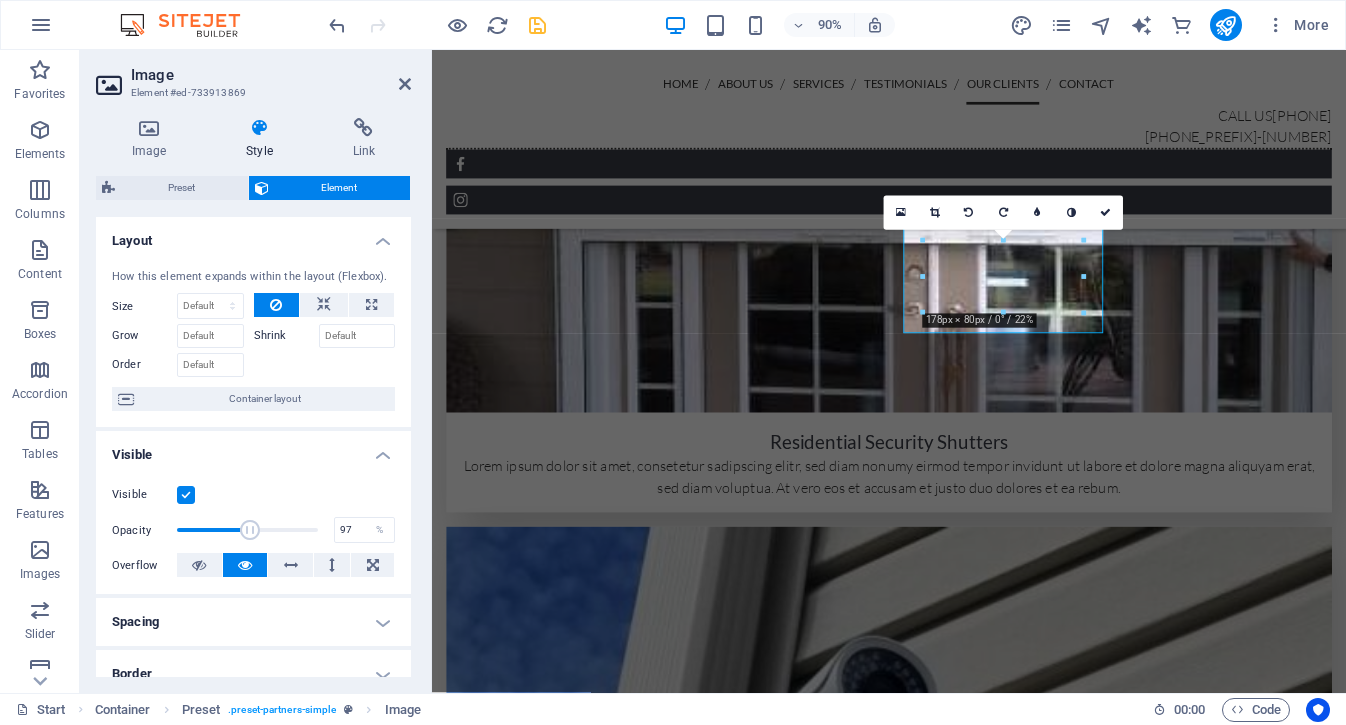 type on "100" 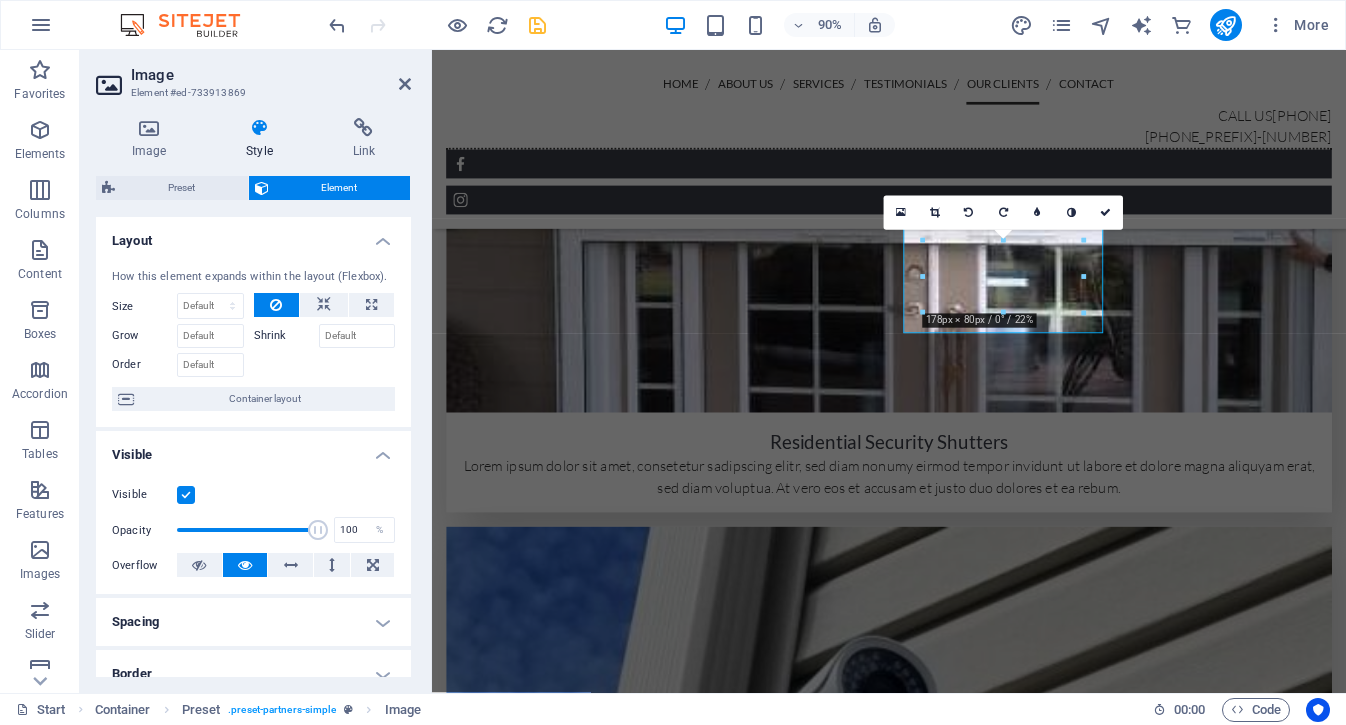 drag, startPoint x: 310, startPoint y: 528, endPoint x: 417, endPoint y: 543, distance: 108.04629 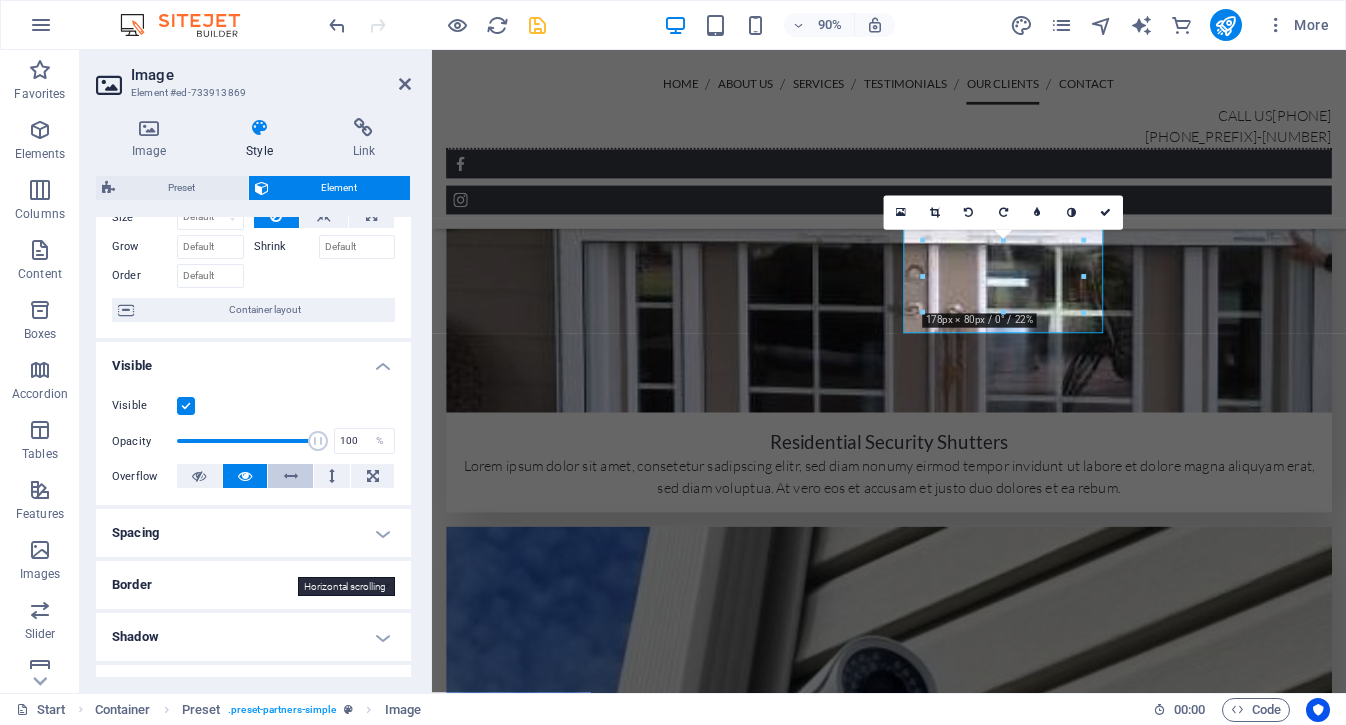 scroll, scrollTop: 90, scrollLeft: 0, axis: vertical 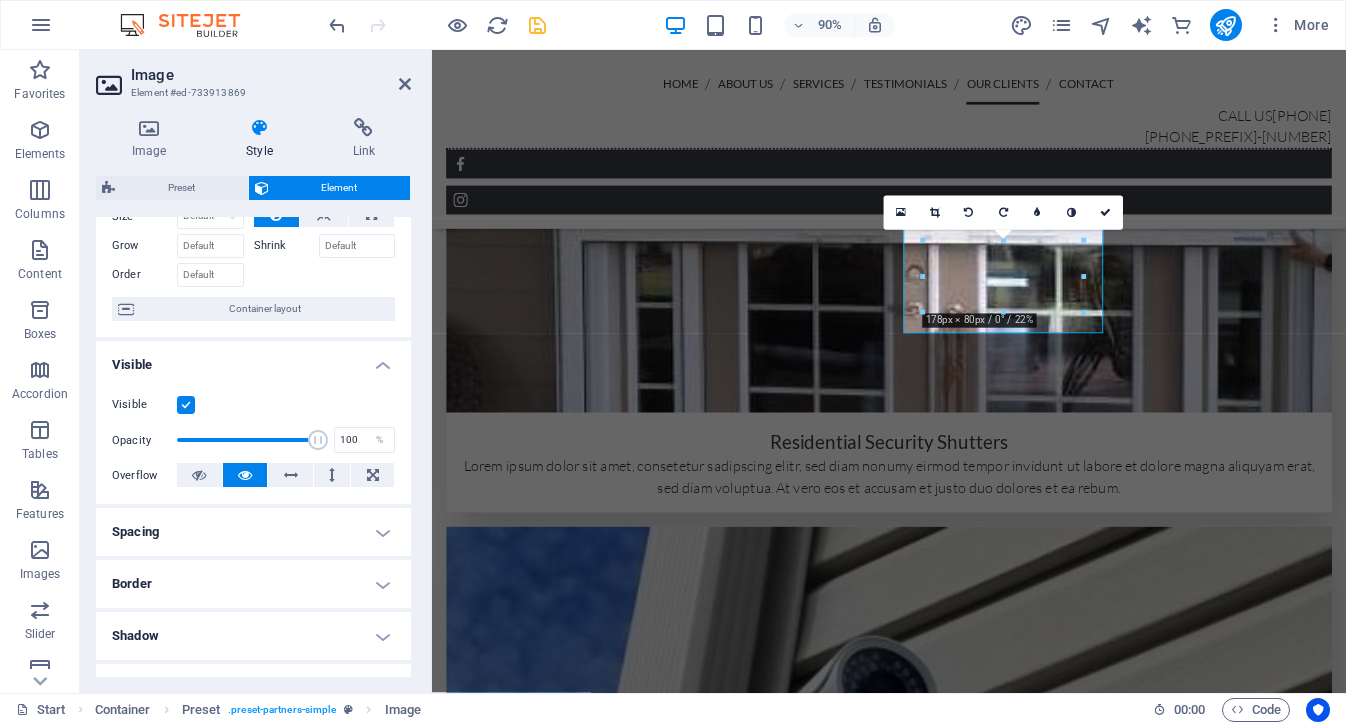 click on "Border" at bounding box center [253, 584] 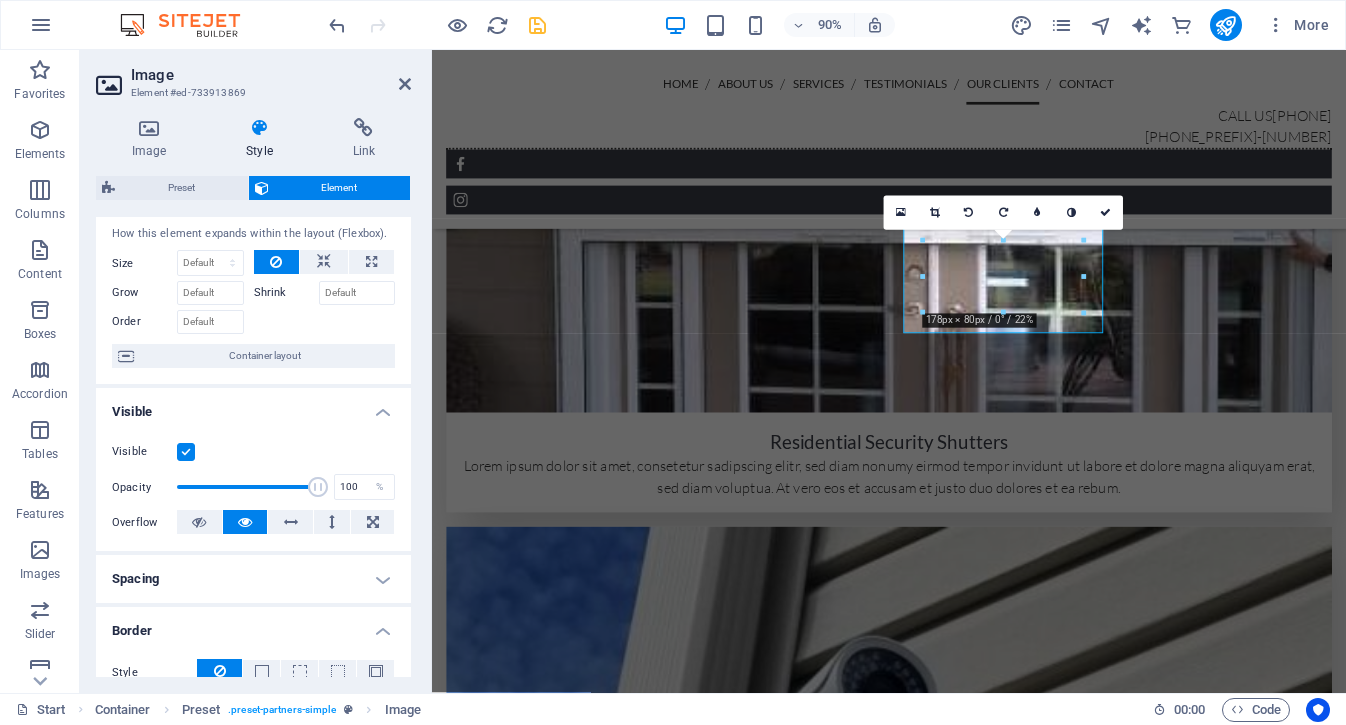 scroll, scrollTop: 0, scrollLeft: 0, axis: both 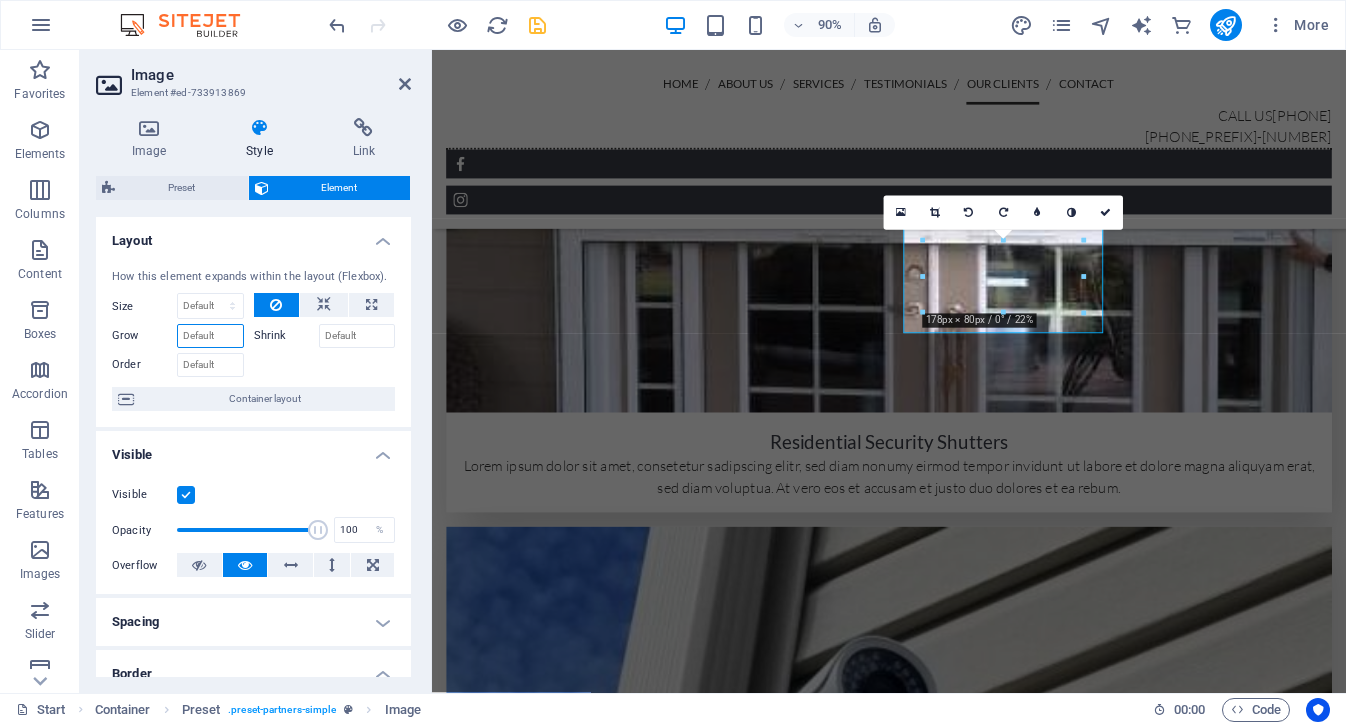 click on "Grow" at bounding box center (210, 336) 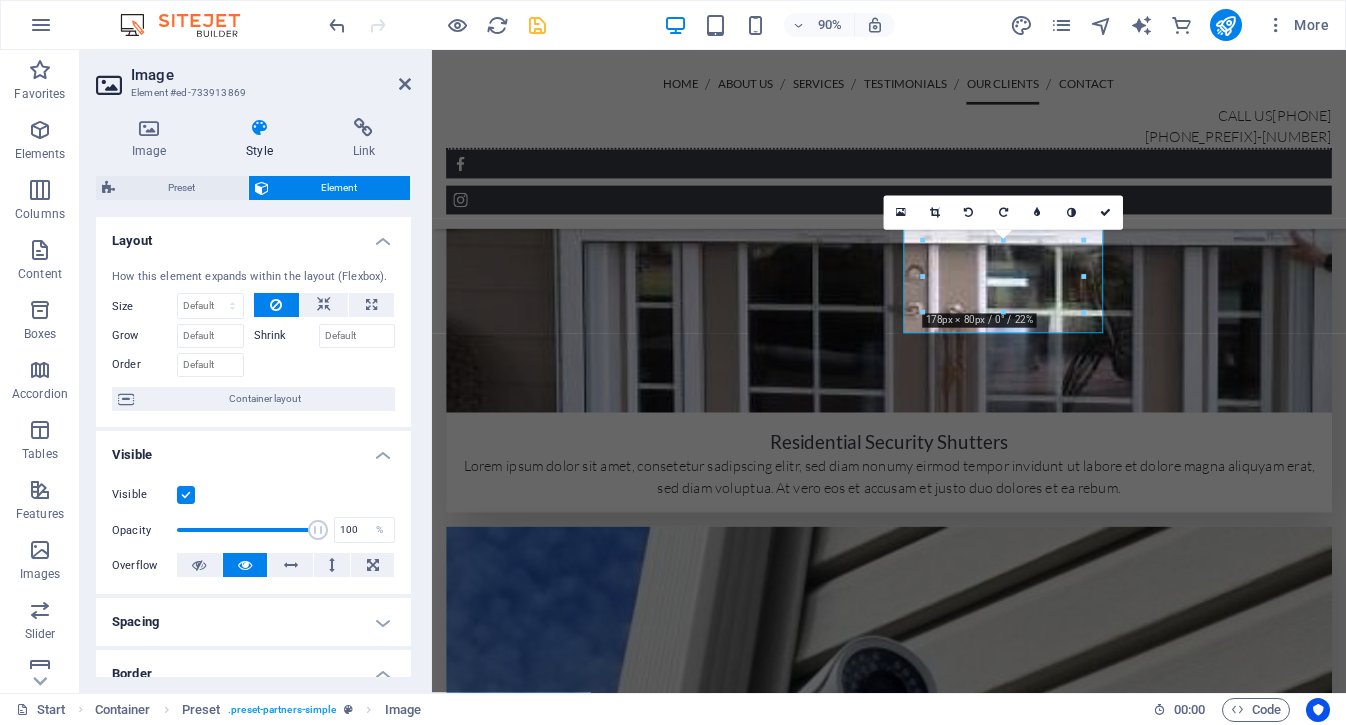click on "Shrink" at bounding box center [286, 336] 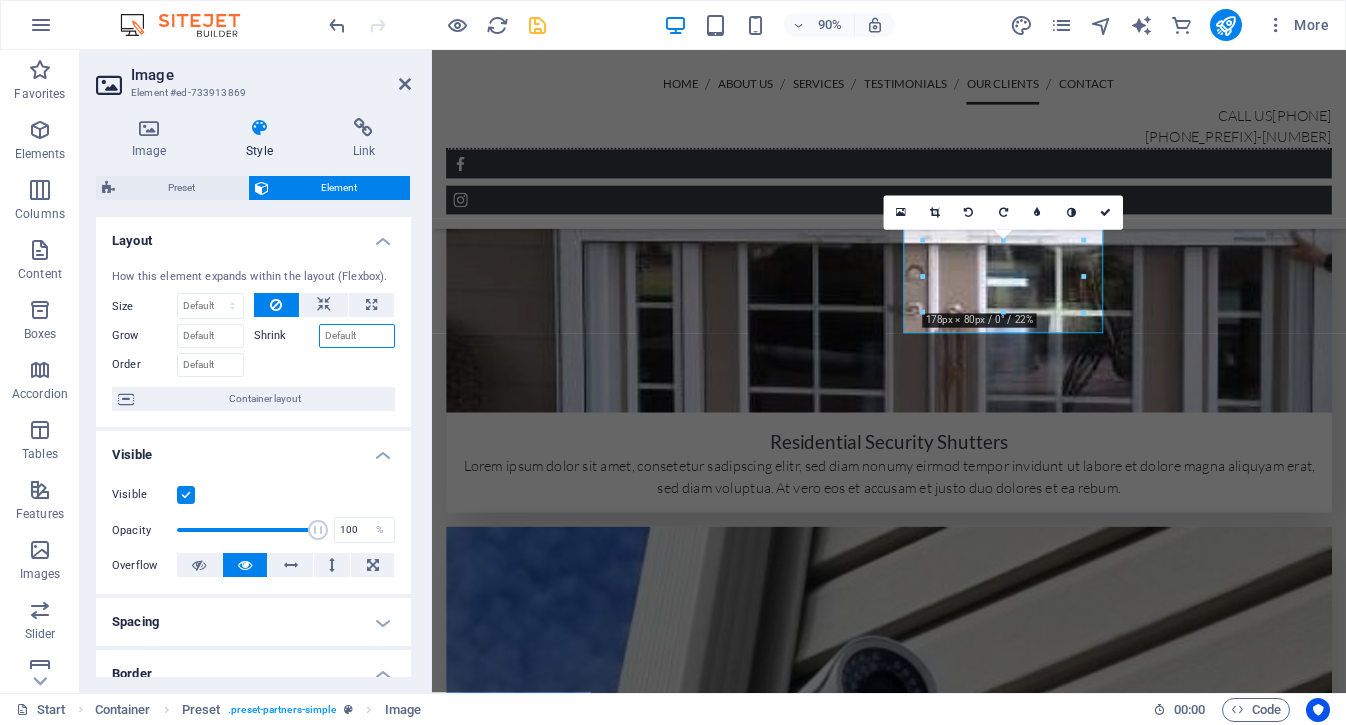 click on "Shrink" at bounding box center [357, 336] 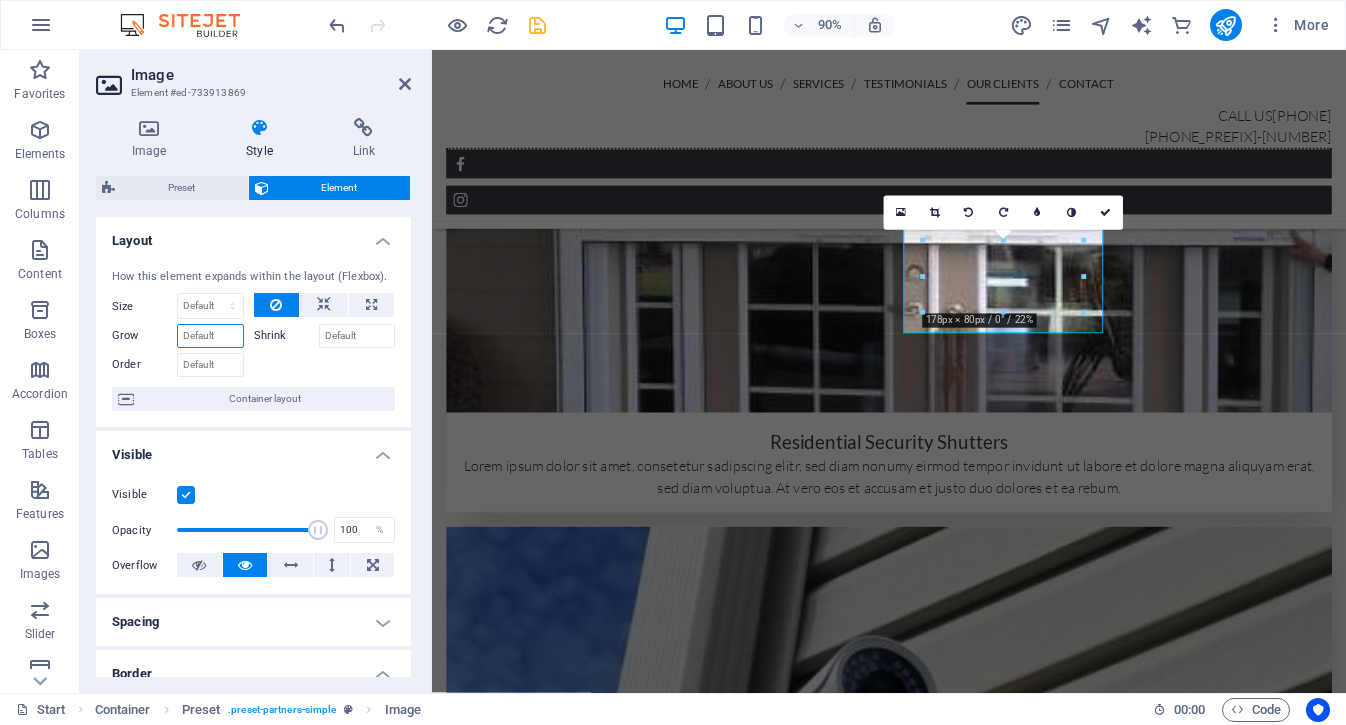 click on "Grow" at bounding box center [210, 336] 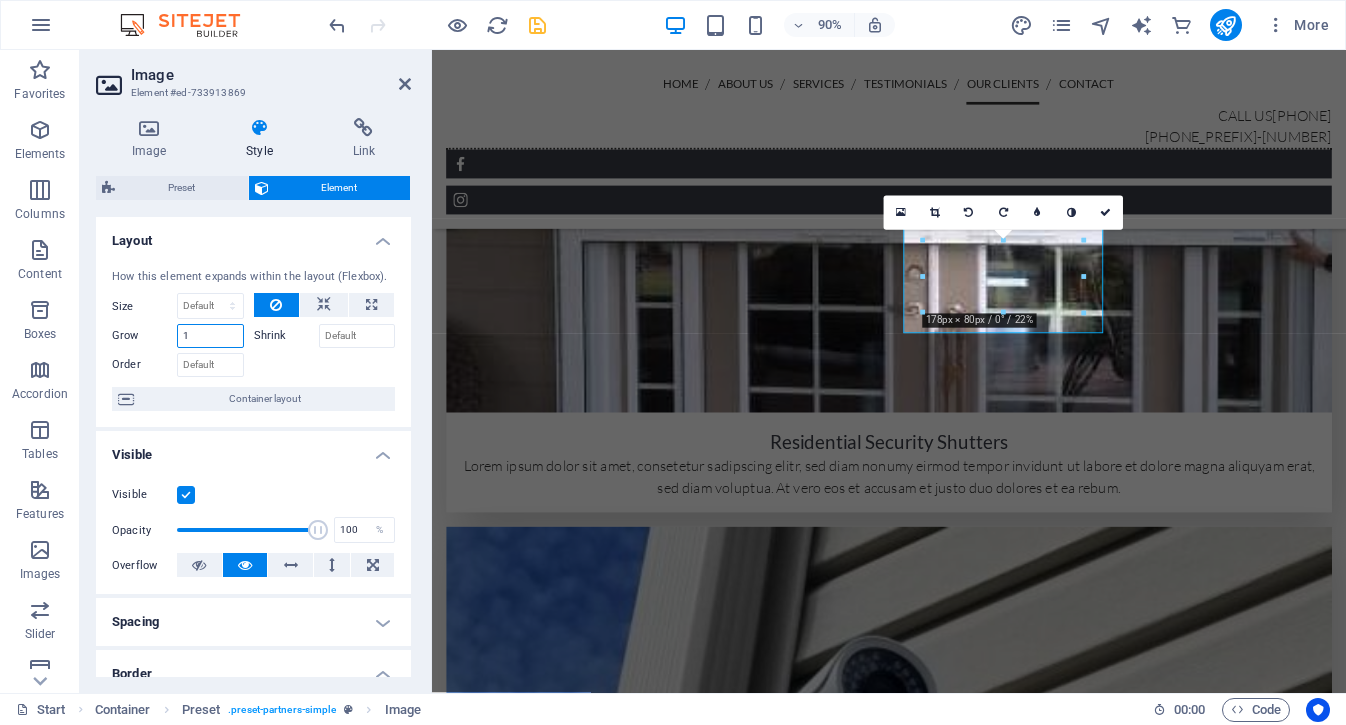 type on "1" 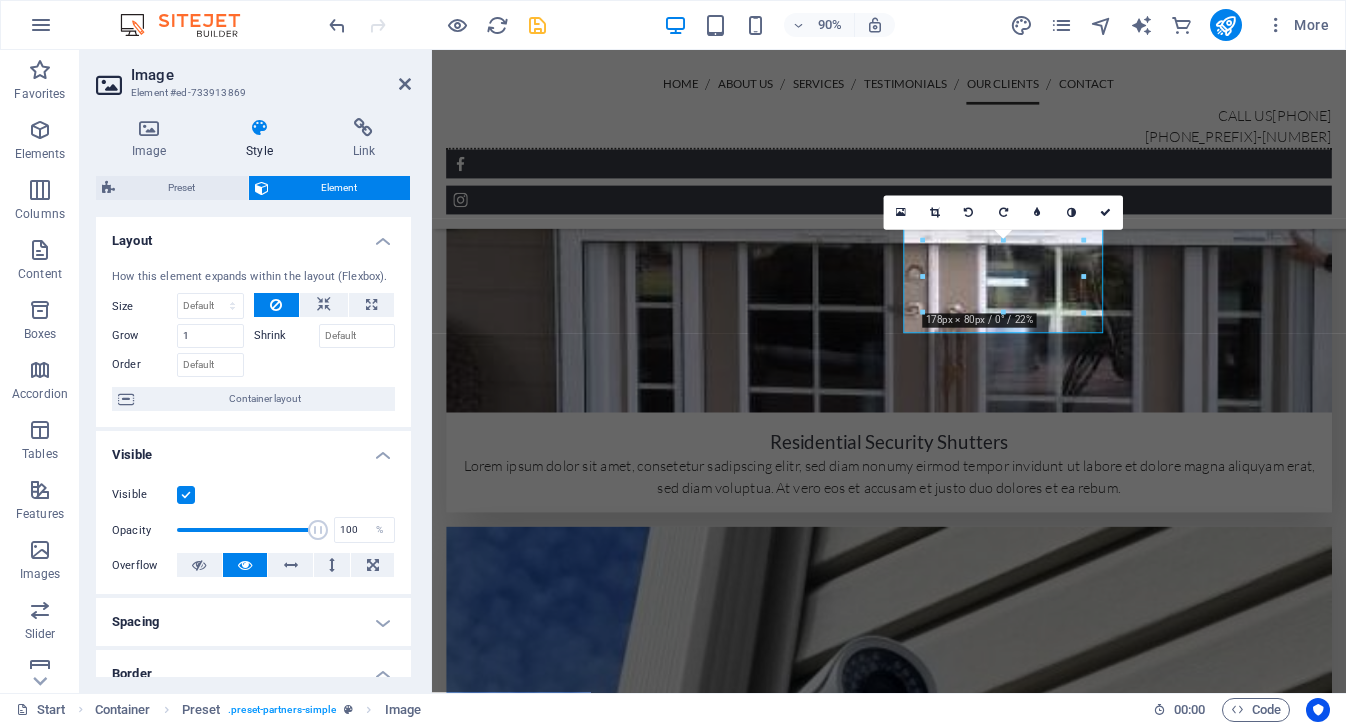 click at bounding box center [325, 362] 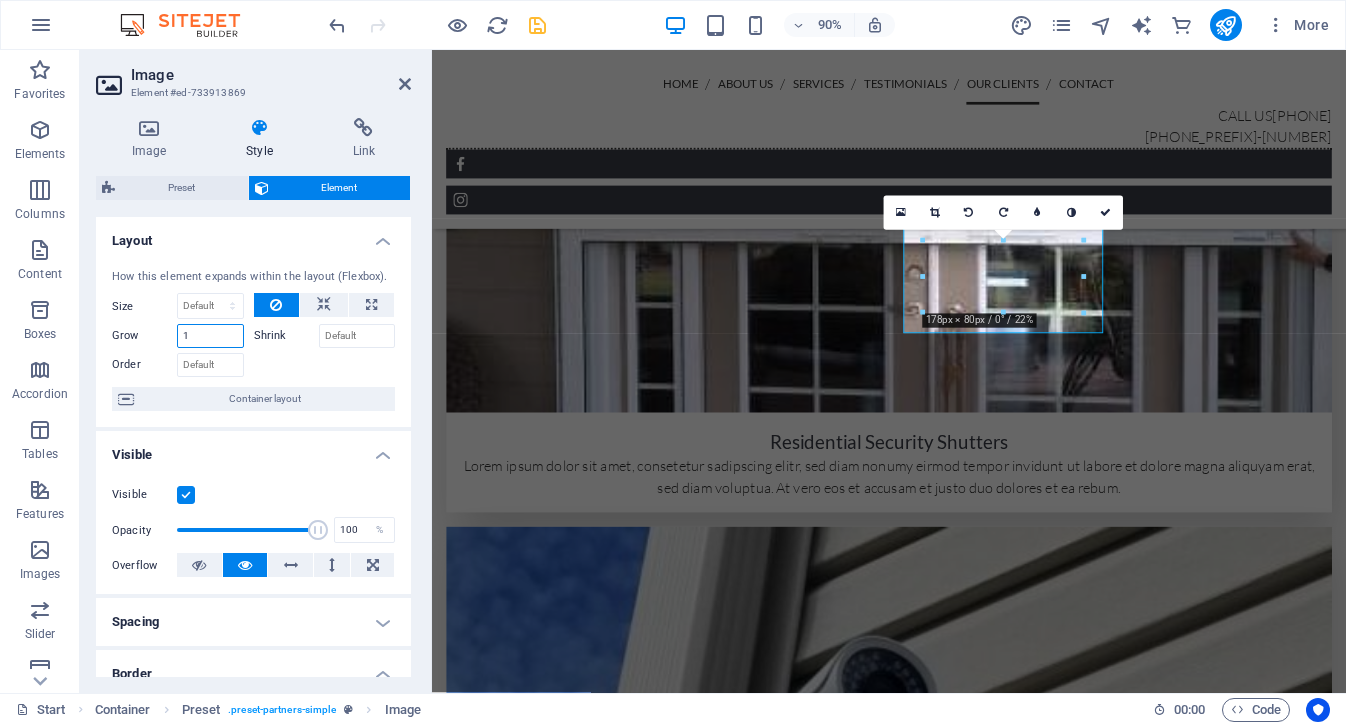 click on "1" at bounding box center [210, 336] 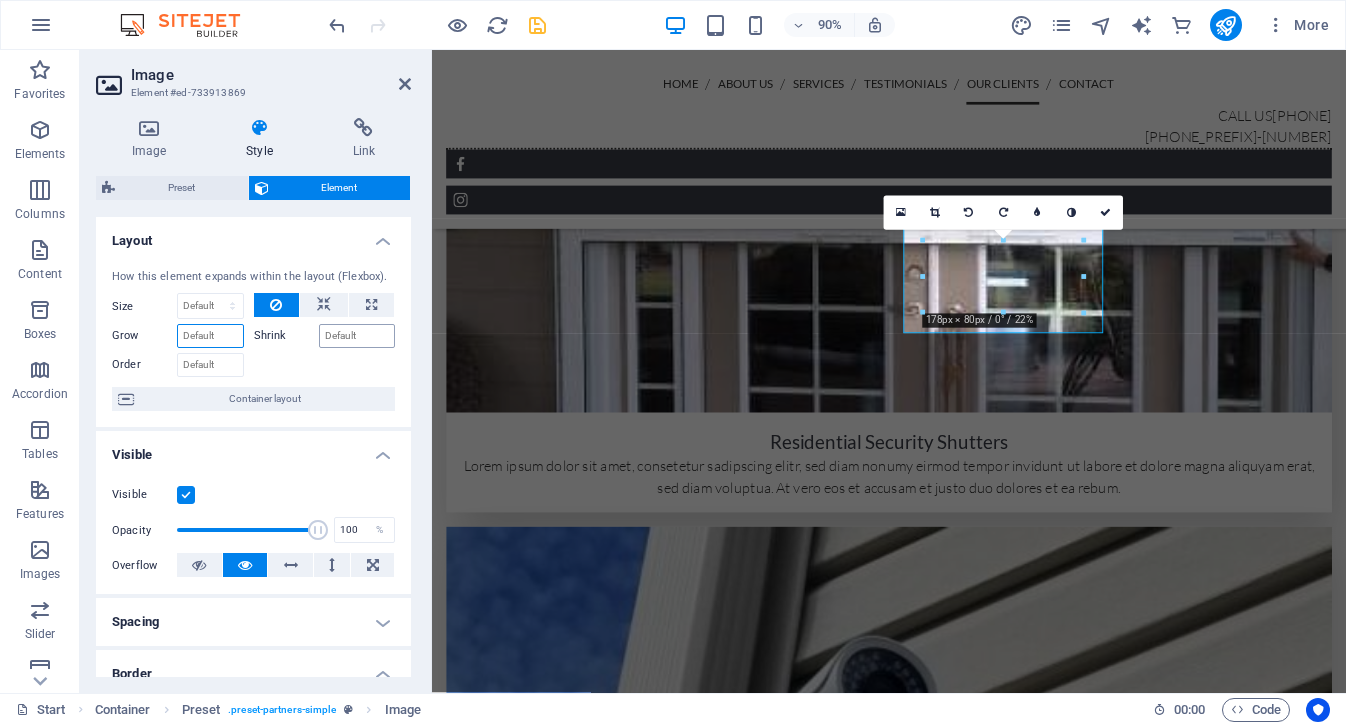 type 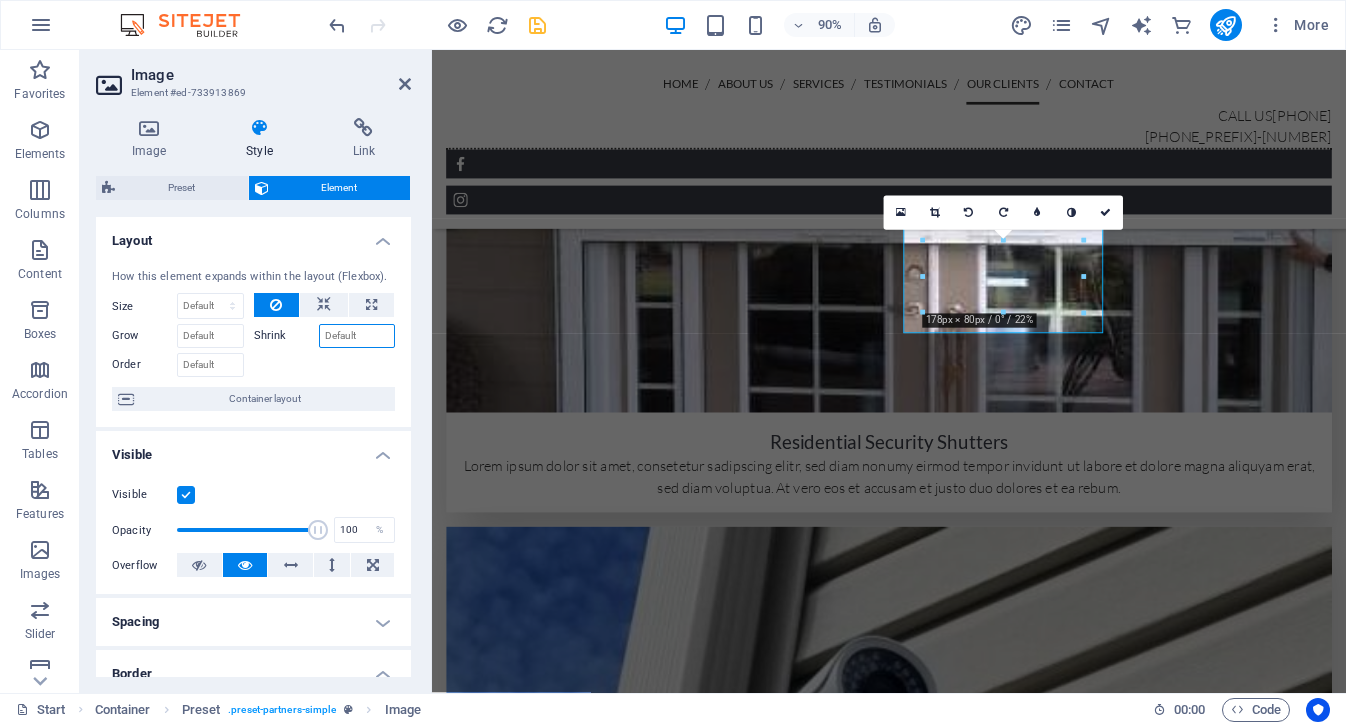click on "Shrink" at bounding box center [357, 336] 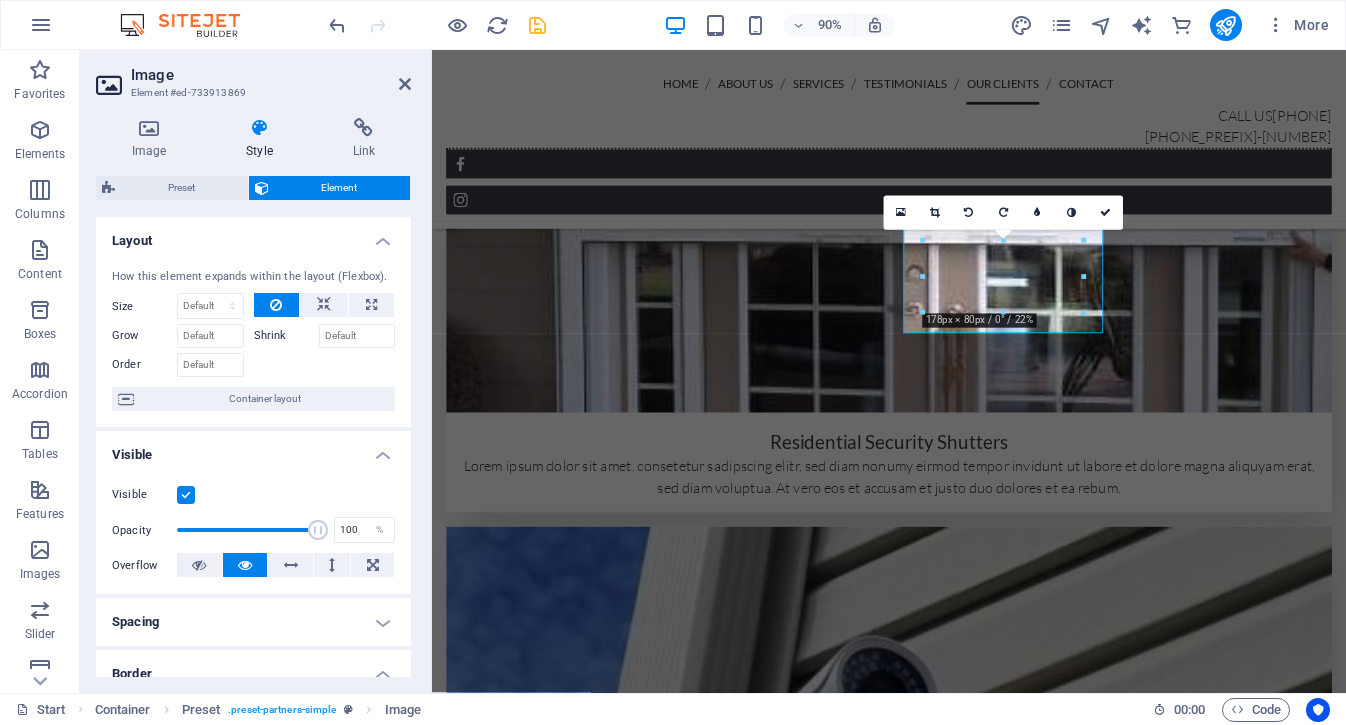 click on "Image Element #ed-733913869" at bounding box center (253, 76) 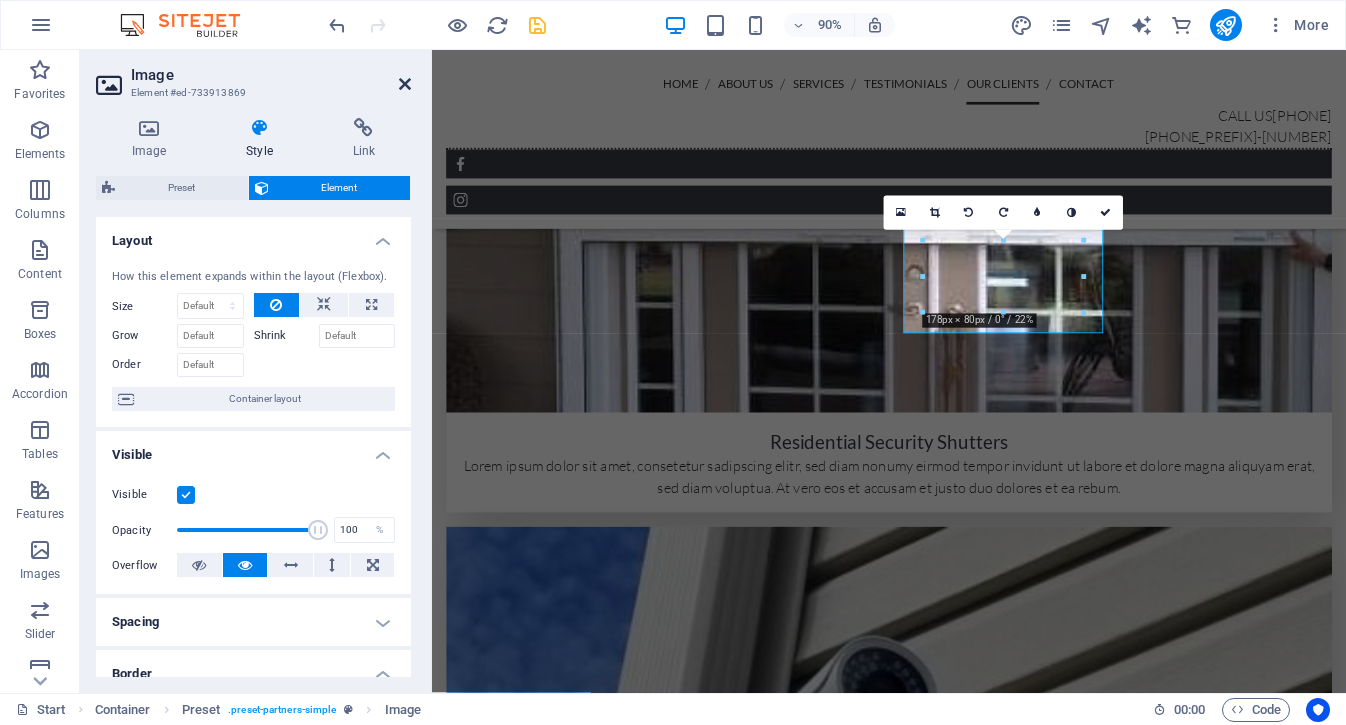 click at bounding box center (405, 84) 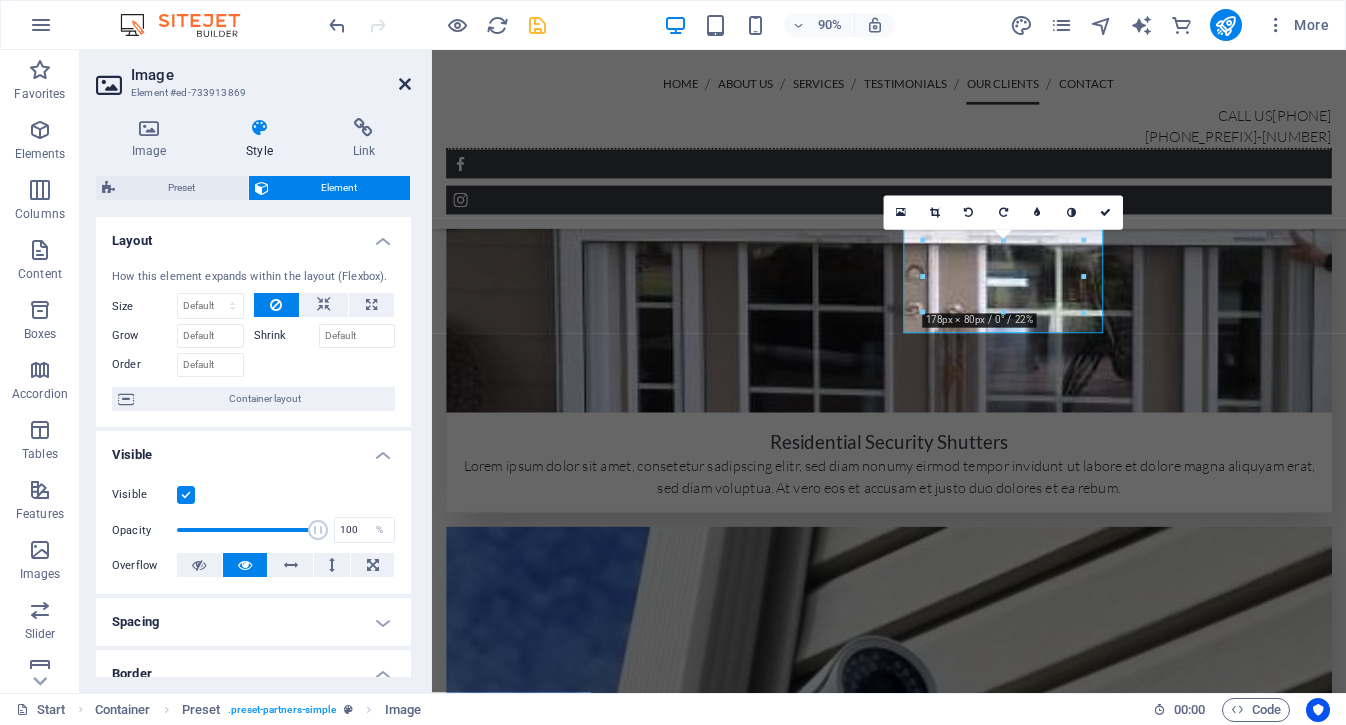 scroll, scrollTop: 5020, scrollLeft: 0, axis: vertical 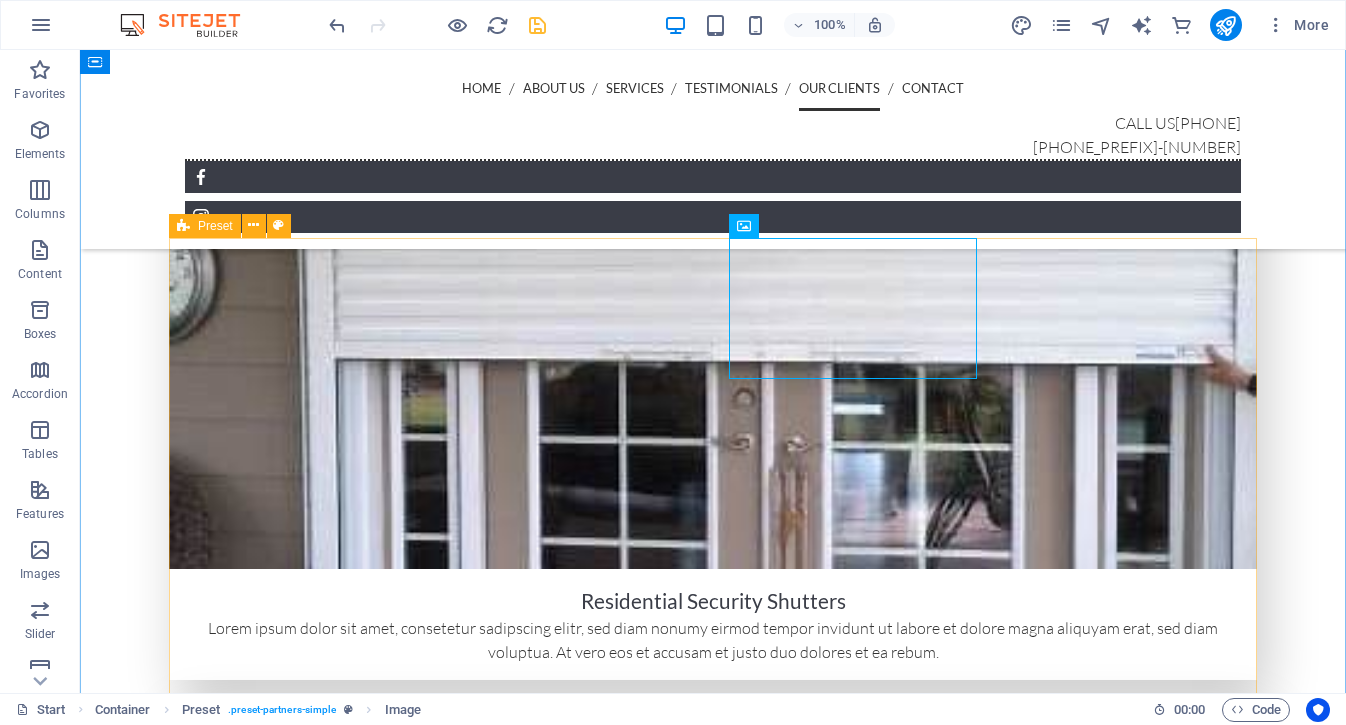 click at bounding box center (713, 6553) 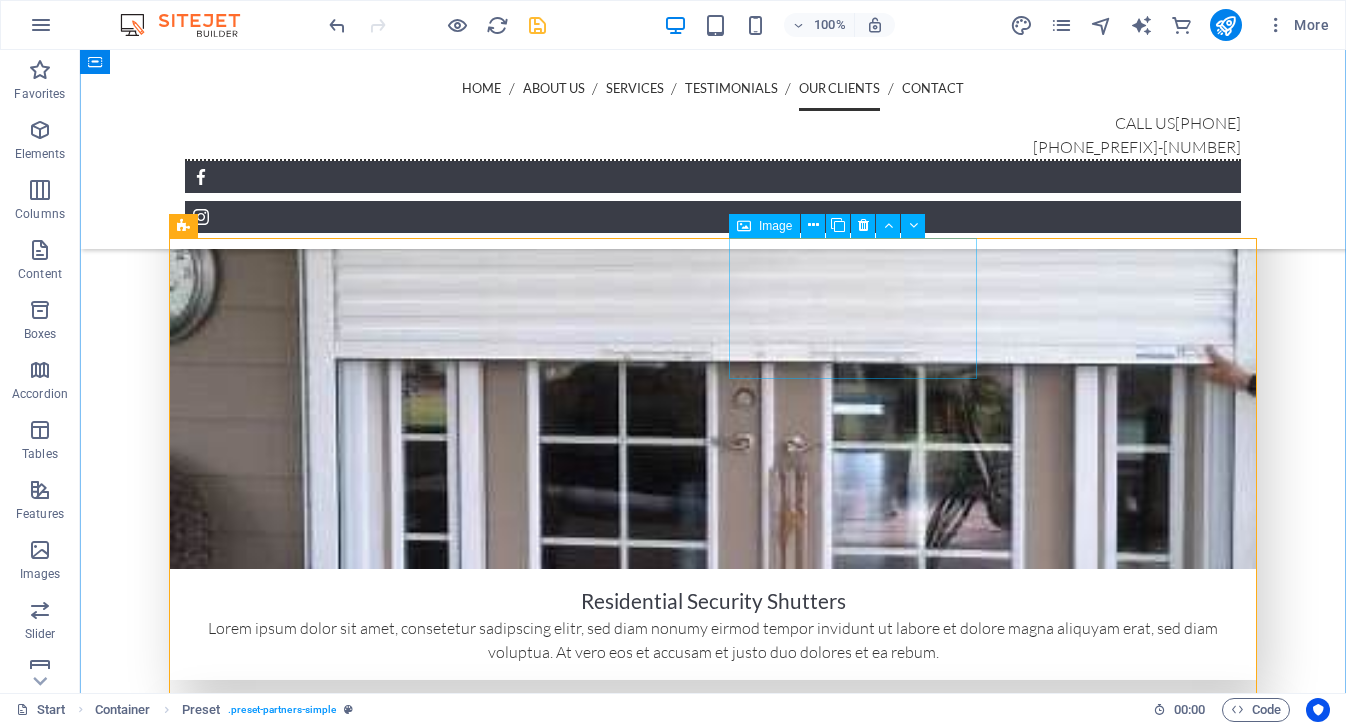 click at bounding box center (293, 6002) 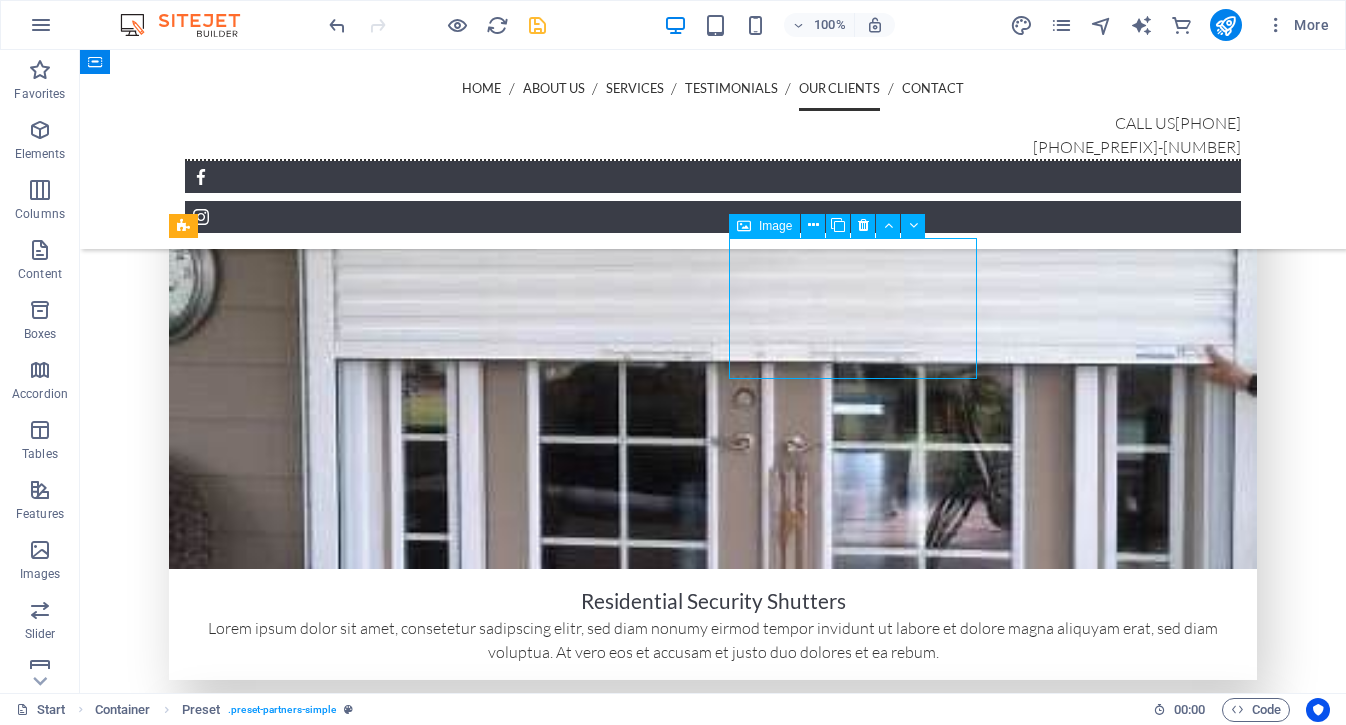 click at bounding box center (293, 6002) 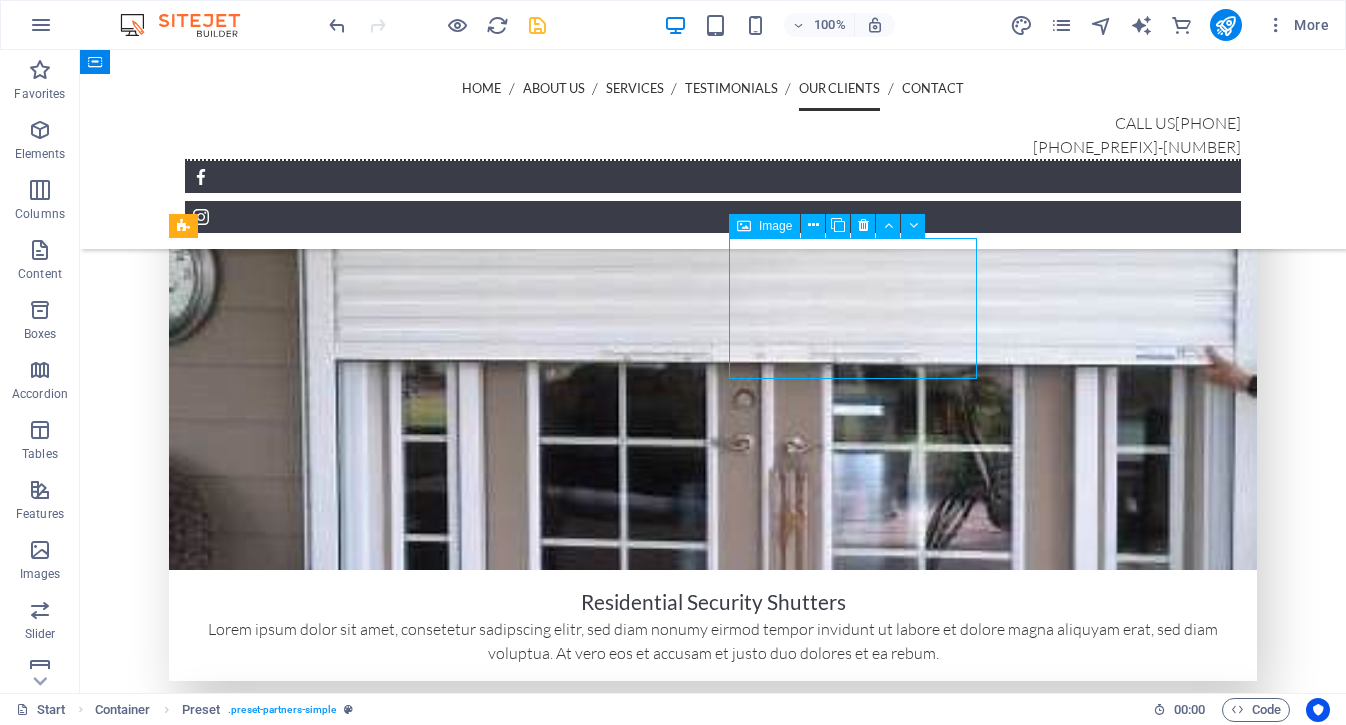 scroll, scrollTop: 5152, scrollLeft: 0, axis: vertical 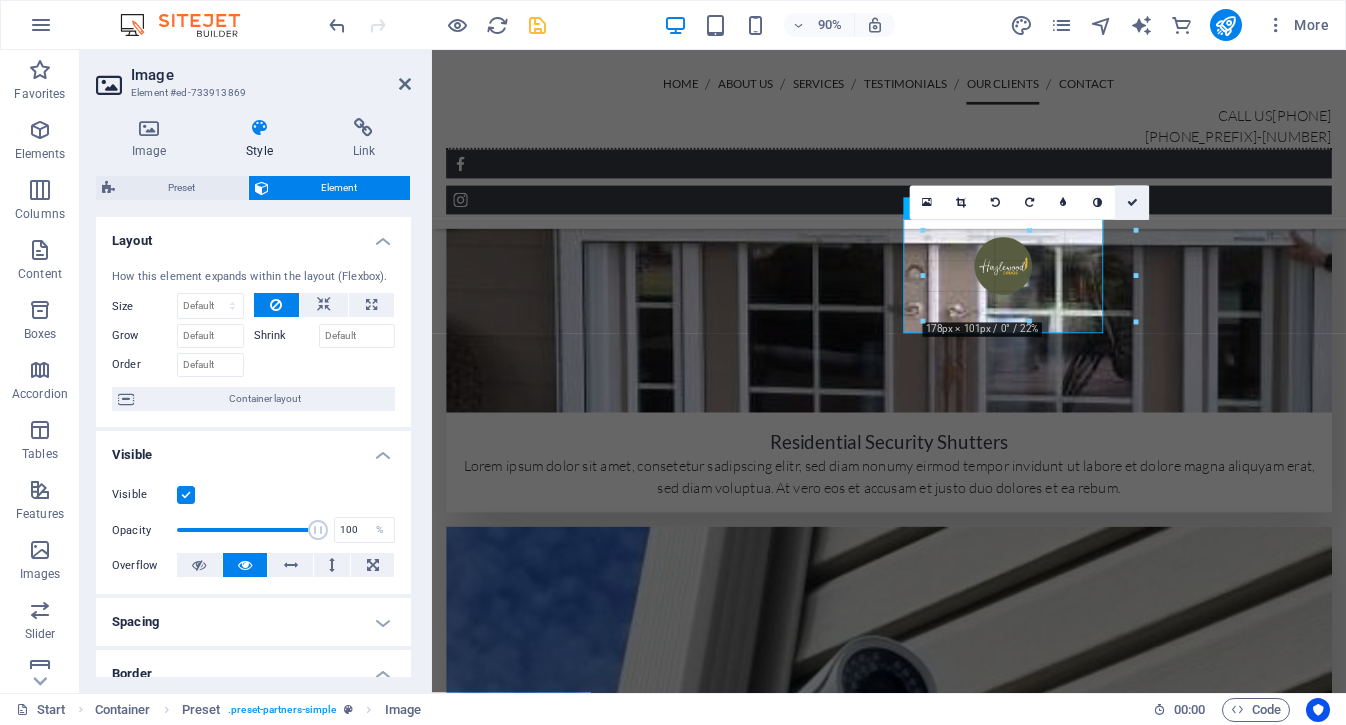 drag, startPoint x: 1080, startPoint y: 244, endPoint x: 1135, endPoint y: 190, distance: 77.07788 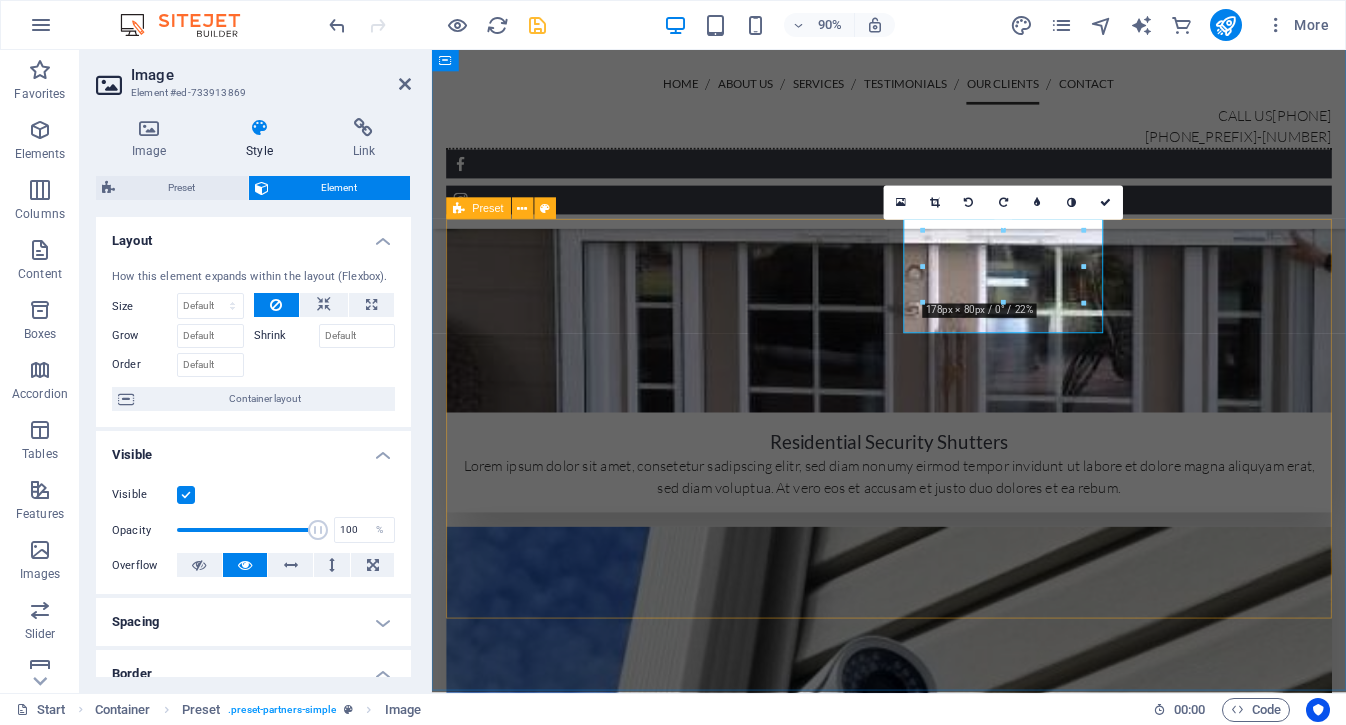 click at bounding box center (940, 6216) 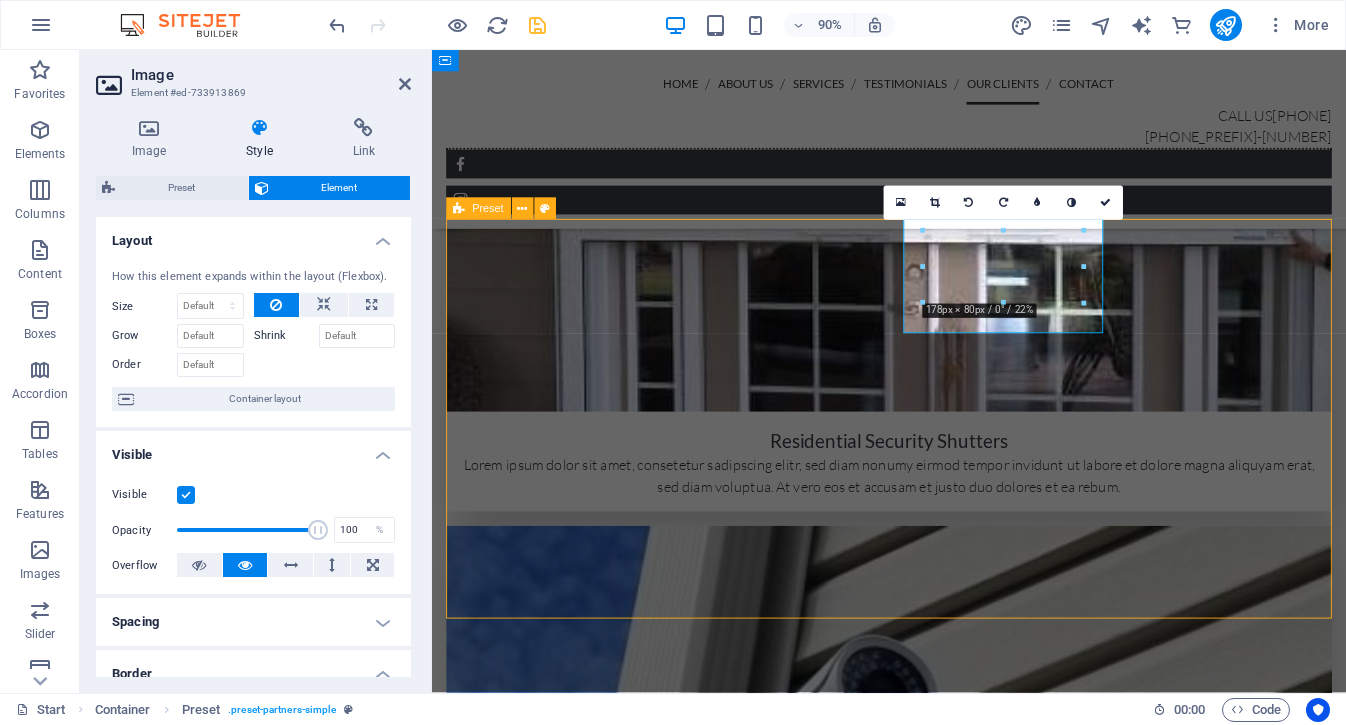 scroll, scrollTop: 5020, scrollLeft: 0, axis: vertical 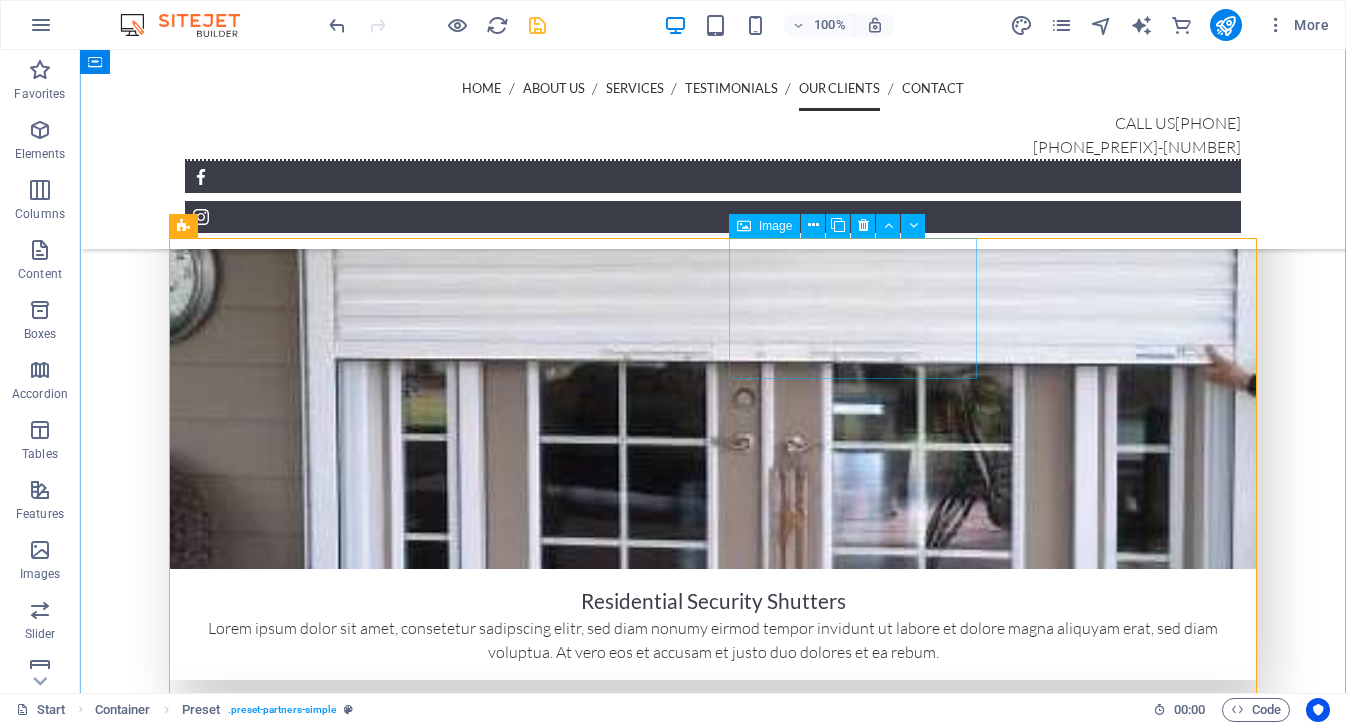 click at bounding box center [293, 6002] 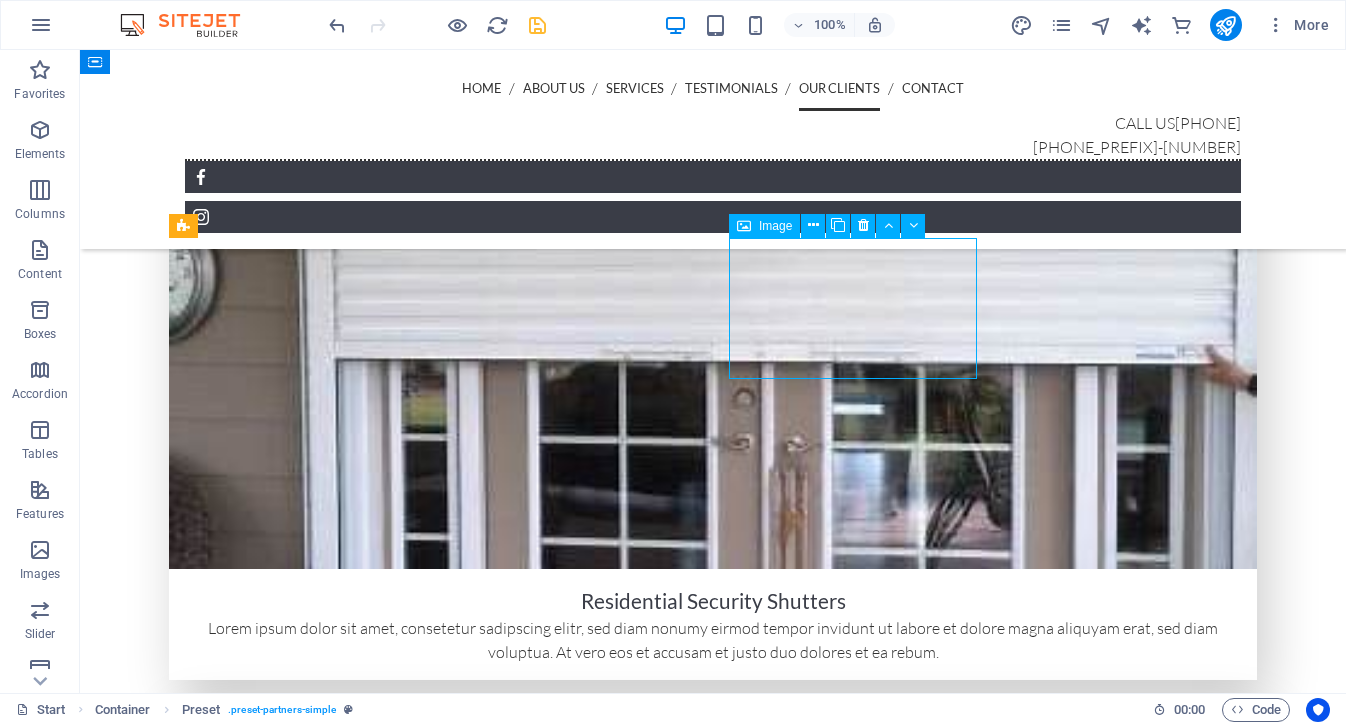 click at bounding box center [293, 6002] 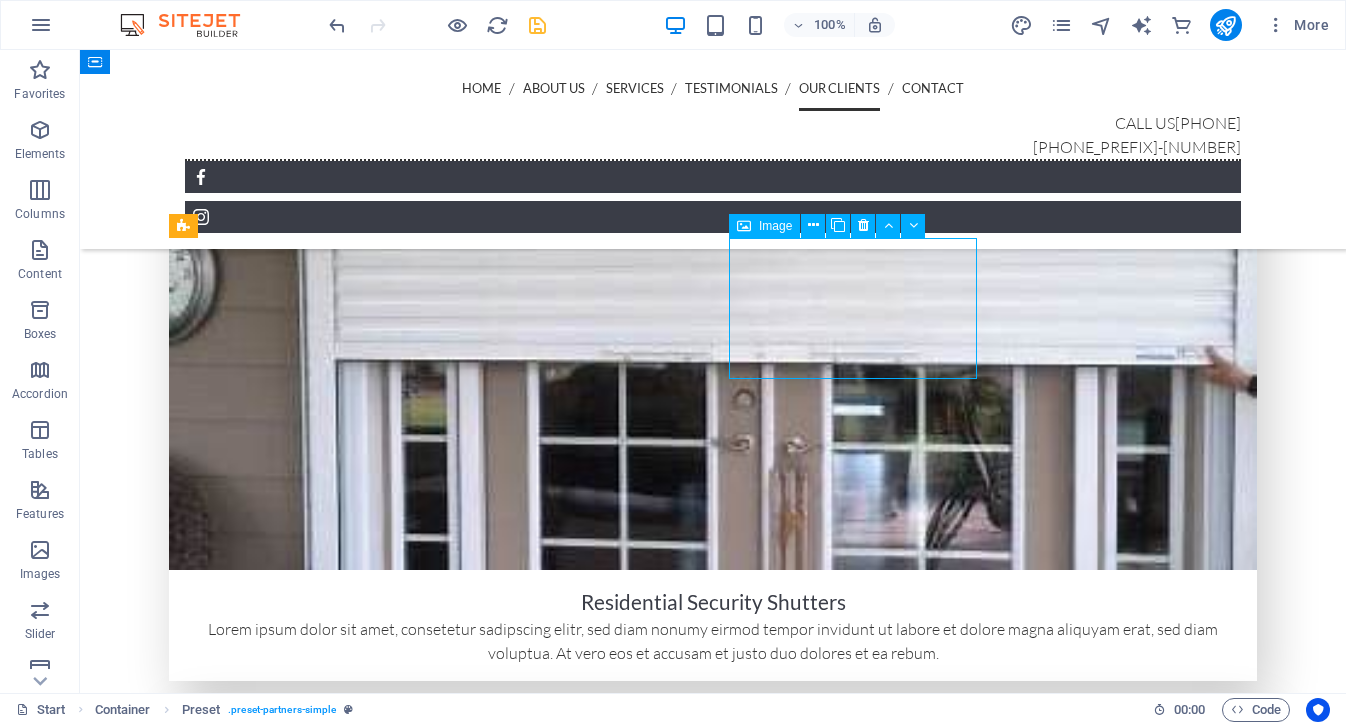 scroll, scrollTop: 5152, scrollLeft: 0, axis: vertical 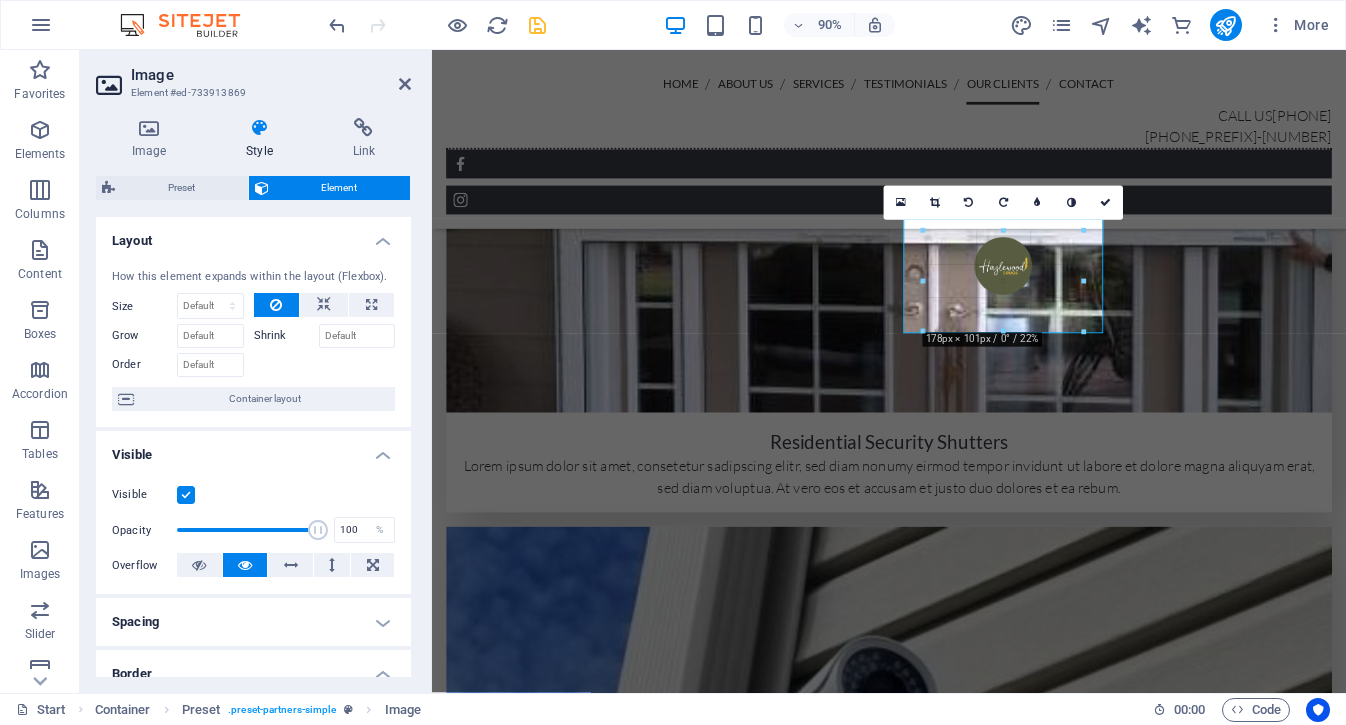 drag, startPoint x: 1084, startPoint y: 276, endPoint x: 1104, endPoint y: 276, distance: 20 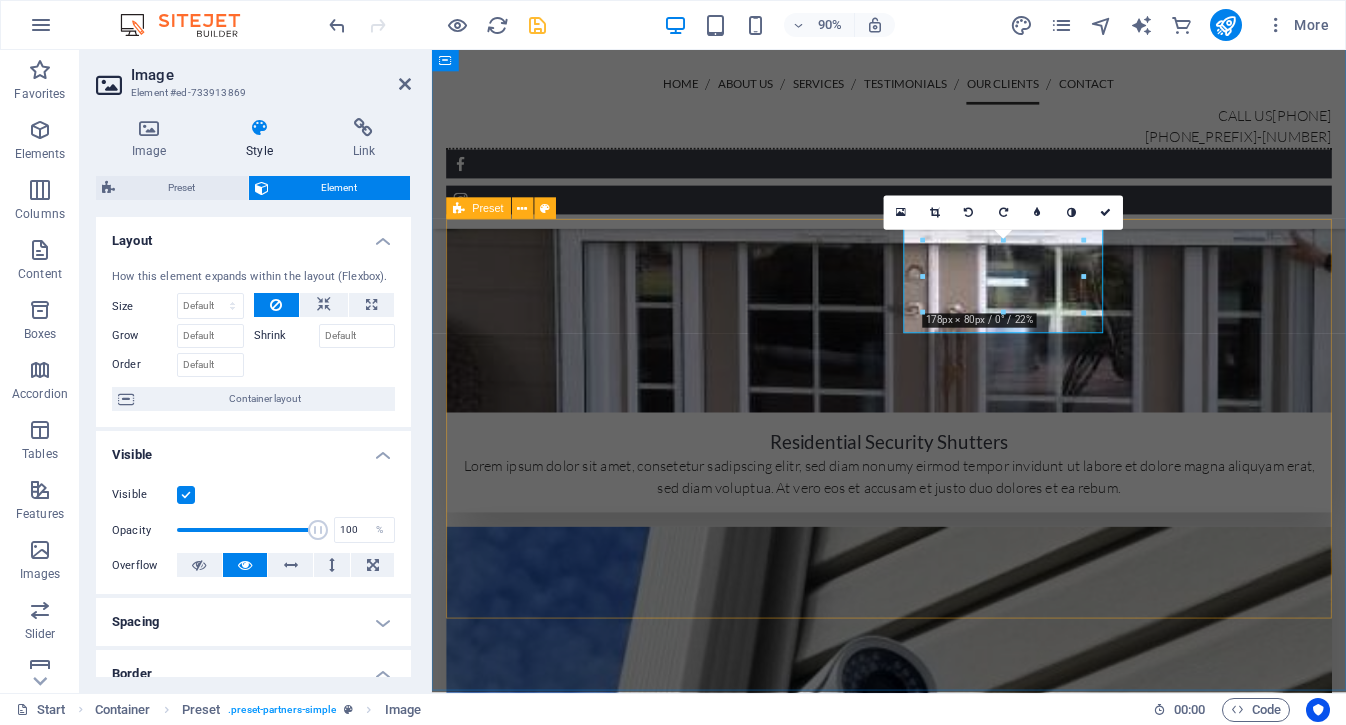 drag, startPoint x: 1516, startPoint y: 325, endPoint x: 1171, endPoint y: 378, distance: 349.04727 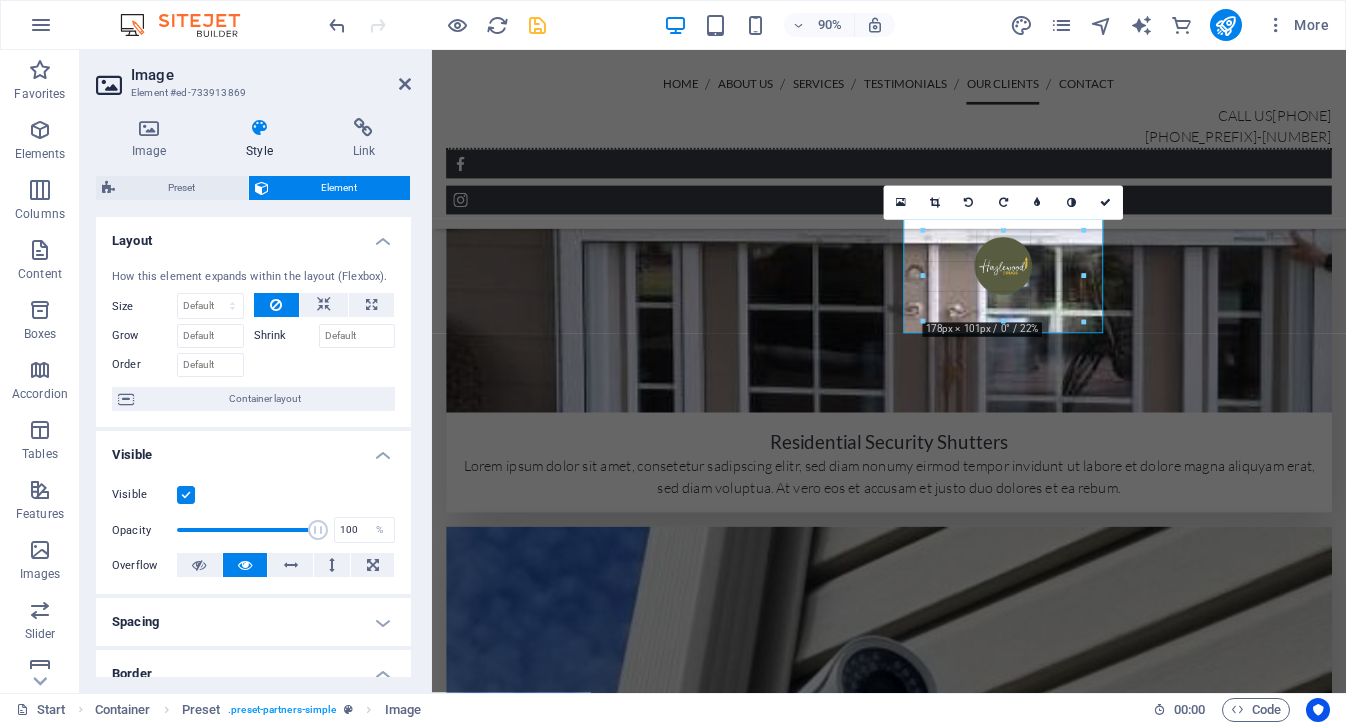 drag, startPoint x: 1085, startPoint y: 313, endPoint x: 1087, endPoint y: 227, distance: 86.023254 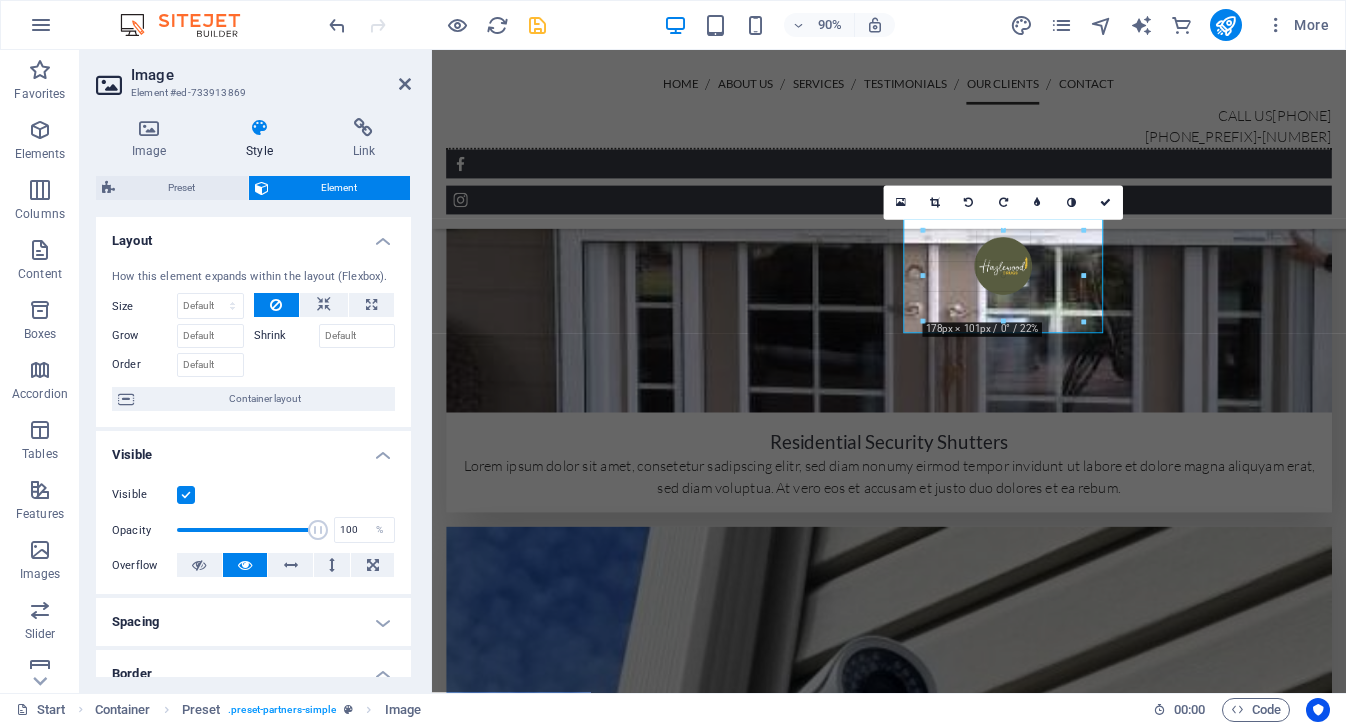 click on "180 170 160 150 140 130 120 110 100 90 80 70 60 50 40 30 20 10 0 -10 -20 -30 -40 -50 -60 -70 -80 -90 -100 -110 -120 -130 -140 -150 -160 -170 178px × 101px / 0° / 22% 16:10 16:9 4:3 1:1 1:2 0" at bounding box center (1003, 276) 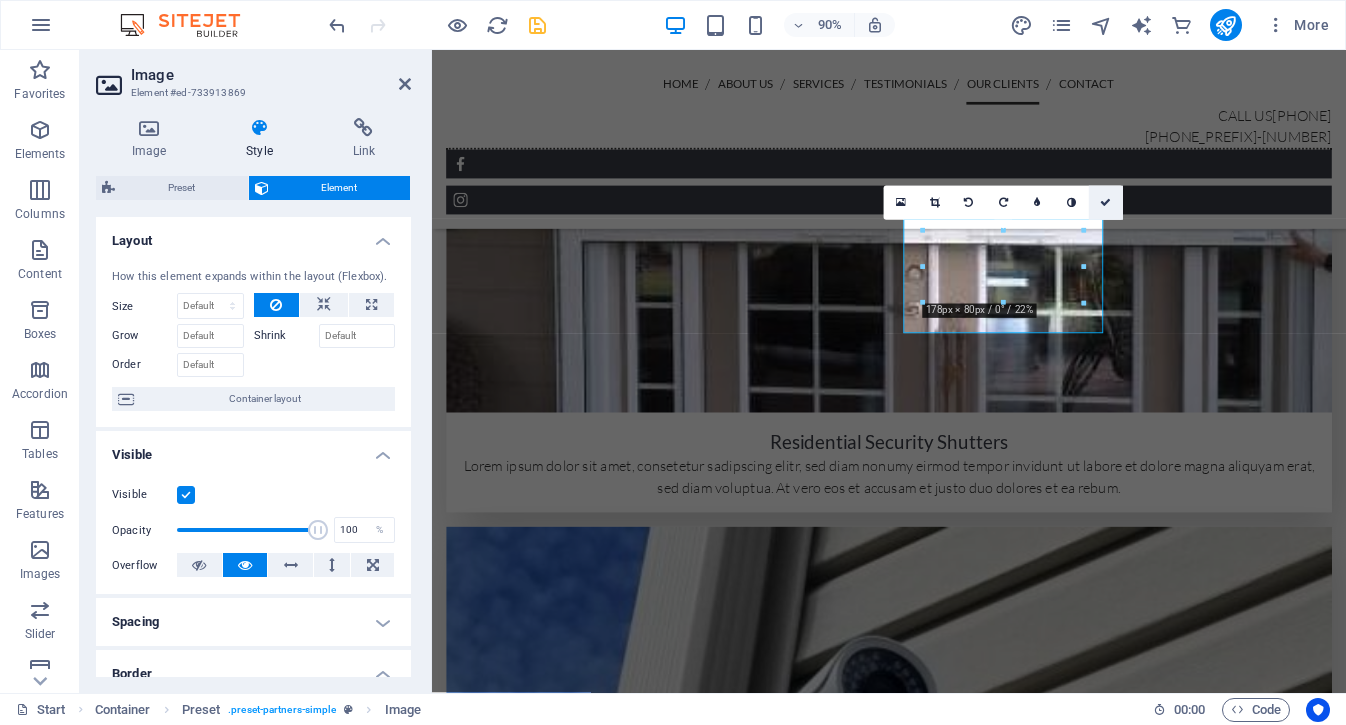 drag, startPoint x: 1106, startPoint y: 206, endPoint x: 1027, endPoint y: 156, distance: 93.49332 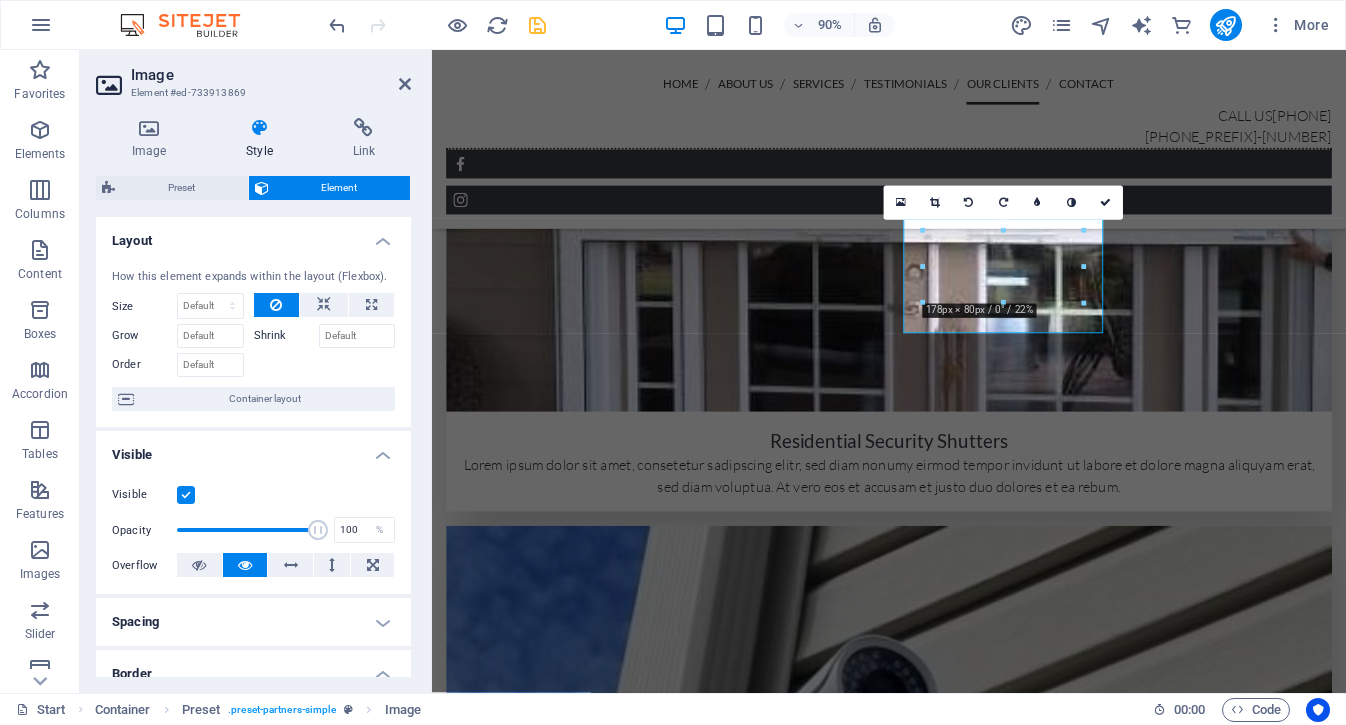 scroll, scrollTop: 5020, scrollLeft: 0, axis: vertical 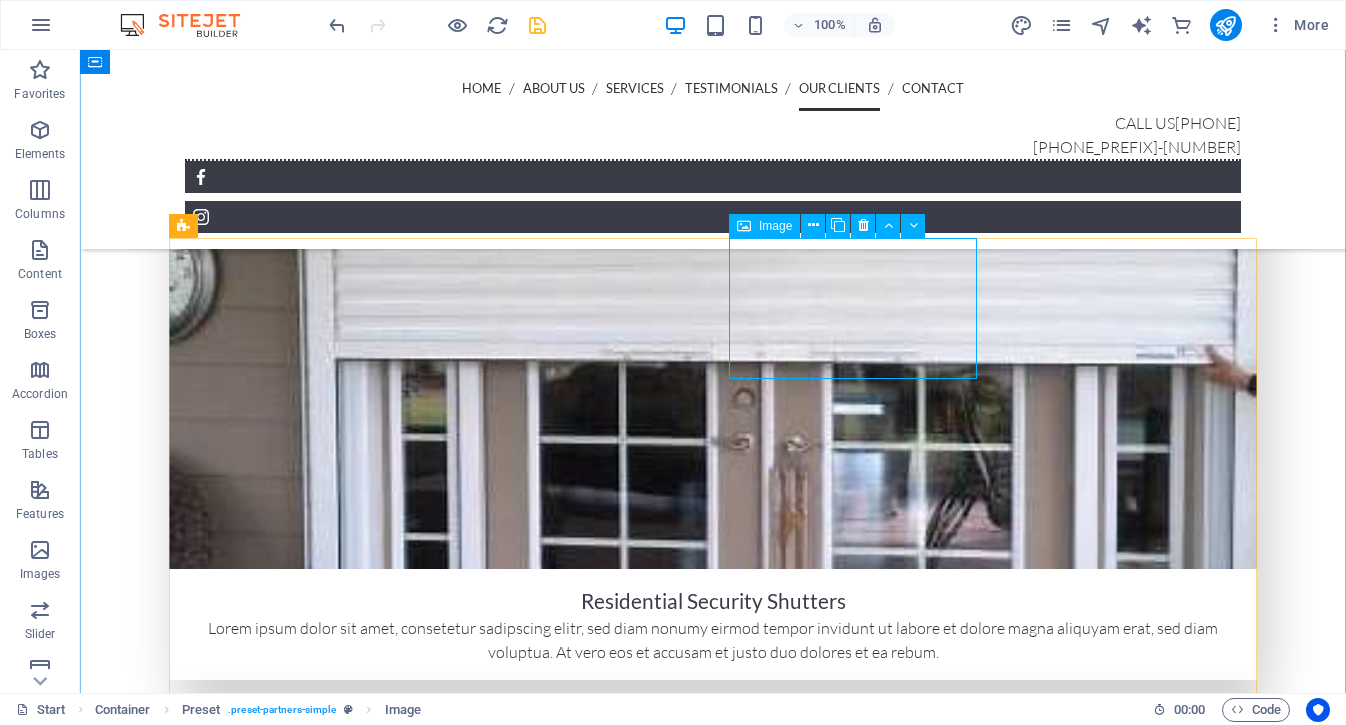 click at bounding box center (293, 6002) 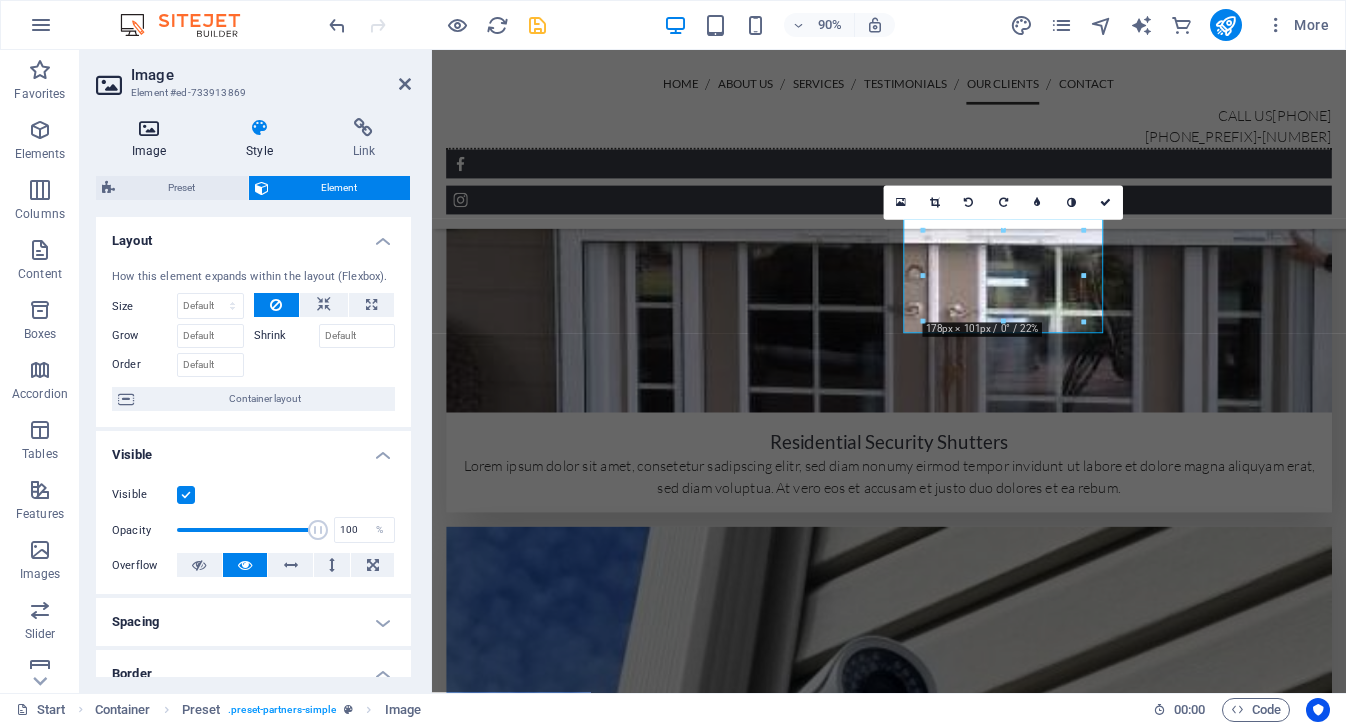 click at bounding box center (149, 128) 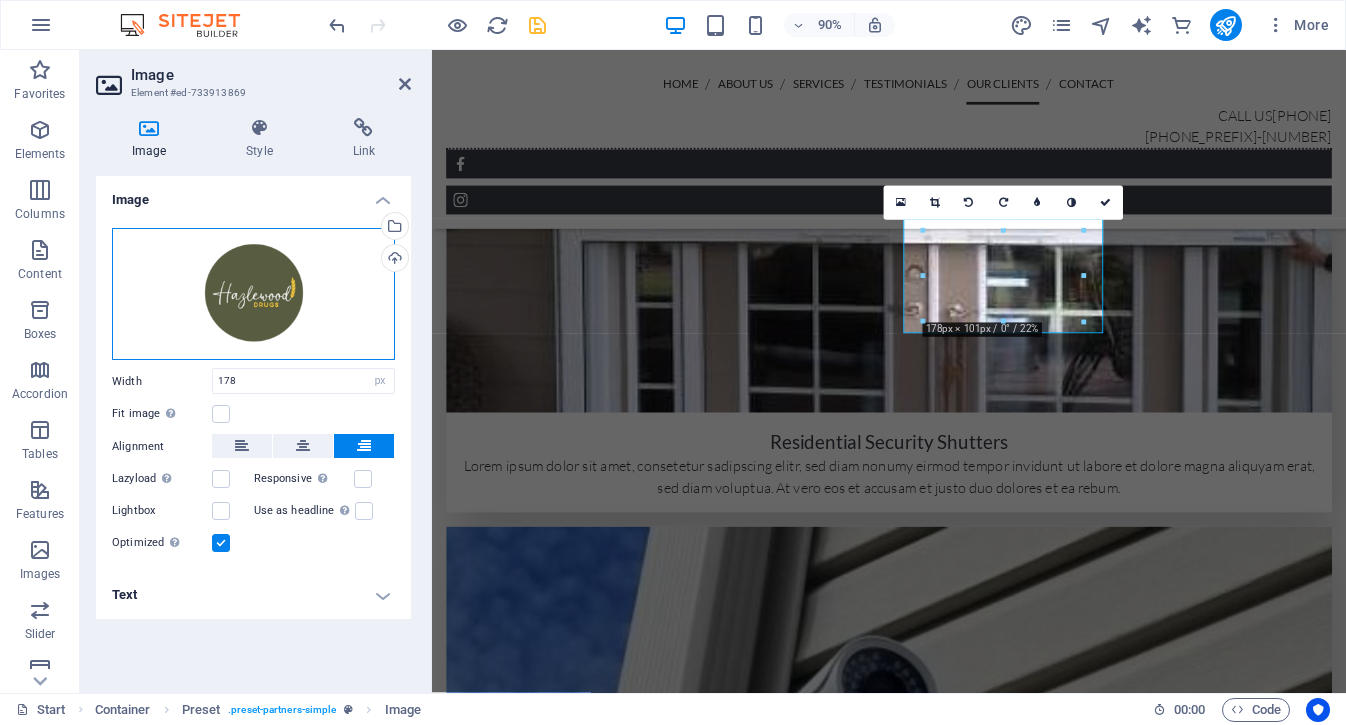 click on "Drag files here, click to choose files or select files from Files or our free stock photos & videos" at bounding box center (253, 294) 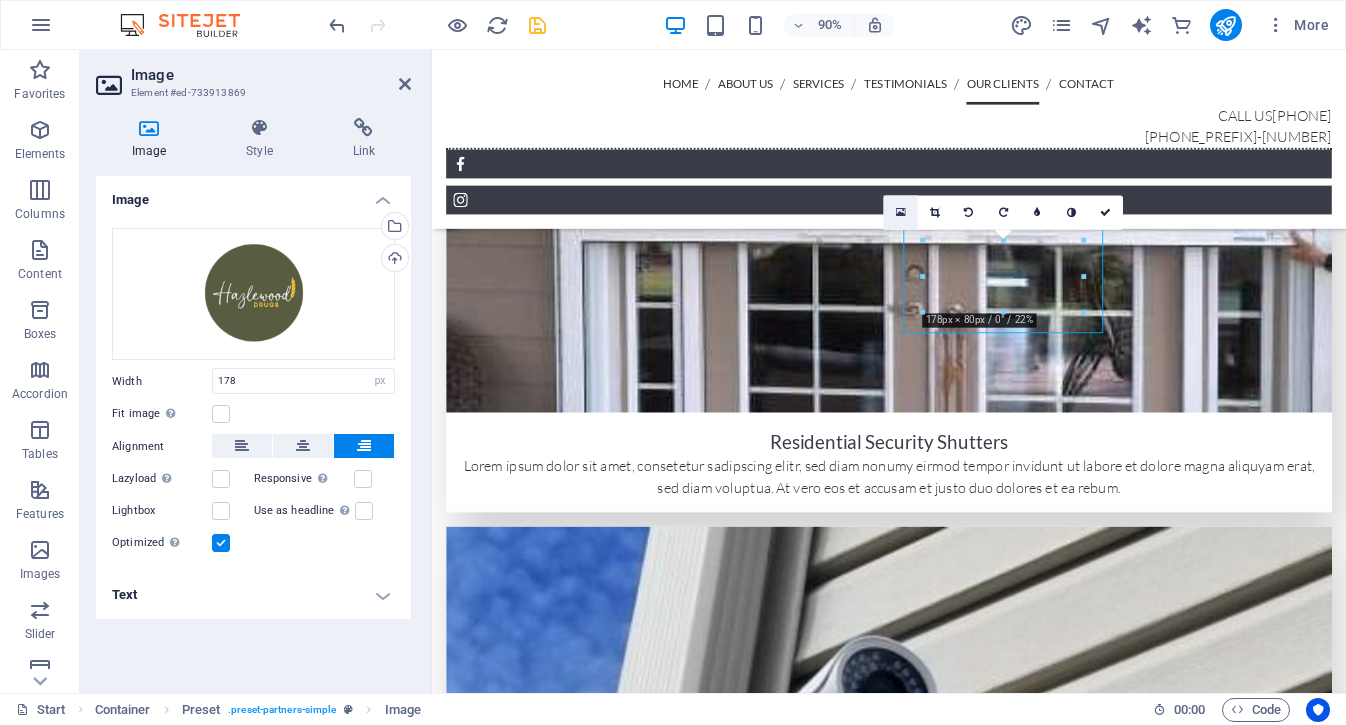 click at bounding box center (901, 212) 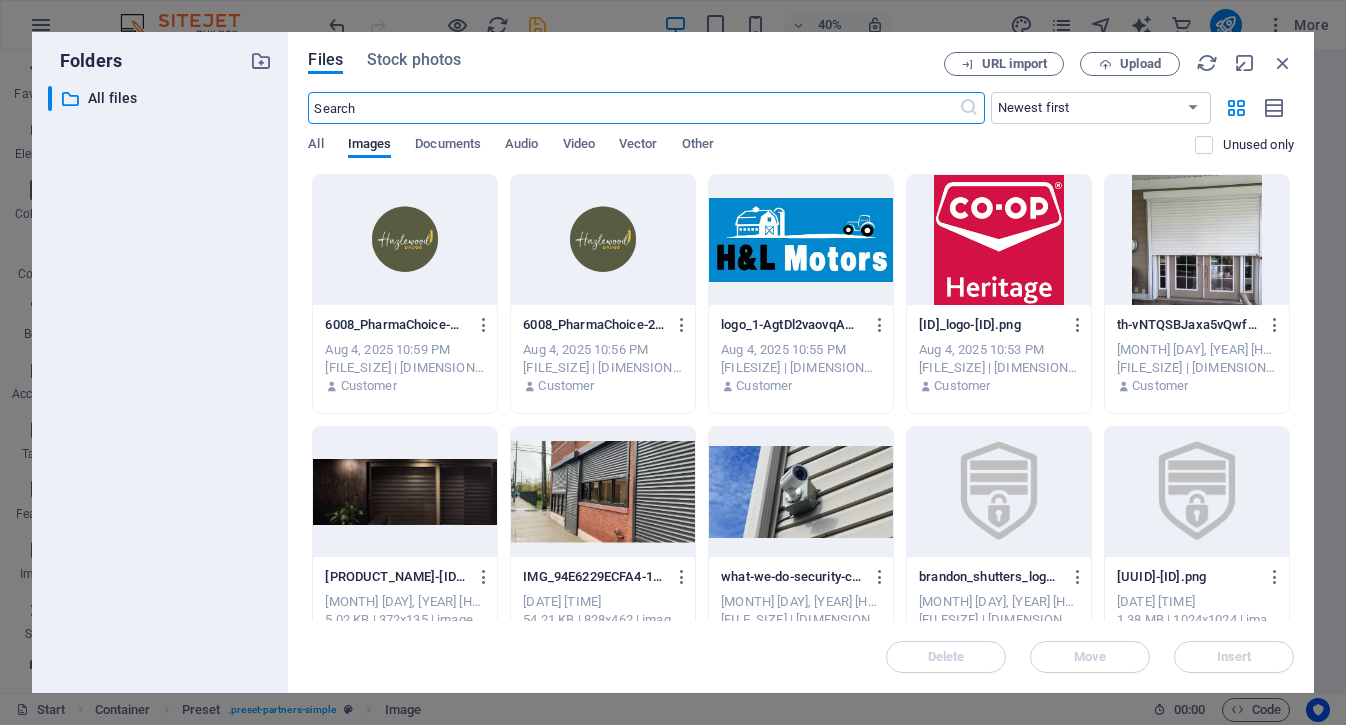 click at bounding box center (405, 240) 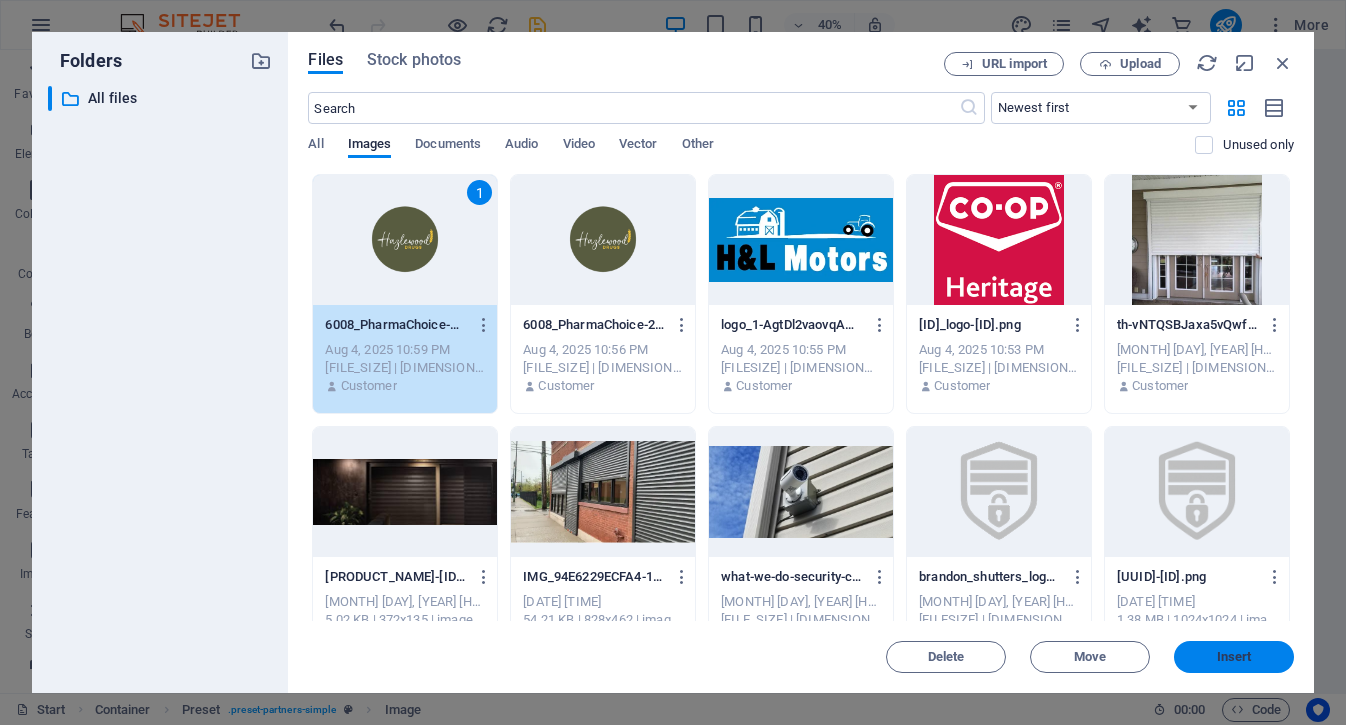 click on "Insert" at bounding box center (1234, 657) 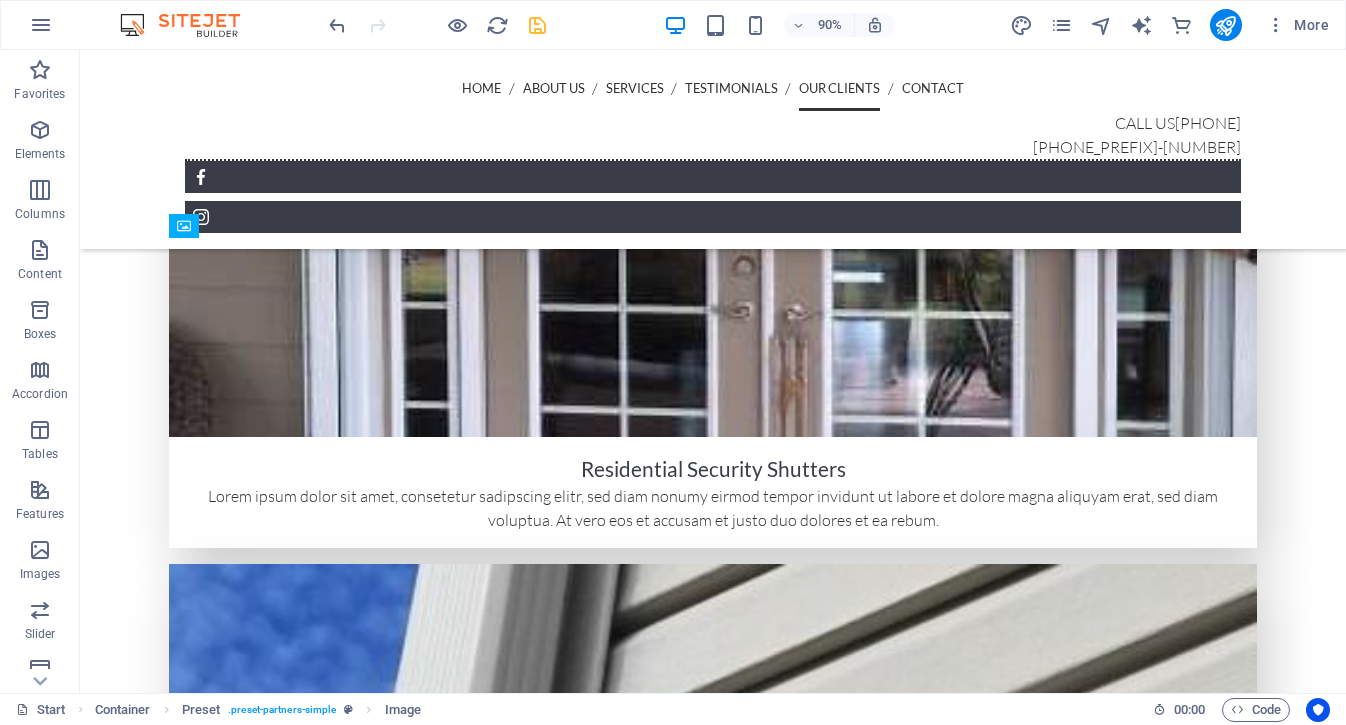 scroll, scrollTop: 5020, scrollLeft: 0, axis: vertical 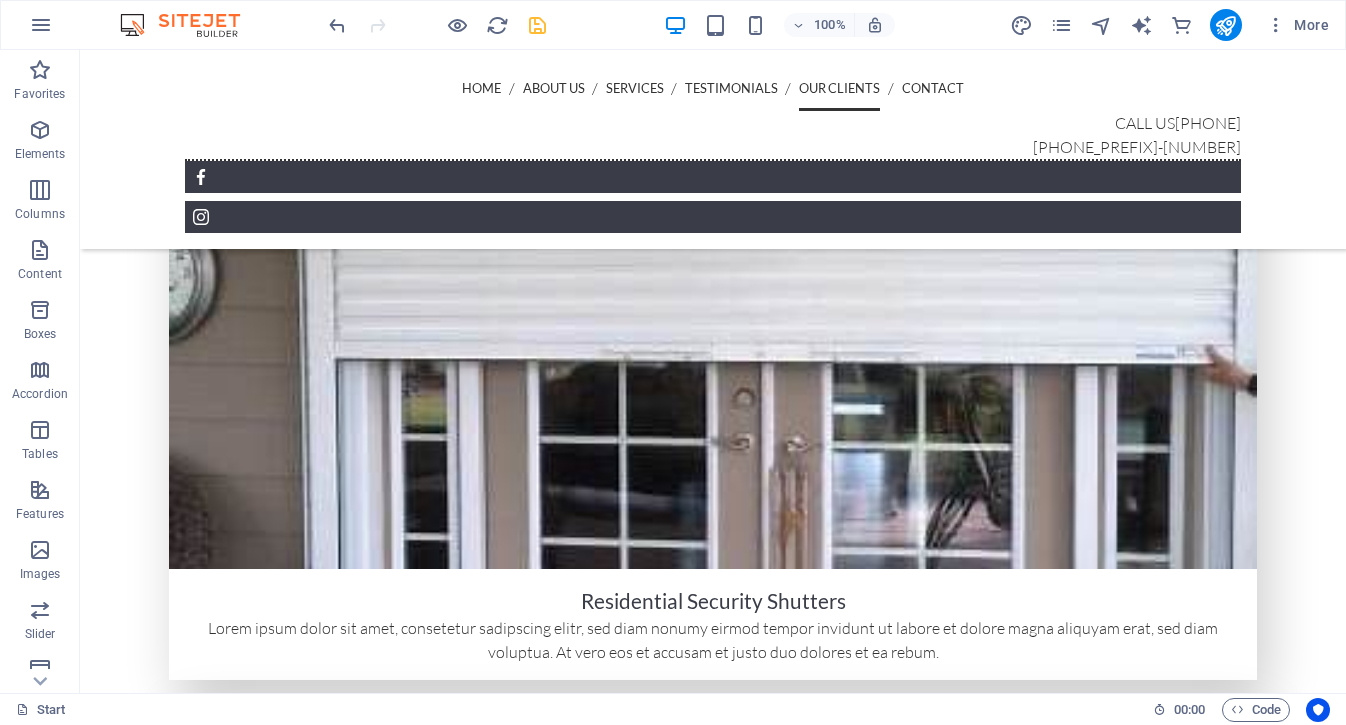 drag, startPoint x: 196, startPoint y: 591, endPoint x: 729, endPoint y: 595, distance: 533.015 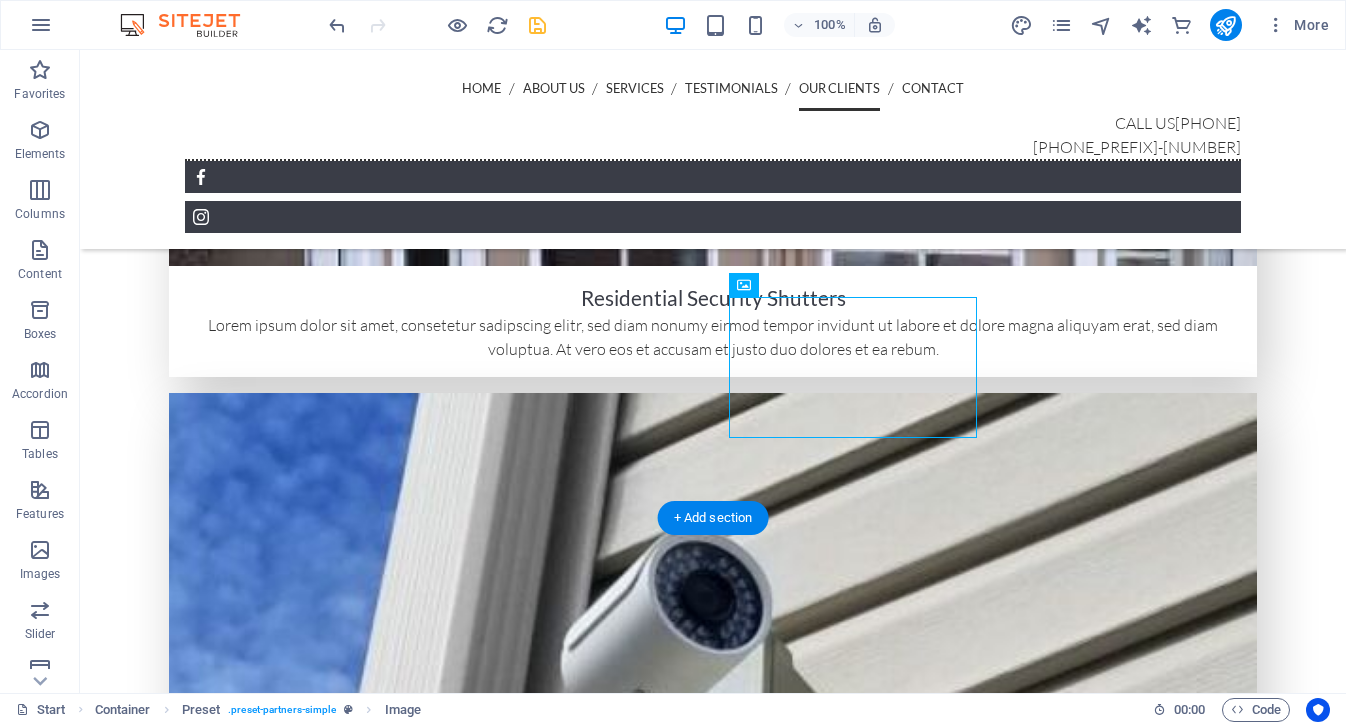 scroll, scrollTop: 5355, scrollLeft: 0, axis: vertical 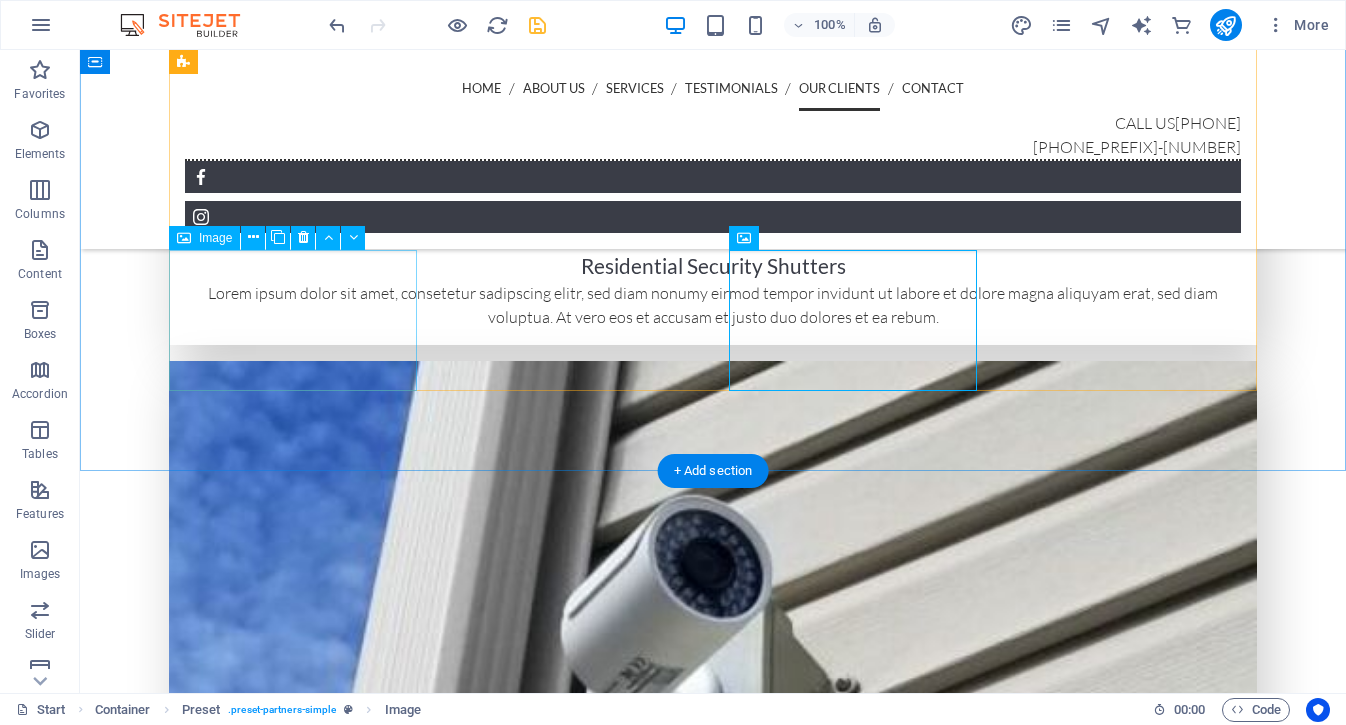 click at bounding box center [293, 6612] 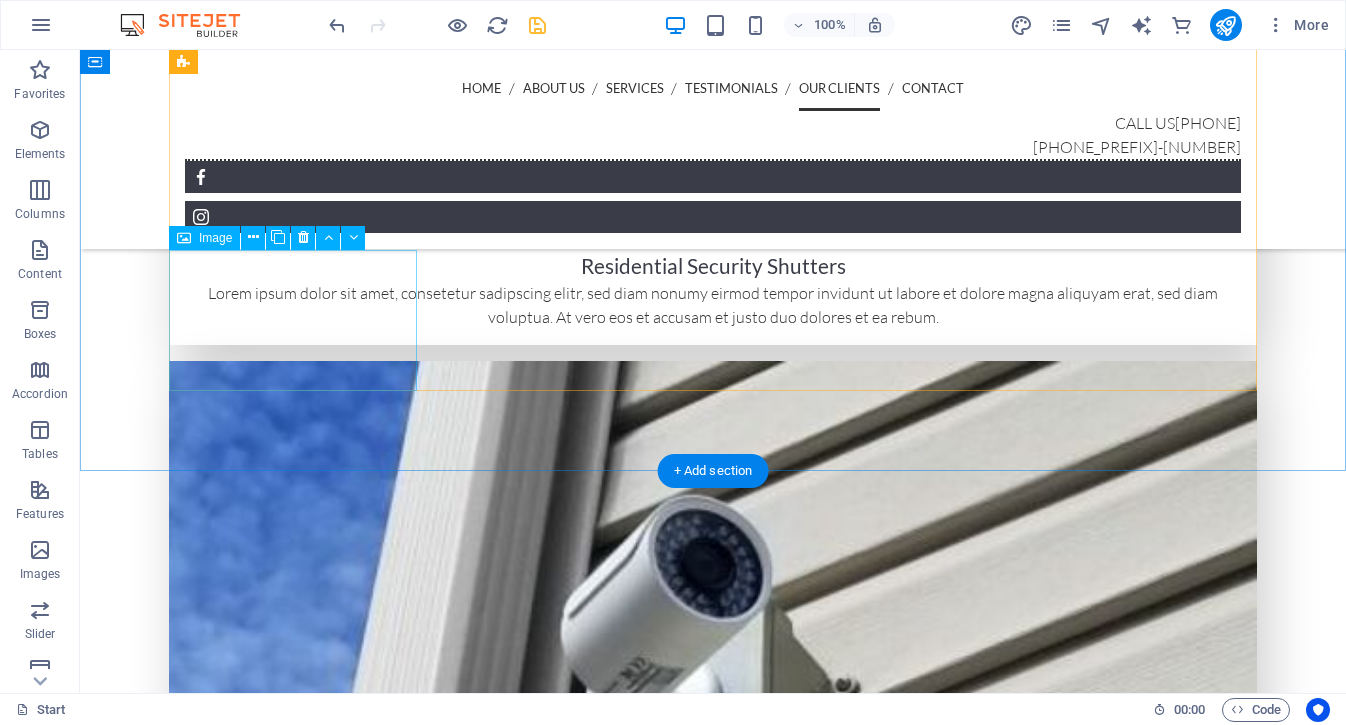 click at bounding box center [293, 6612] 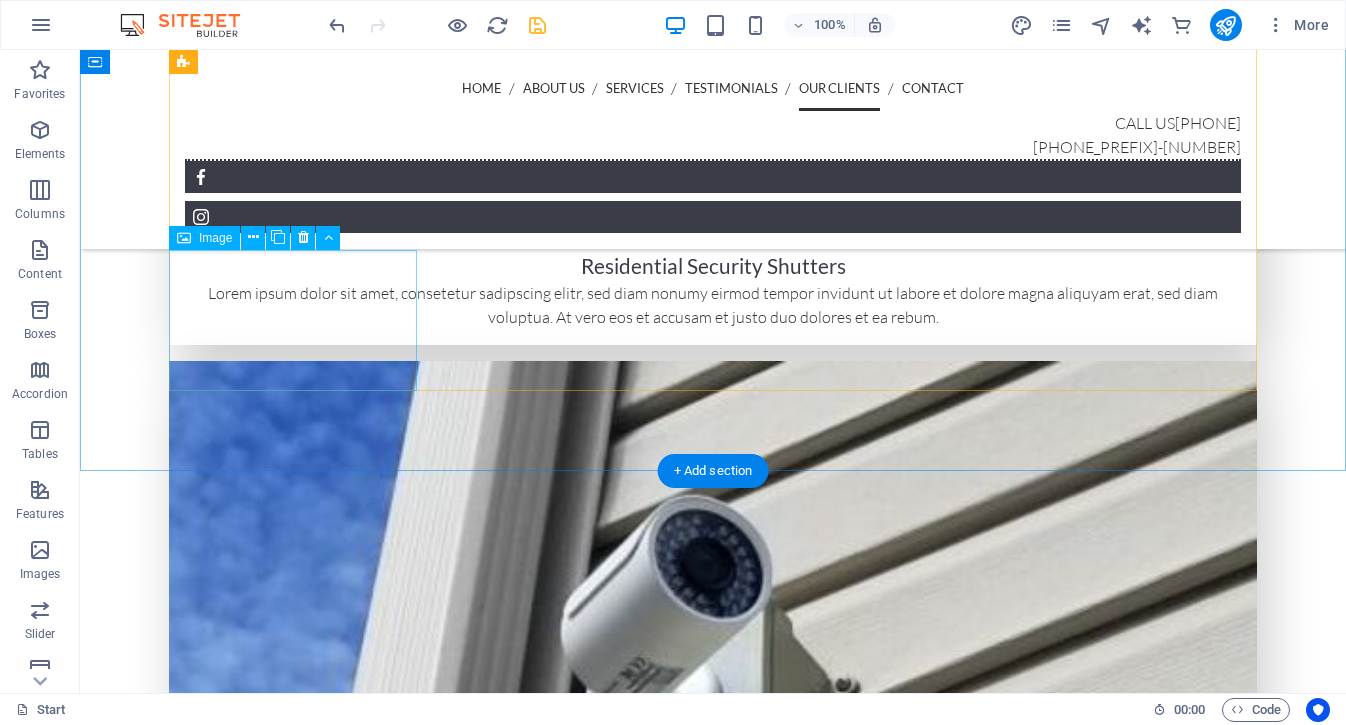 click at bounding box center [293, 6612] 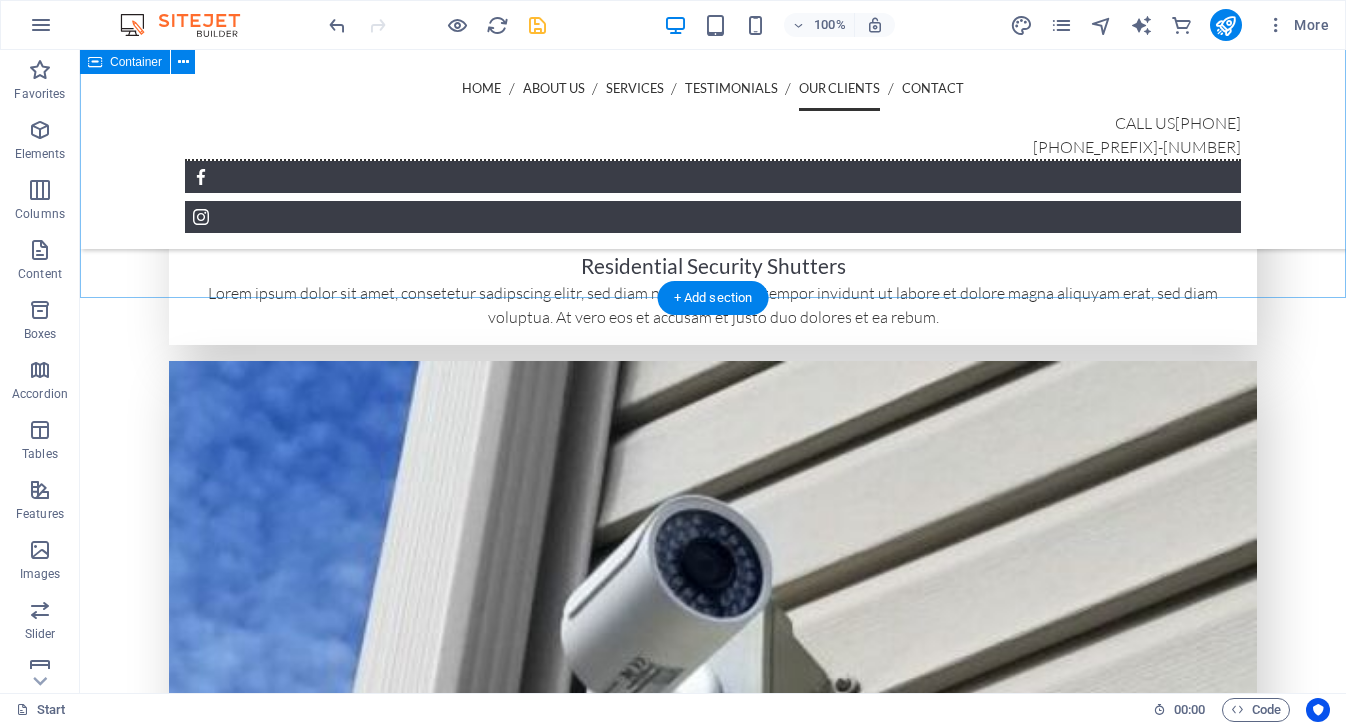 click on "Clients Customers of ours" at bounding box center (713, 5836) 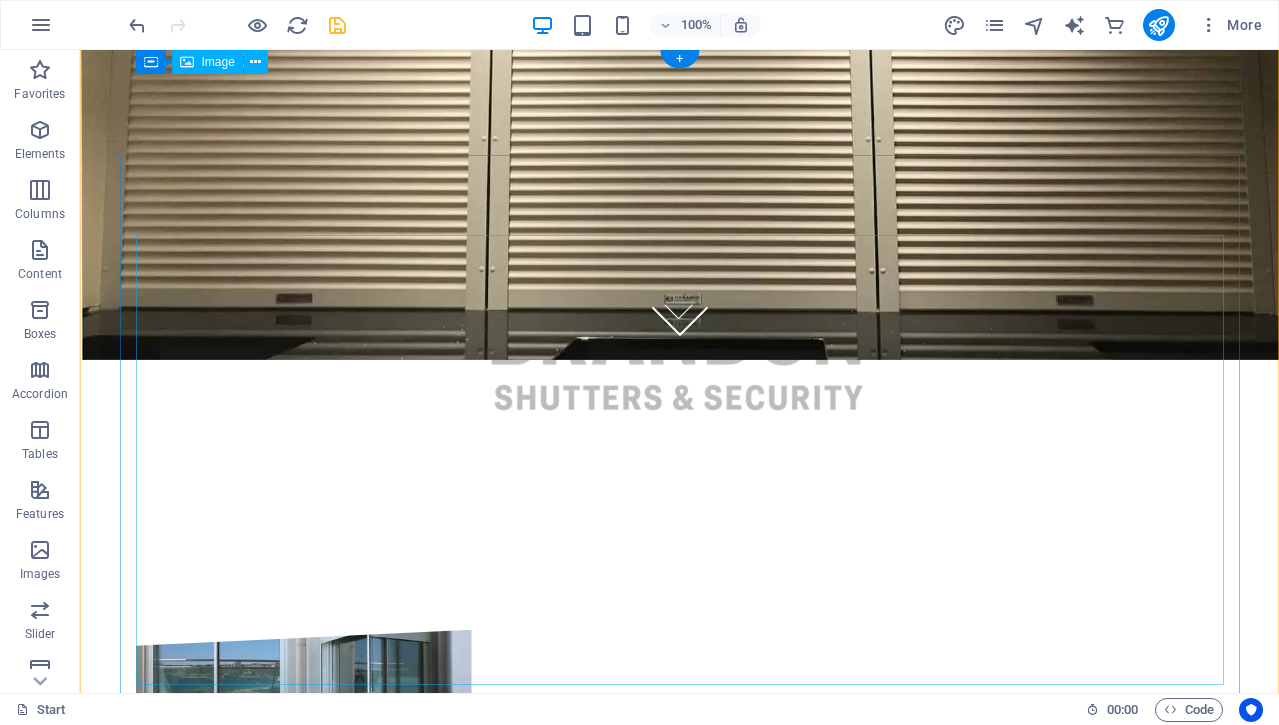 scroll, scrollTop: 0, scrollLeft: 0, axis: both 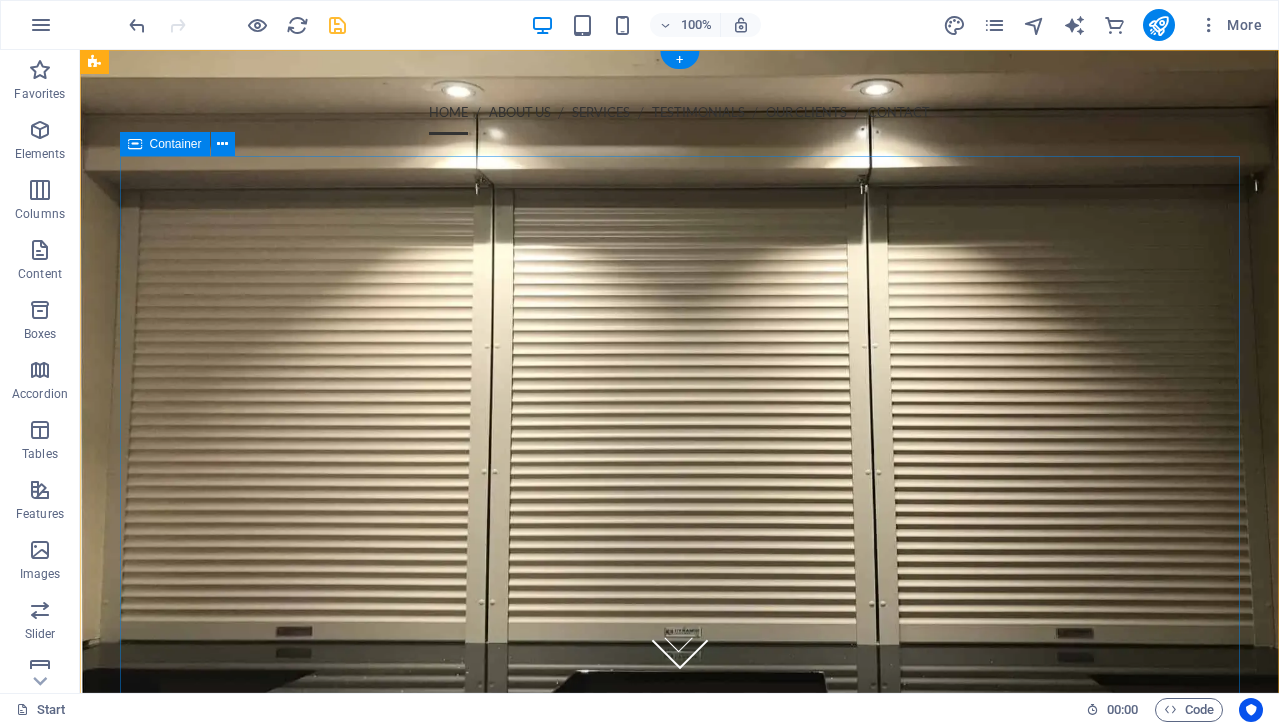 click at bounding box center (680, 578) 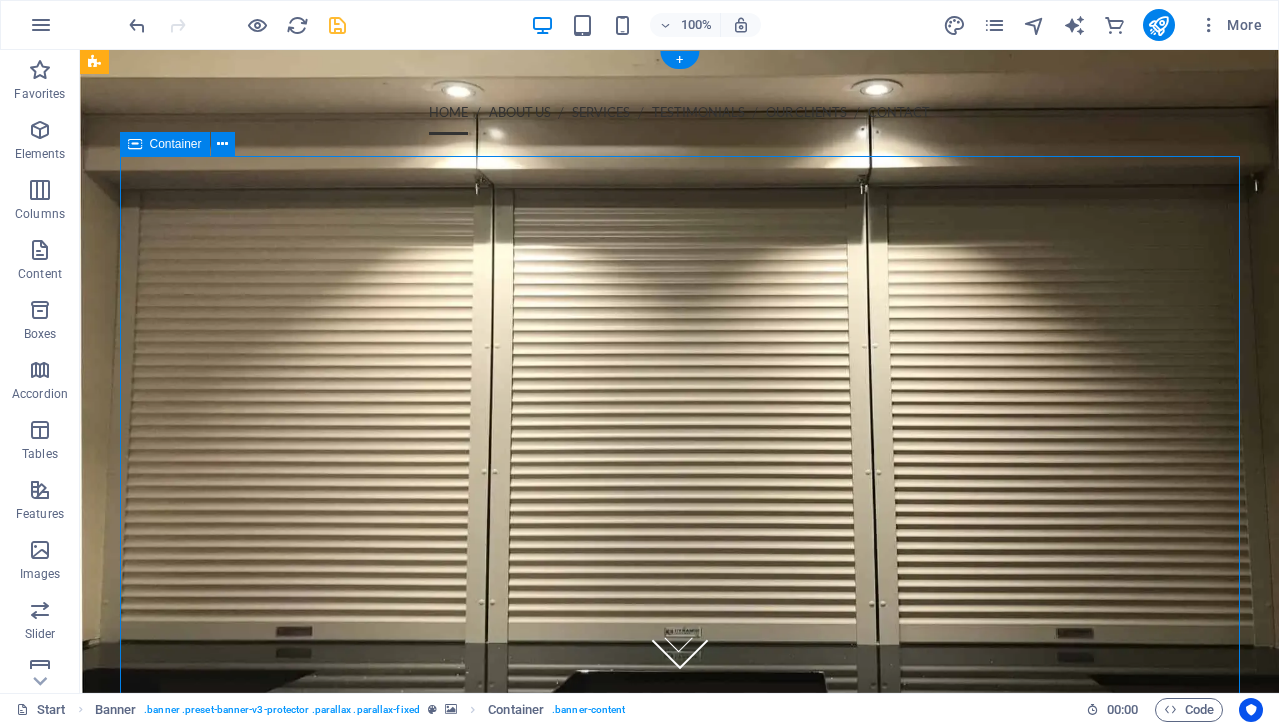 drag, startPoint x: 869, startPoint y: 211, endPoint x: 511, endPoint y: 253, distance: 360.45526 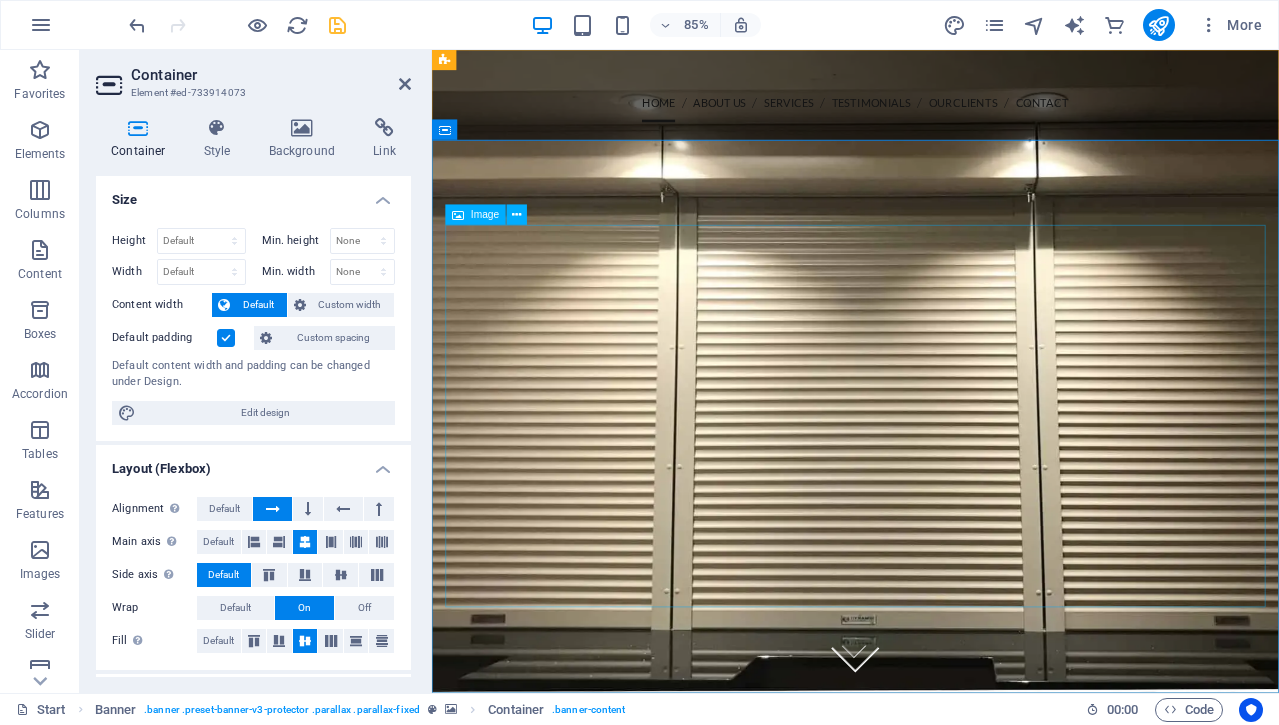 click at bounding box center [930, 578] 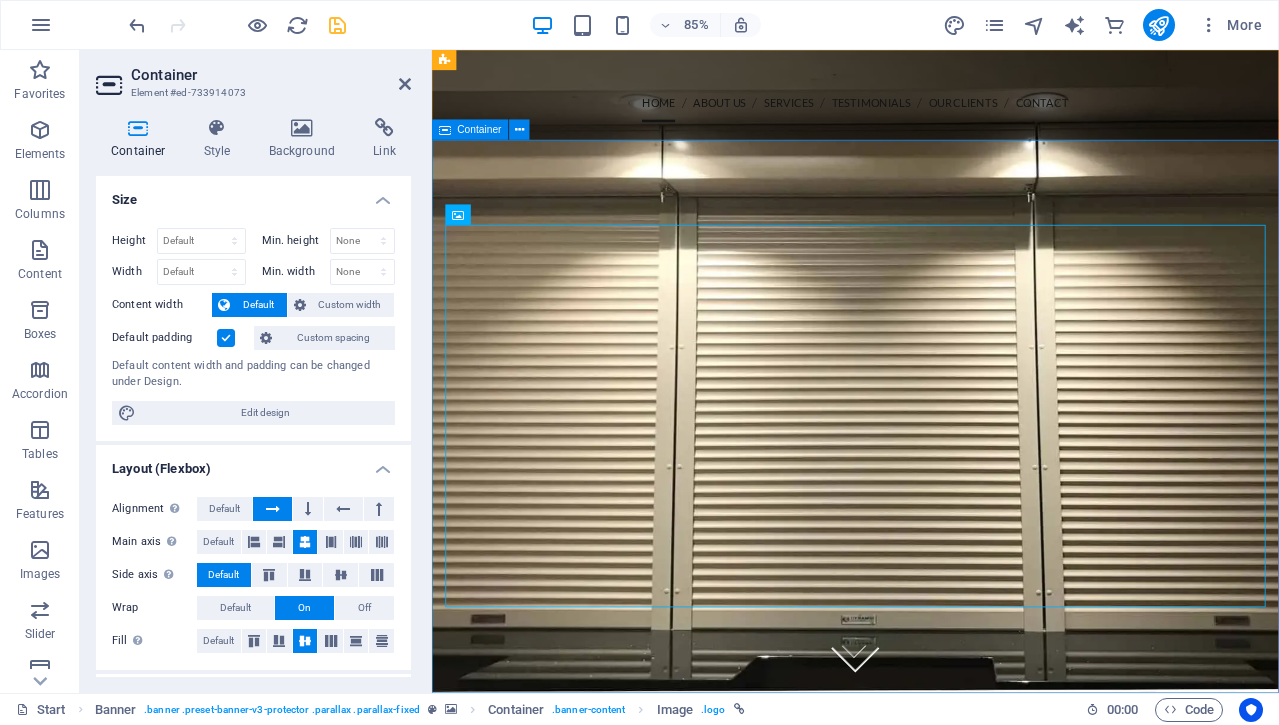 click at bounding box center [930, 578] 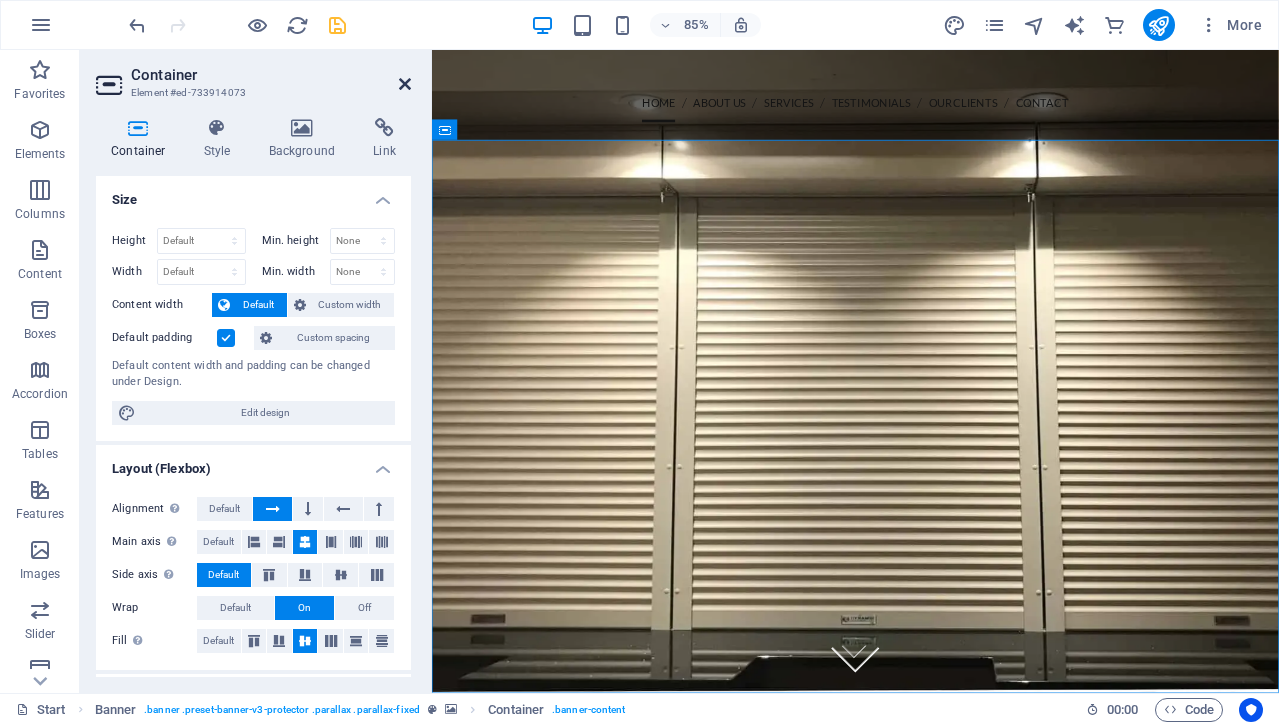 click at bounding box center (405, 84) 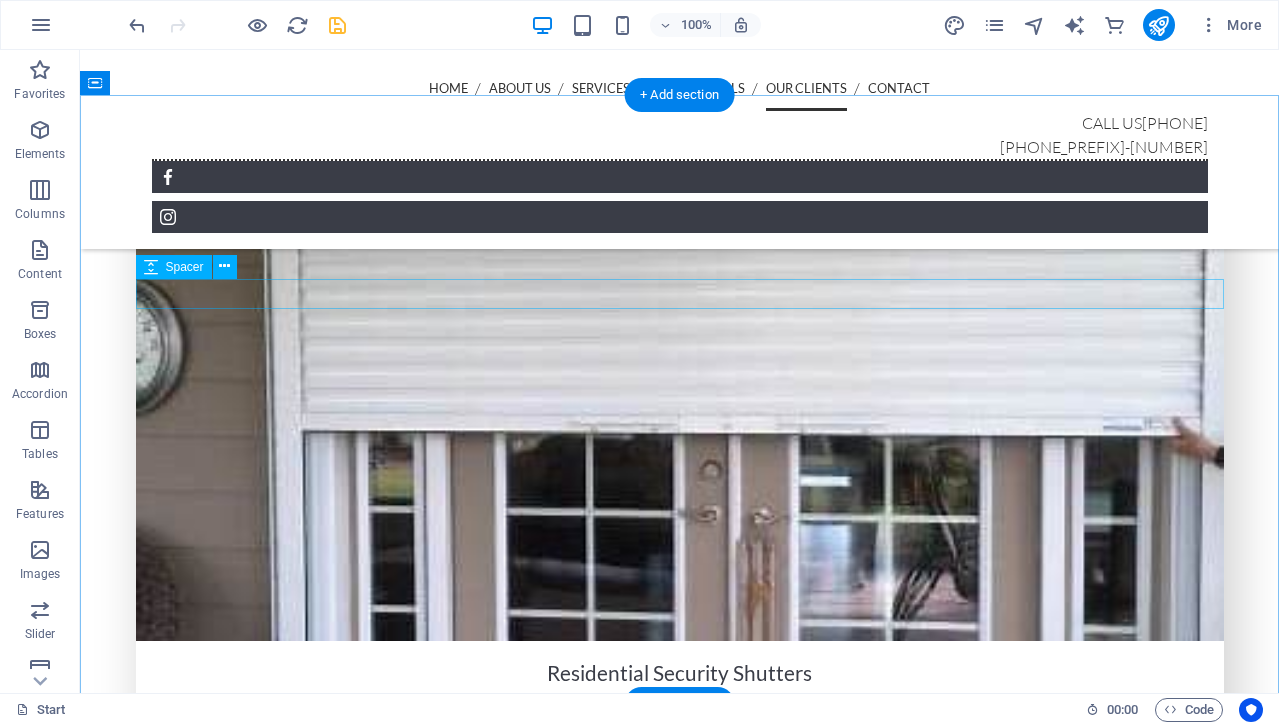 scroll, scrollTop: 4949, scrollLeft: 0, axis: vertical 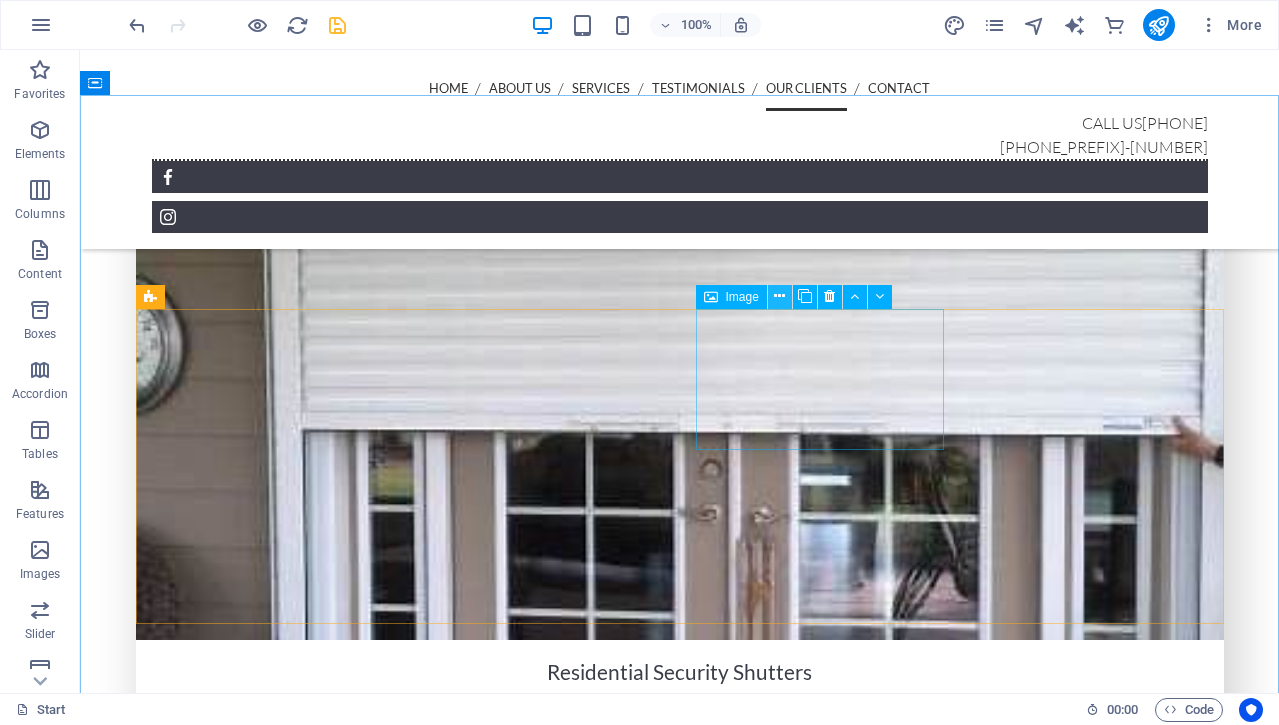 click at bounding box center [779, 296] 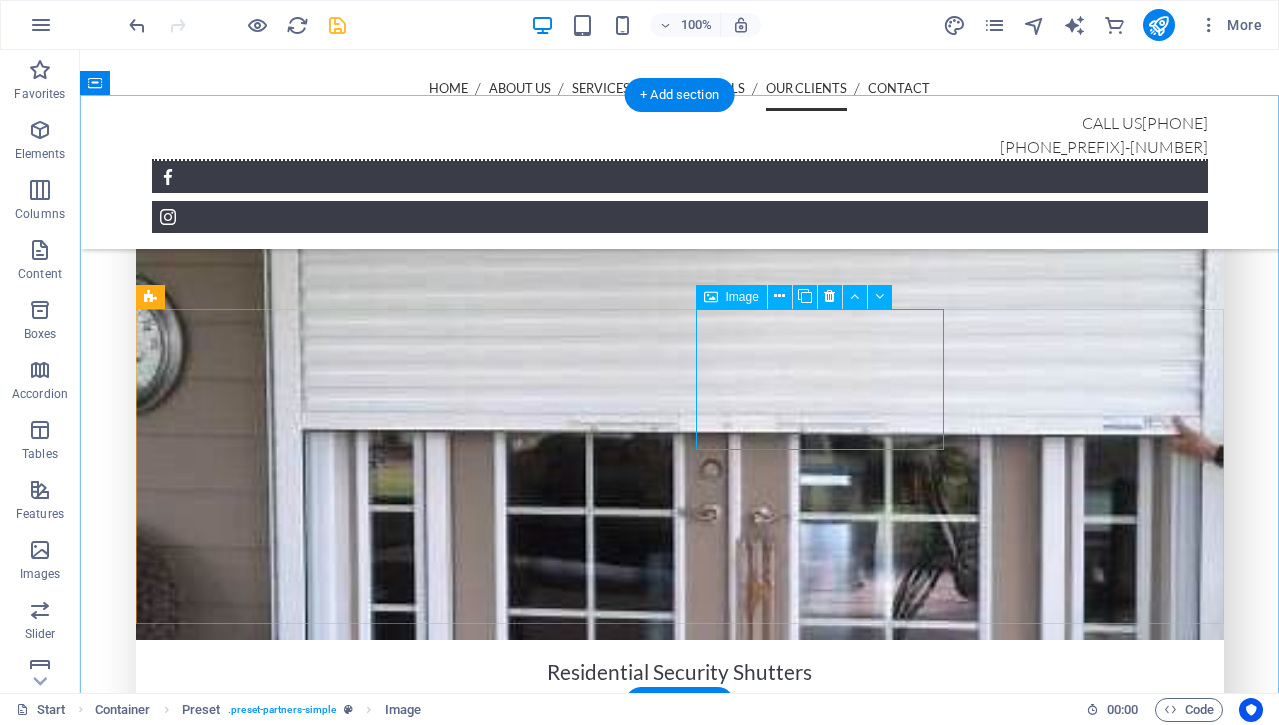 click at bounding box center [260, 6073] 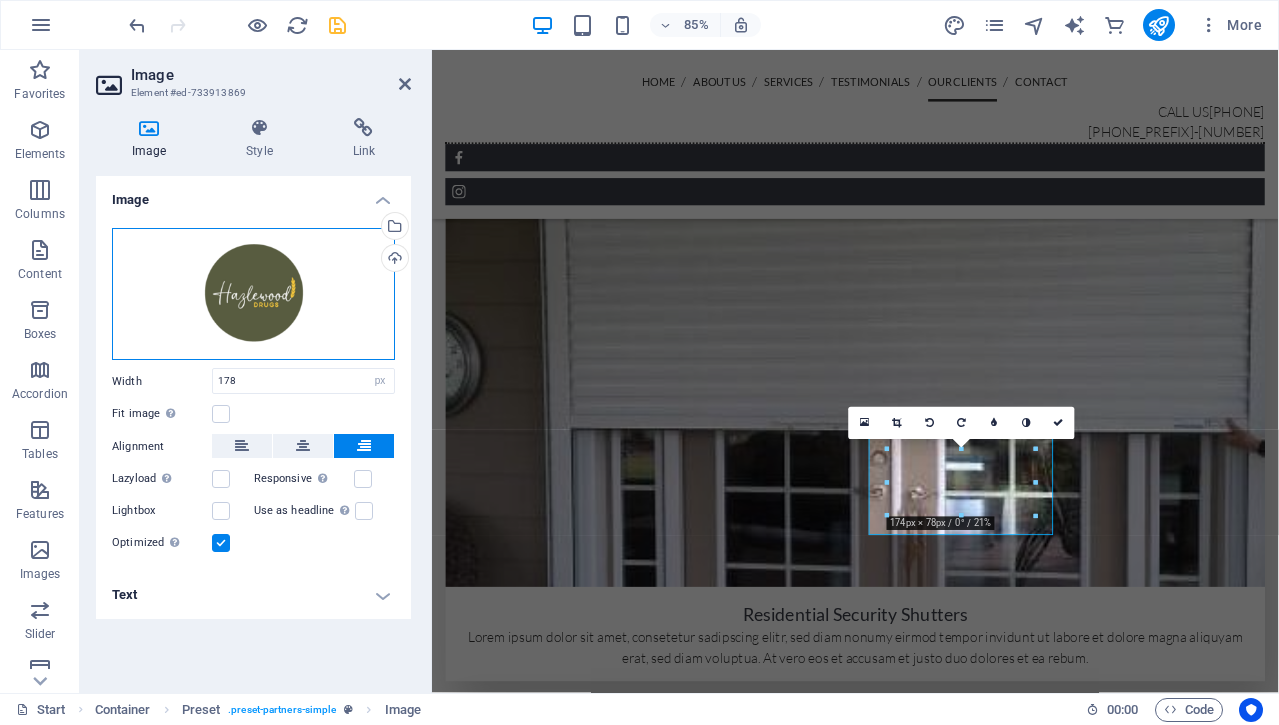 drag, startPoint x: 247, startPoint y: 303, endPoint x: 186, endPoint y: 333, distance: 67.977936 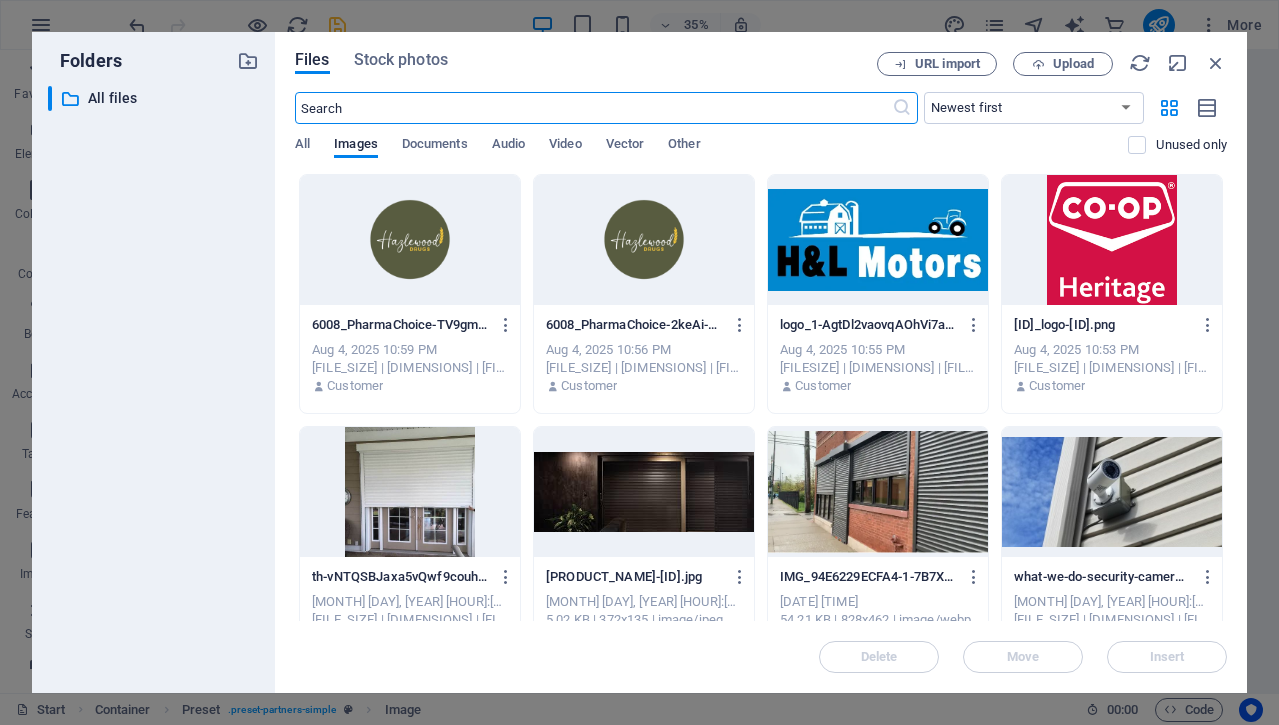 scroll, scrollTop: 6017, scrollLeft: 0, axis: vertical 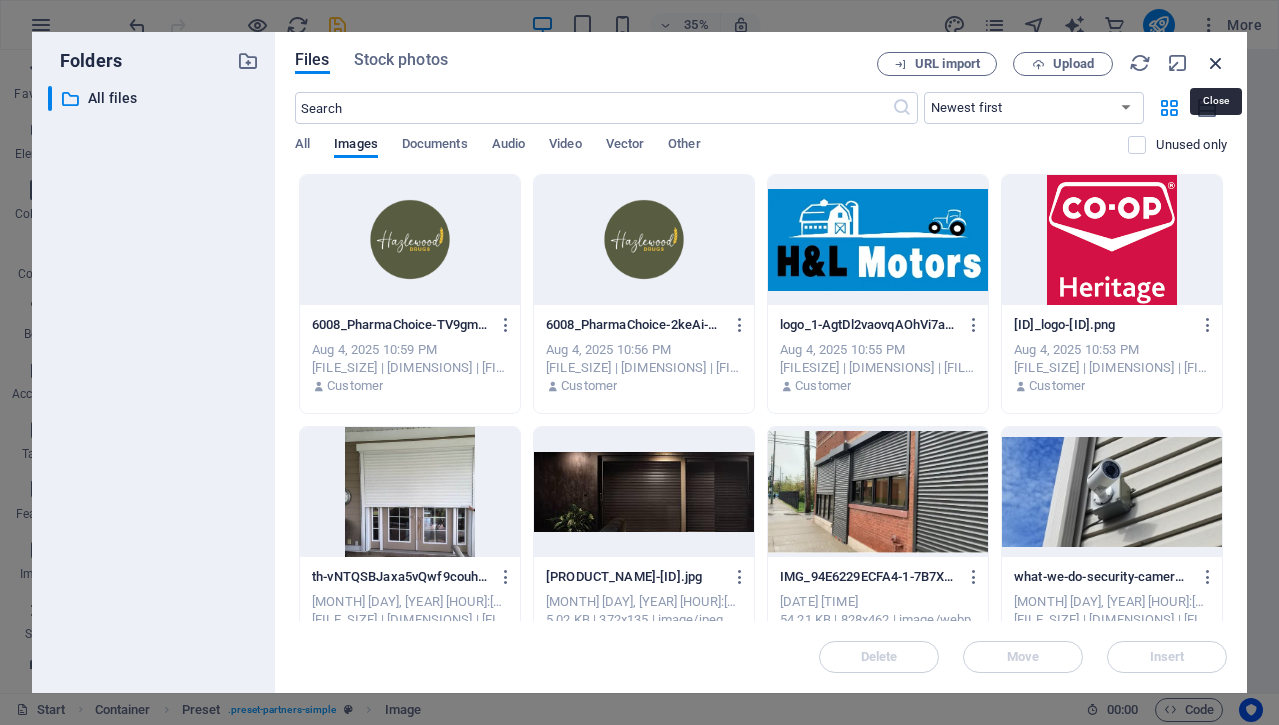 click at bounding box center (1216, 63) 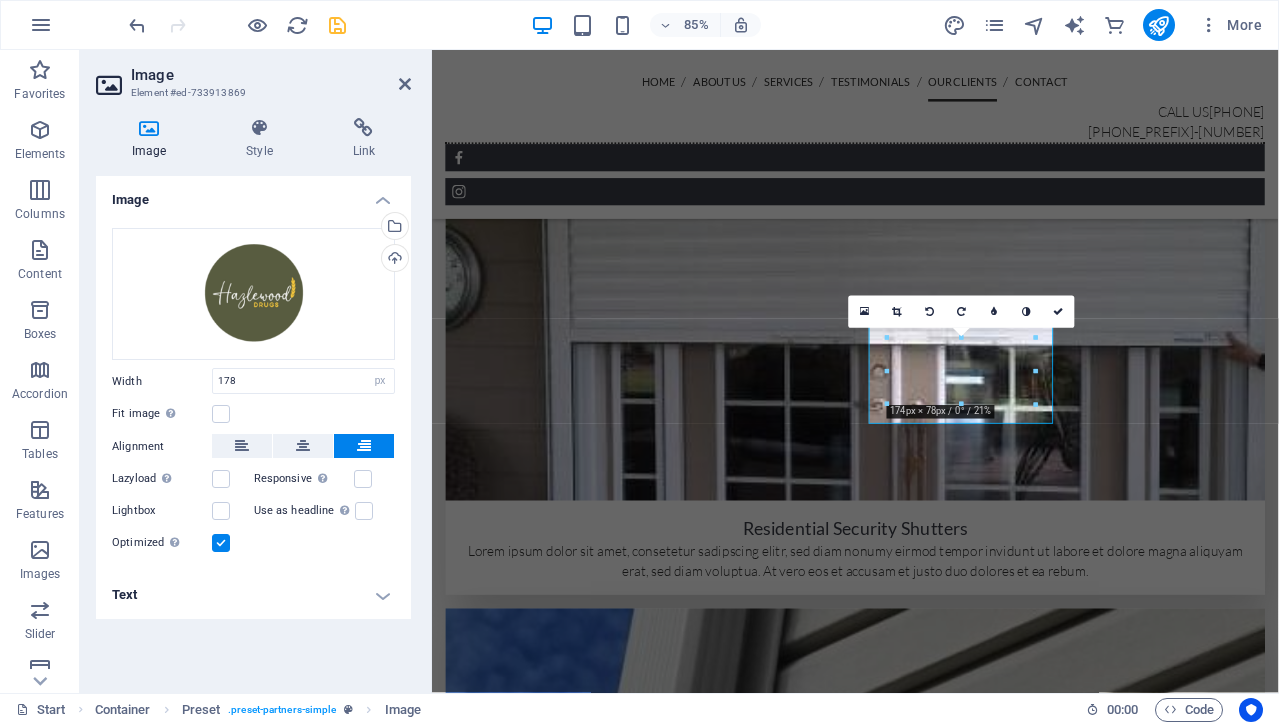 click at bounding box center [930, 5502] 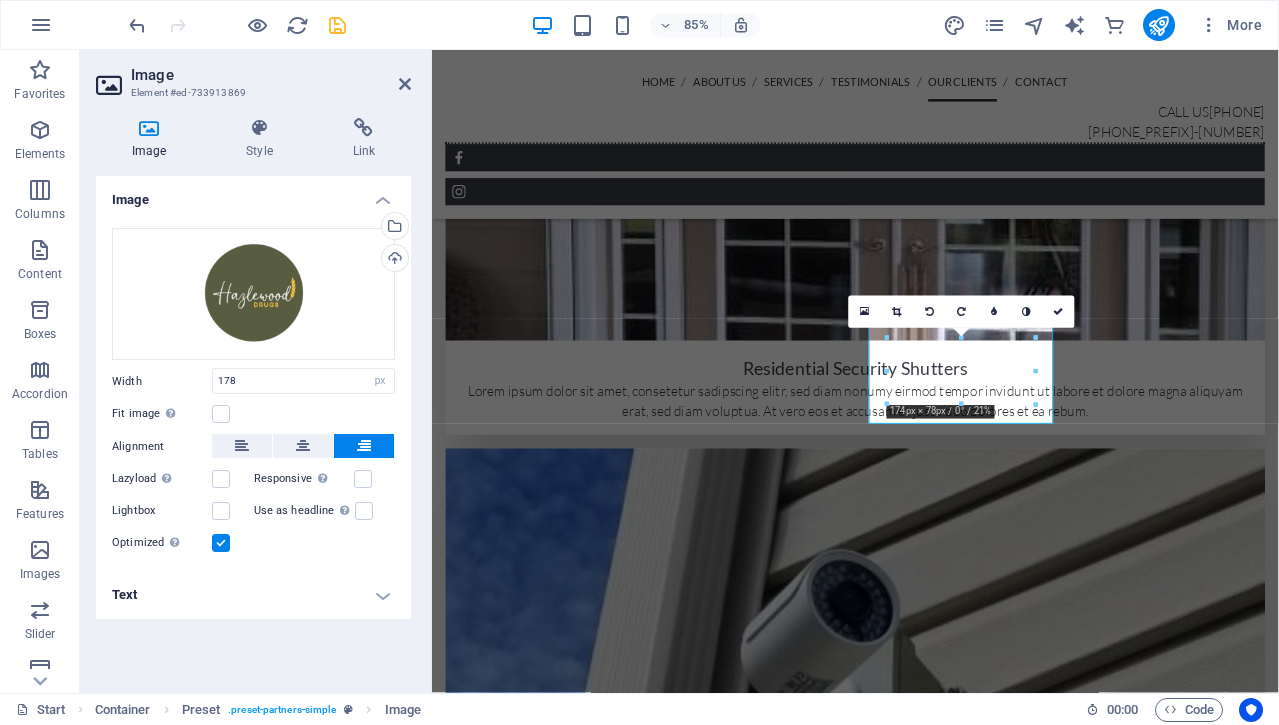 select on "px" 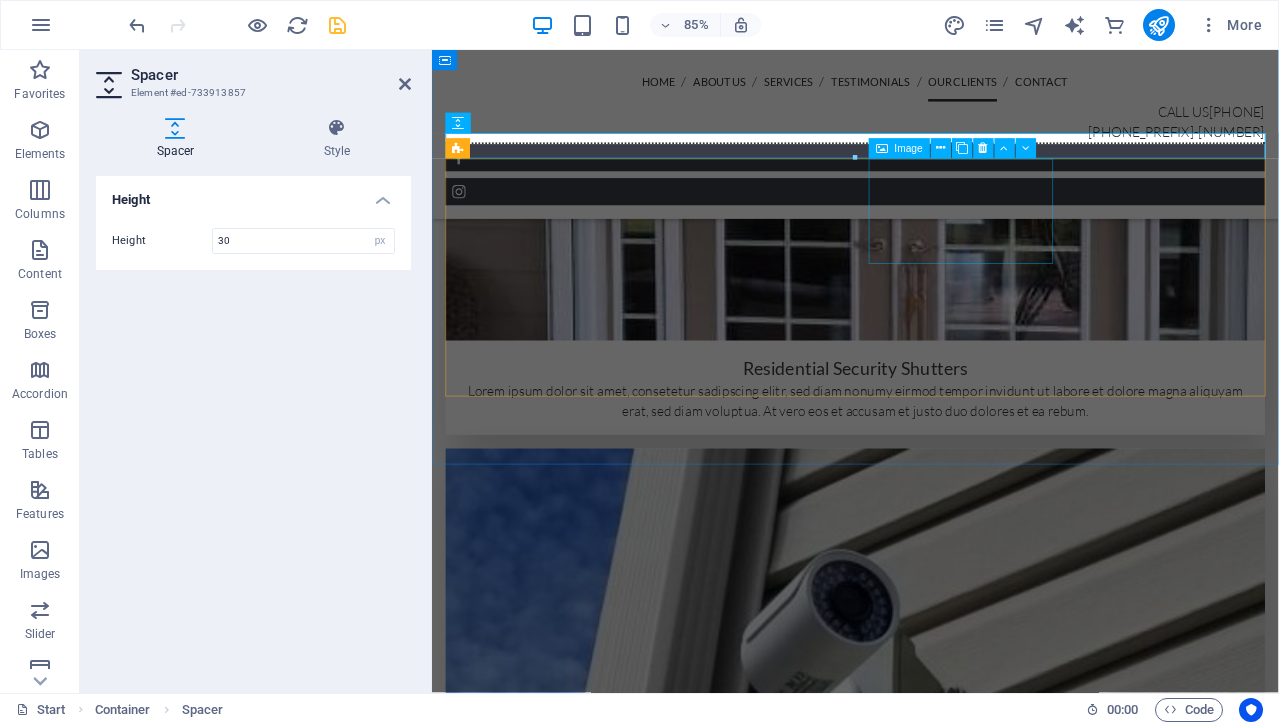 click at bounding box center [556, 5671] 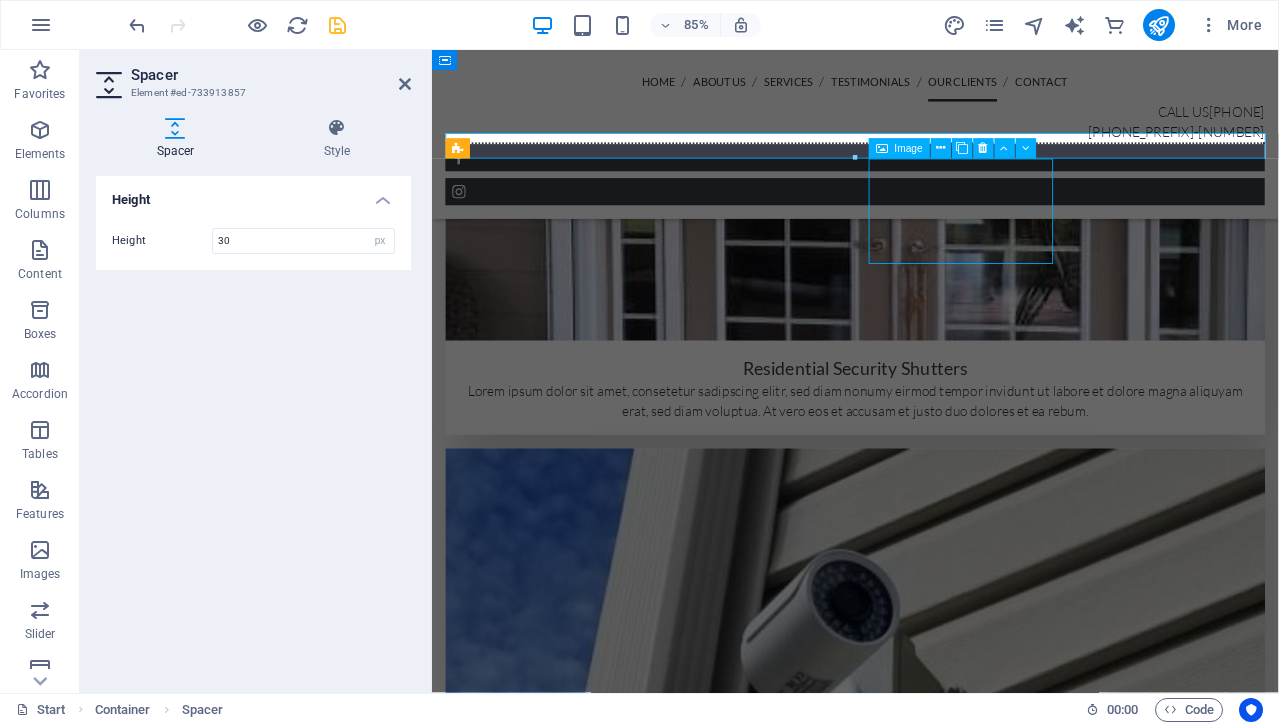 click at bounding box center [556, 5671] 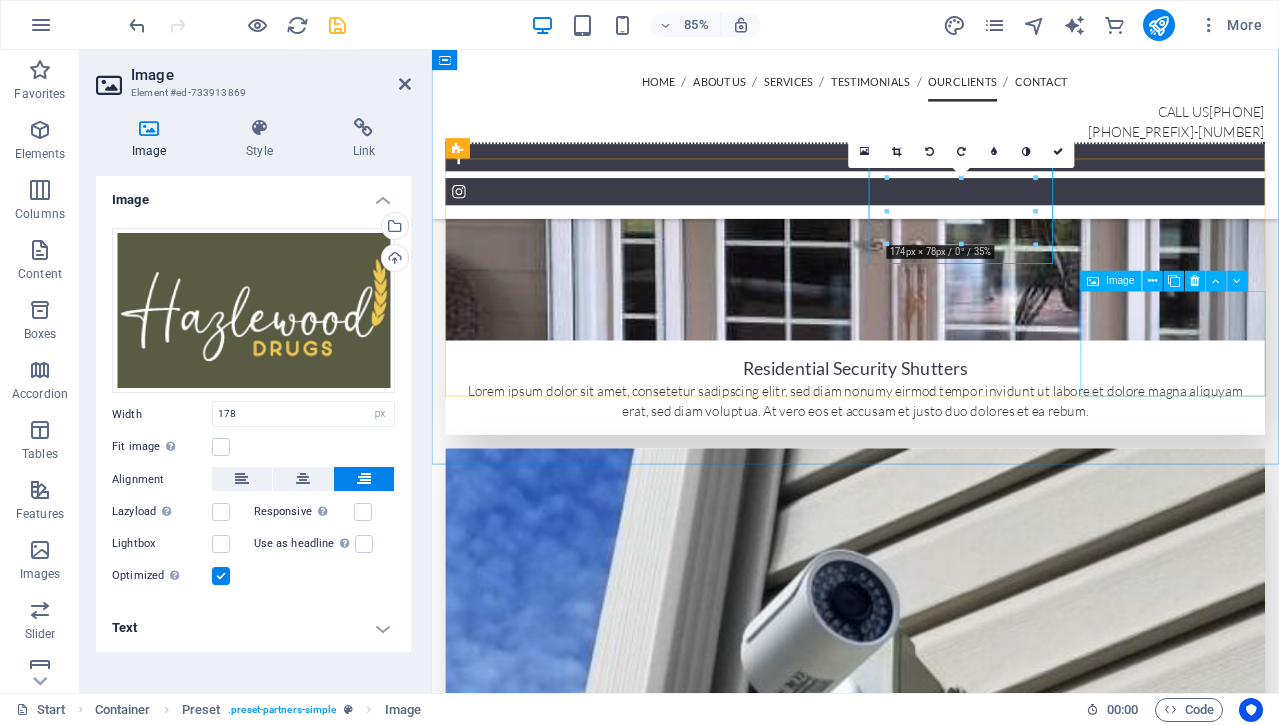 click at bounding box center (556, 6371) 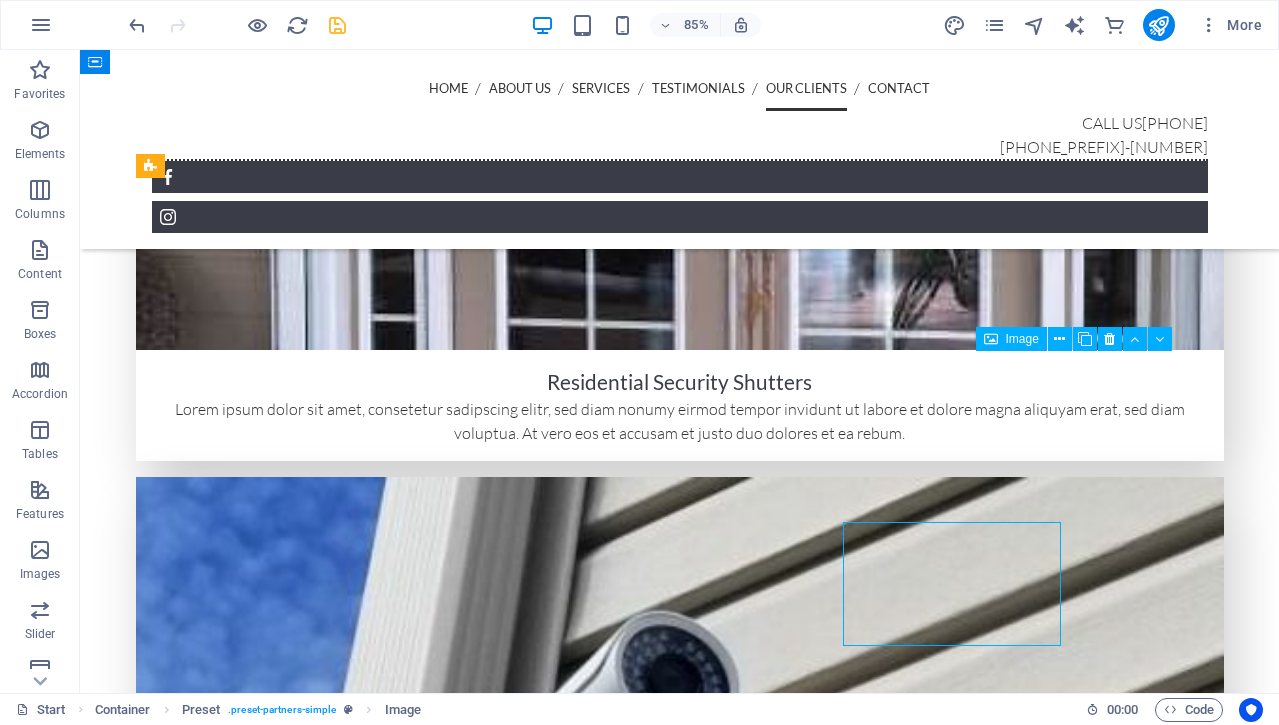 scroll, scrollTop: 5080, scrollLeft: 0, axis: vertical 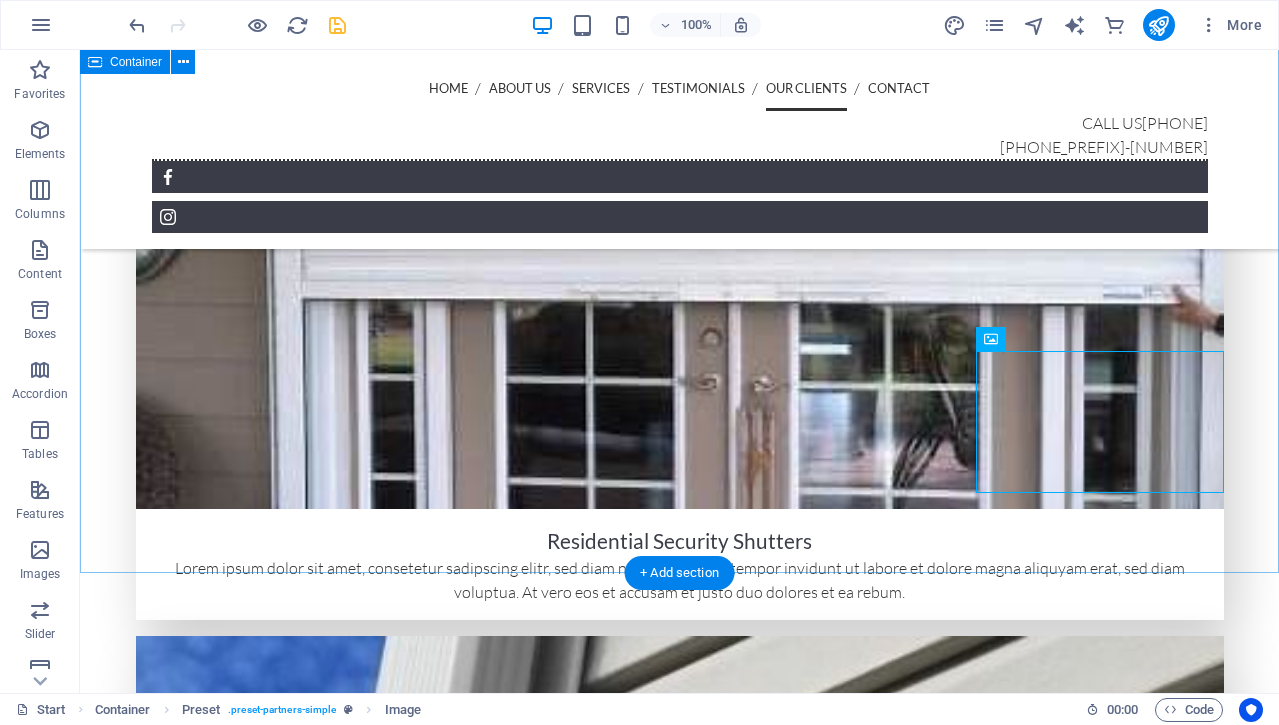 click on "Clients Customers of ours" at bounding box center (679, 6111) 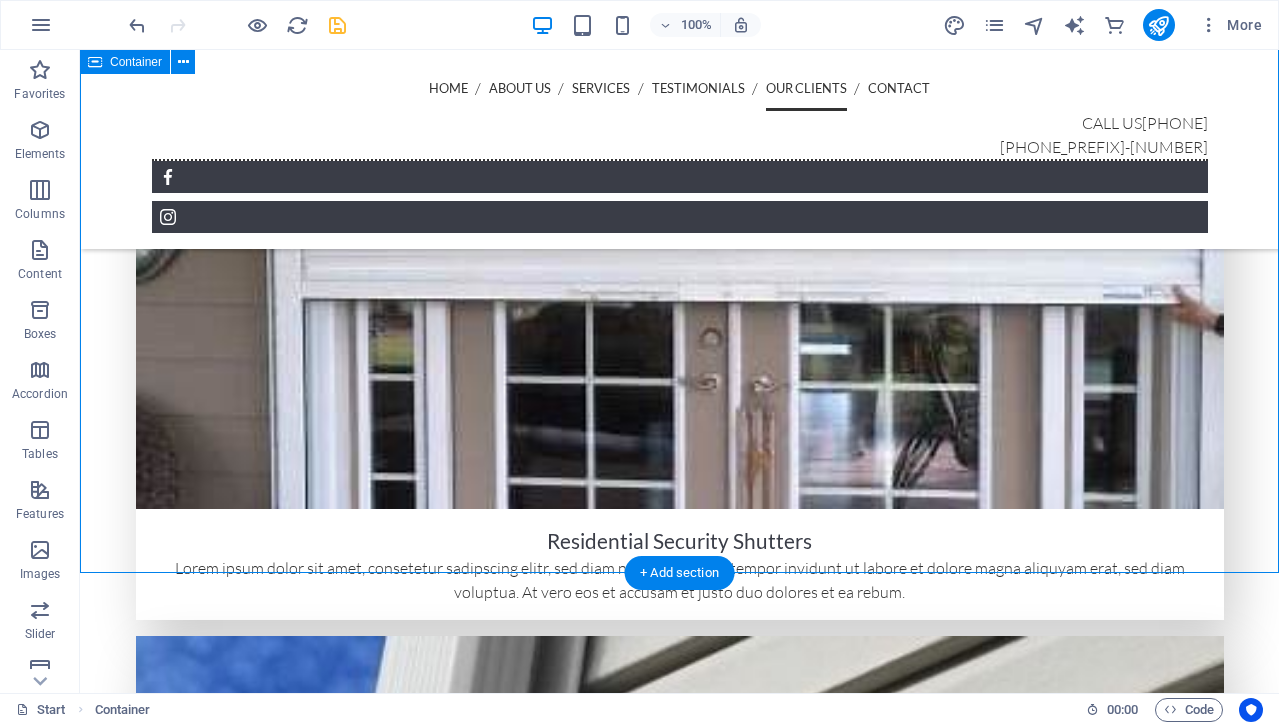 click on "Clients Customers of ours" at bounding box center (679, 6111) 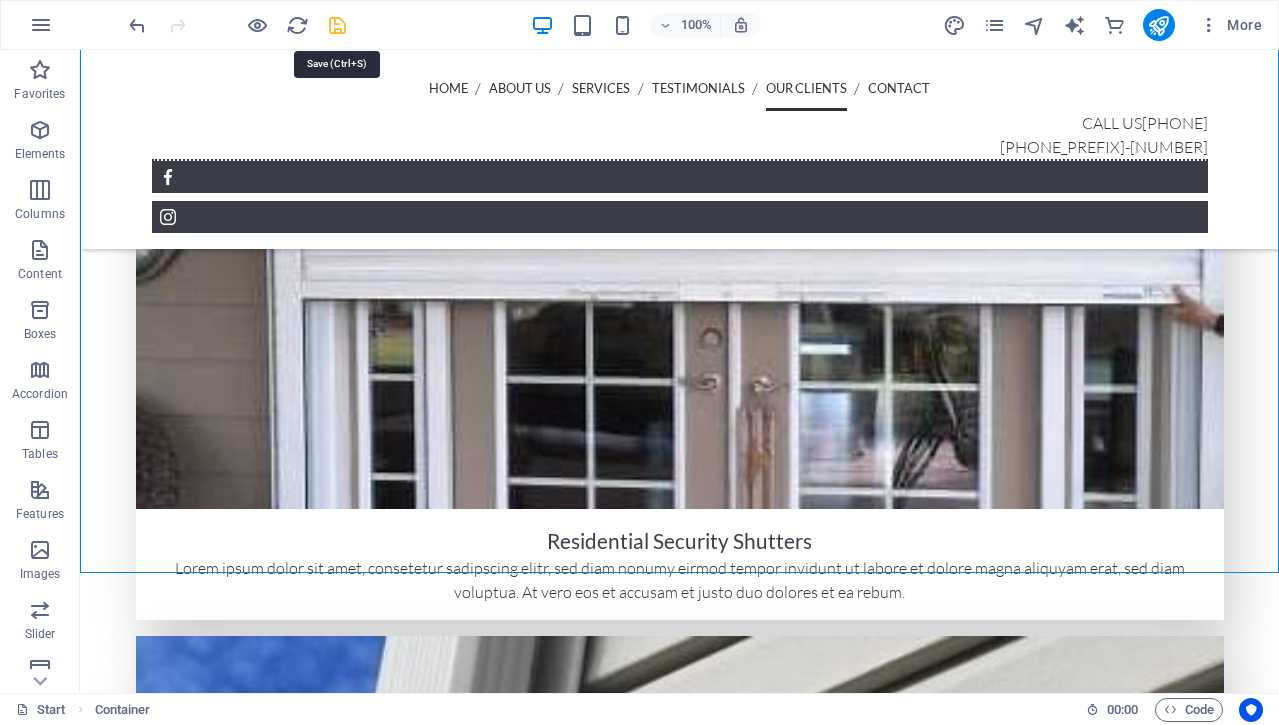 click at bounding box center [337, 25] 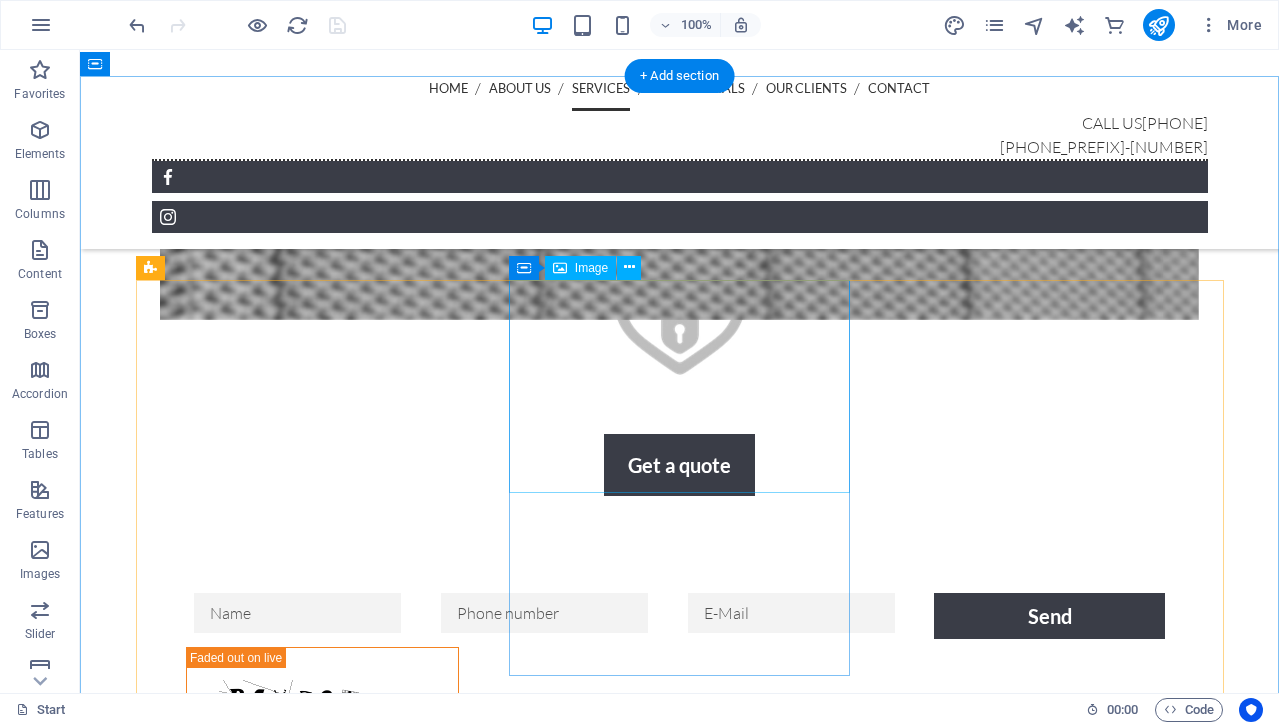 scroll, scrollTop: 2314, scrollLeft: 0, axis: vertical 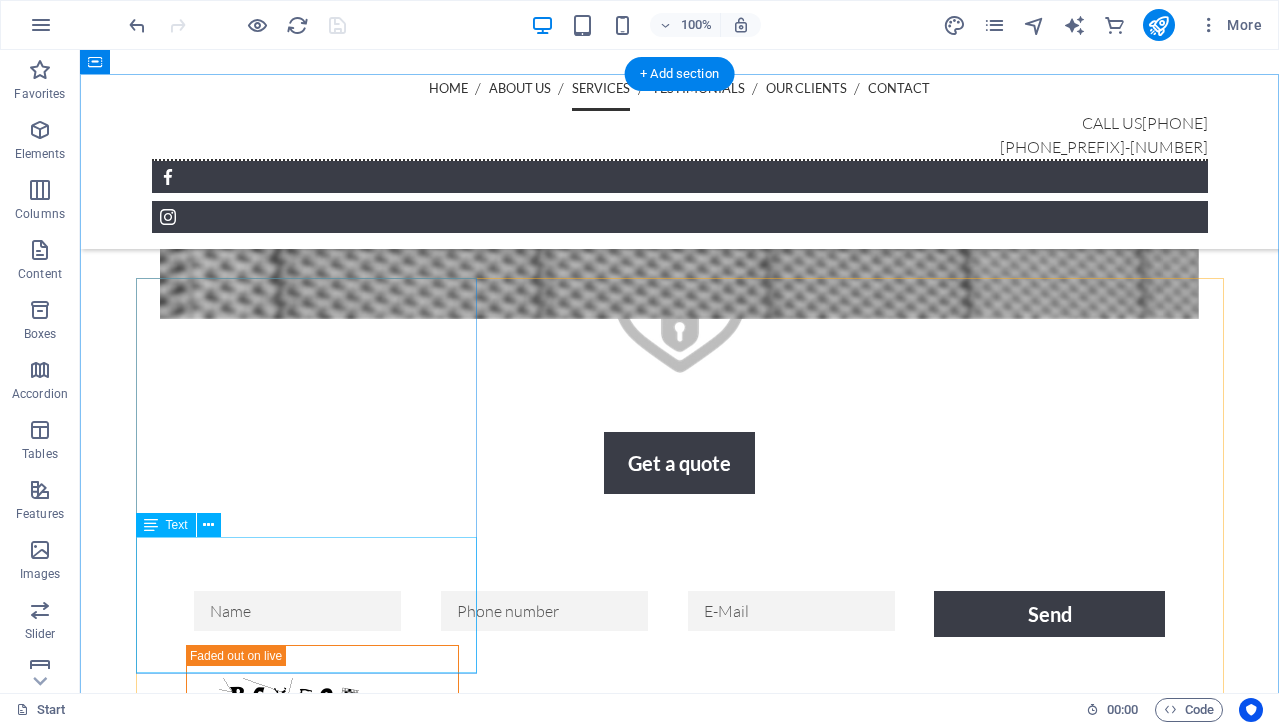 click on "Lorem ipsum dolor sit amet, consetetur sadipscing elitr, sed diam nonumy eirmod tempor invidunt ut labore et dolore magna aliquyam erat, sed diam voluptua. At vero eos et accusam et justo duo dolores et ea rebum." at bounding box center [680, 3354] 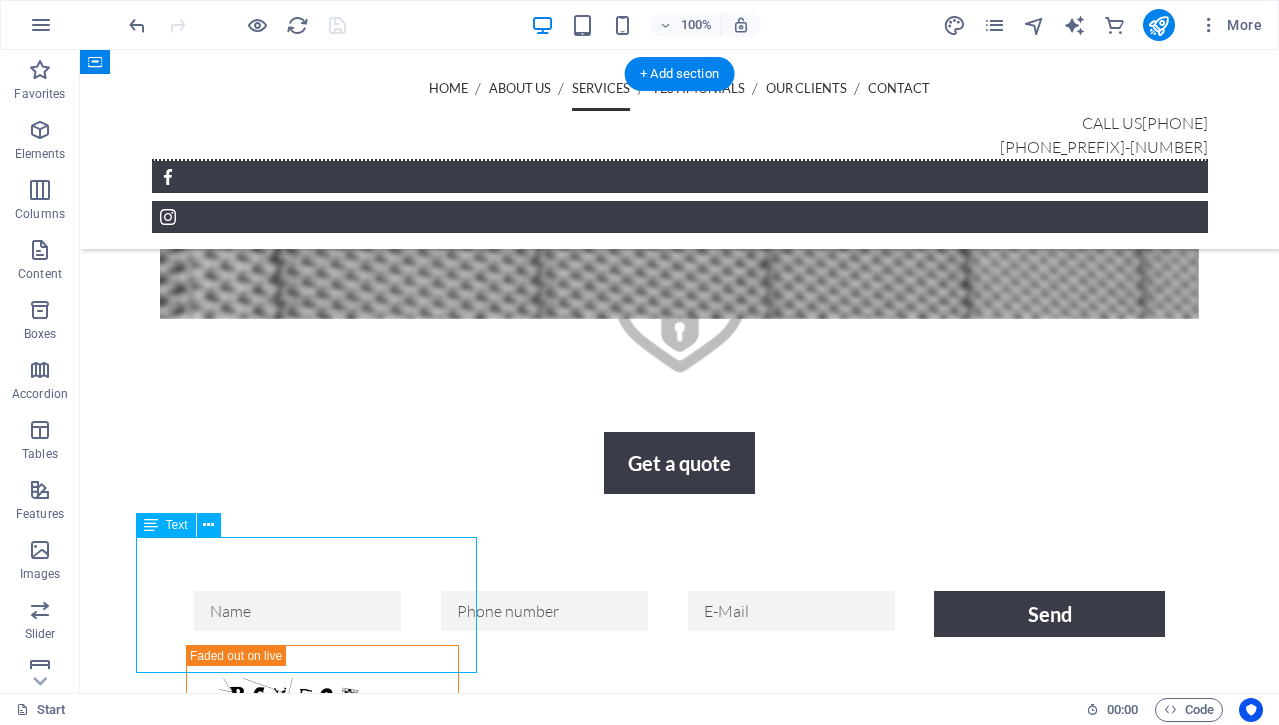 click on "Lorem ipsum dolor sit amet, consetetur sadipscing elitr, sed diam nonumy eirmod tempor invidunt ut labore et dolore magna aliquyam erat, sed diam voluptua. At vero eos et accusam et justo duo dolores et ea rebum." at bounding box center [680, 3354] 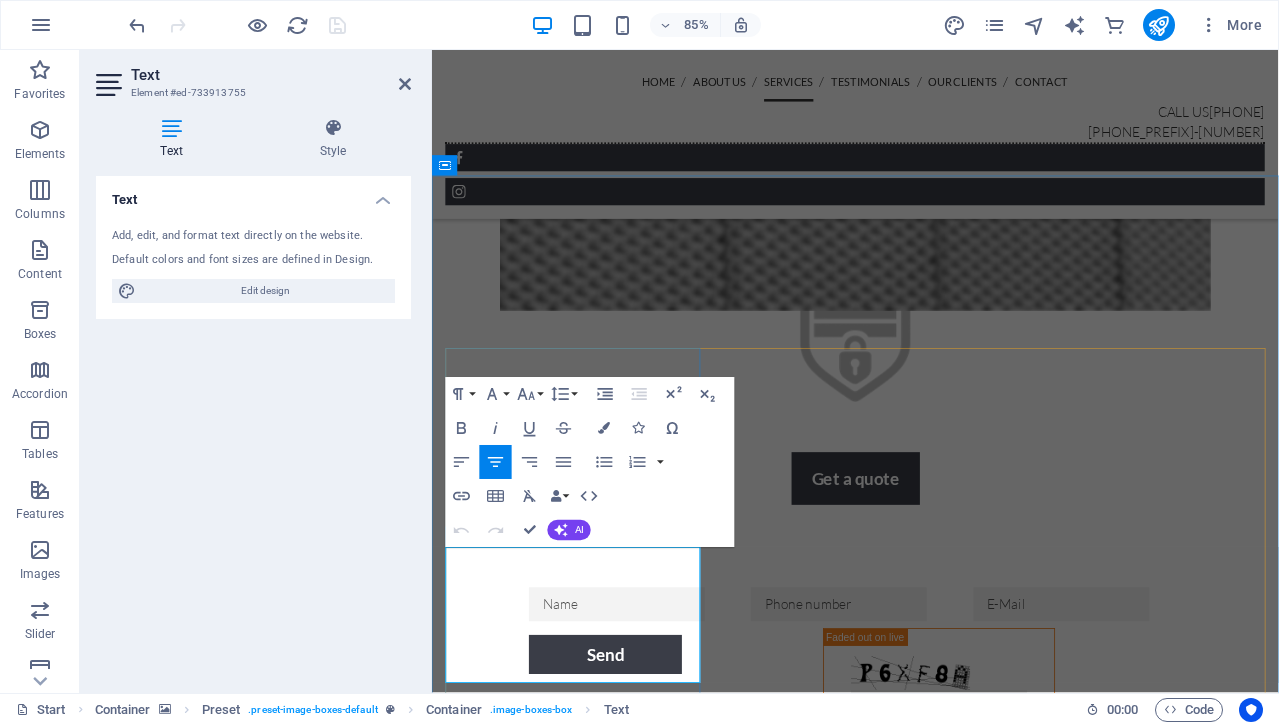 scroll, scrollTop: 2539, scrollLeft: 0, axis: vertical 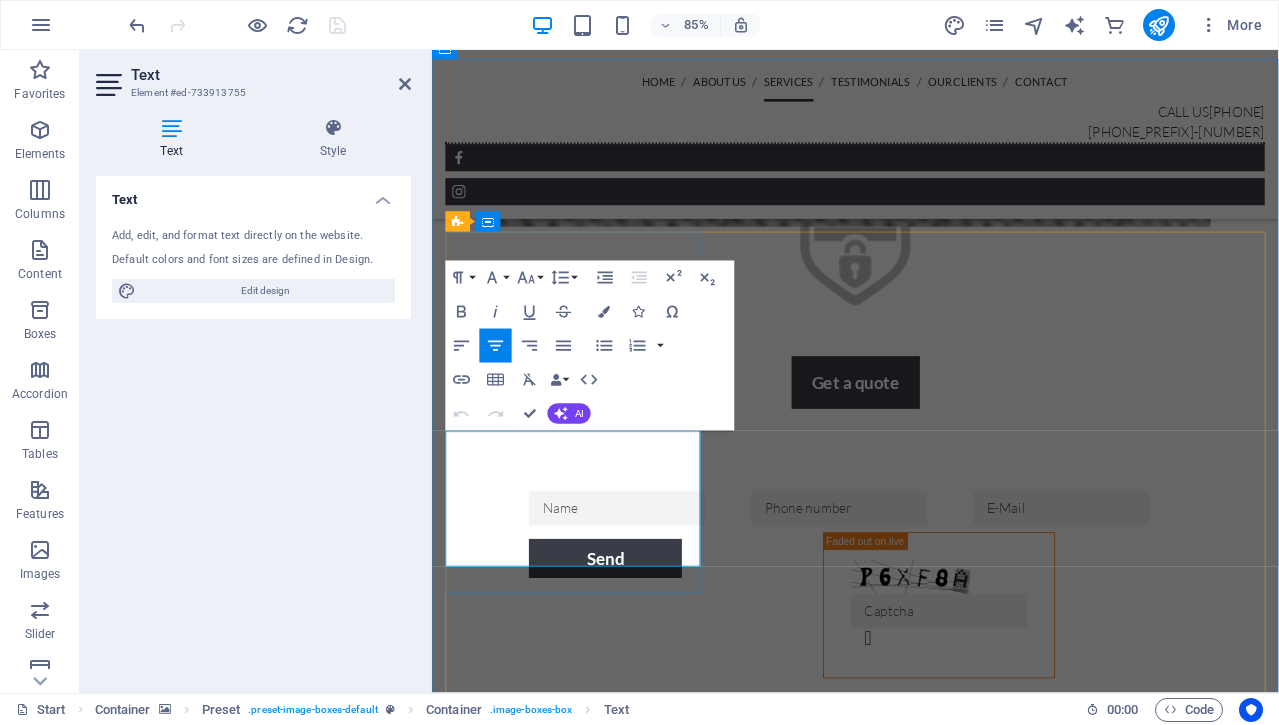drag, startPoint x: 714, startPoint y: 634, endPoint x: 467, endPoint y: 517, distance: 273.30936 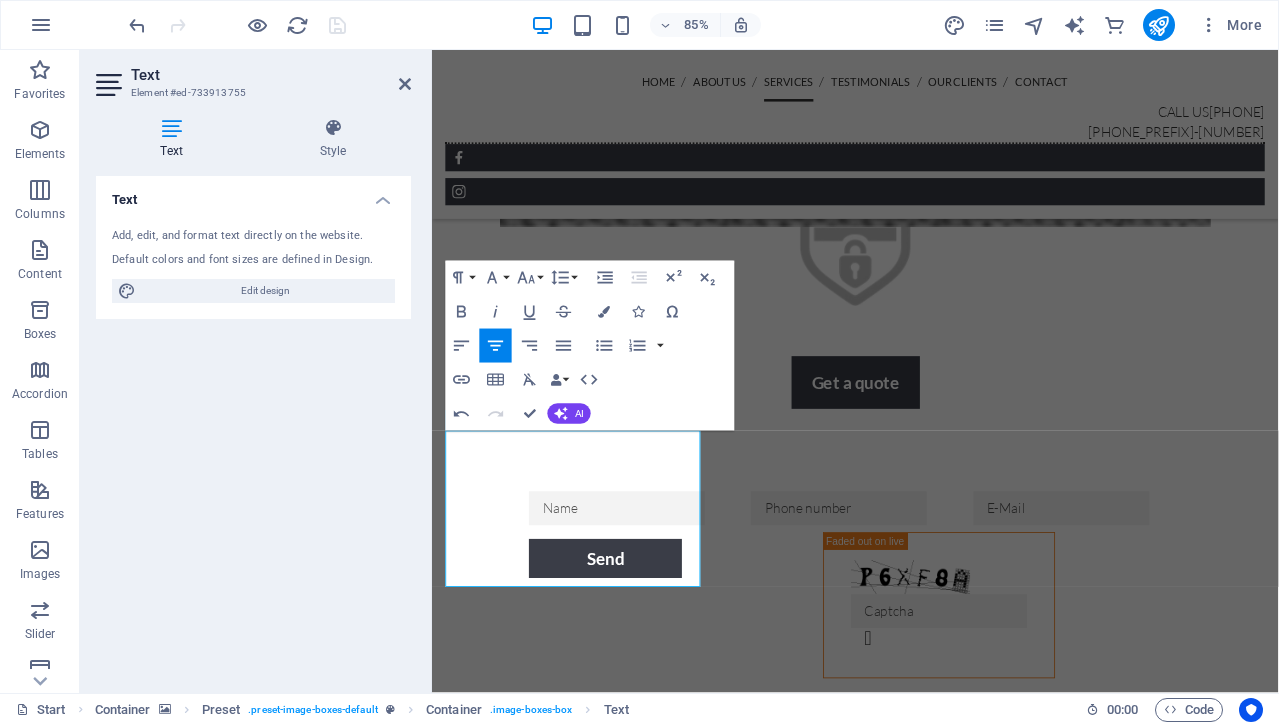 click on "Text Add, edit, and format text directly on the website. Default colors and font sizes are defined in Design. Edit design Alignment Left aligned Centered Right aligned" at bounding box center [253, 426] 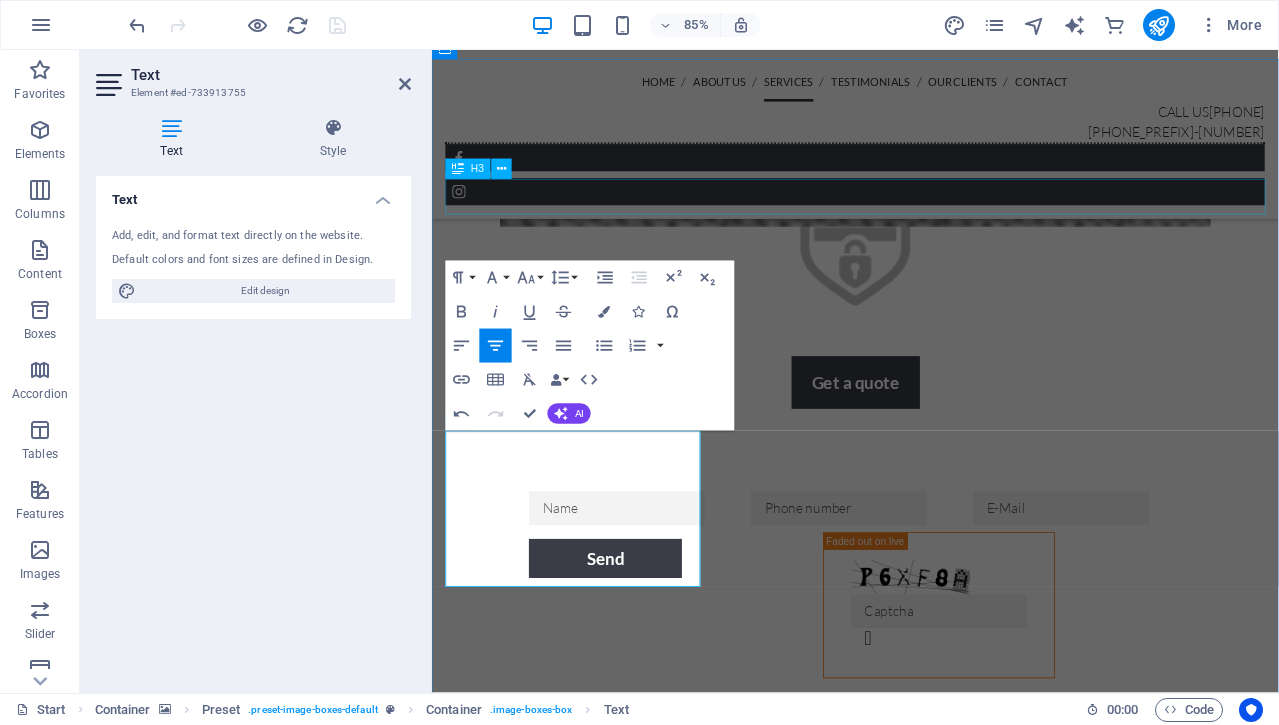 click on "Services" at bounding box center (930, 2429) 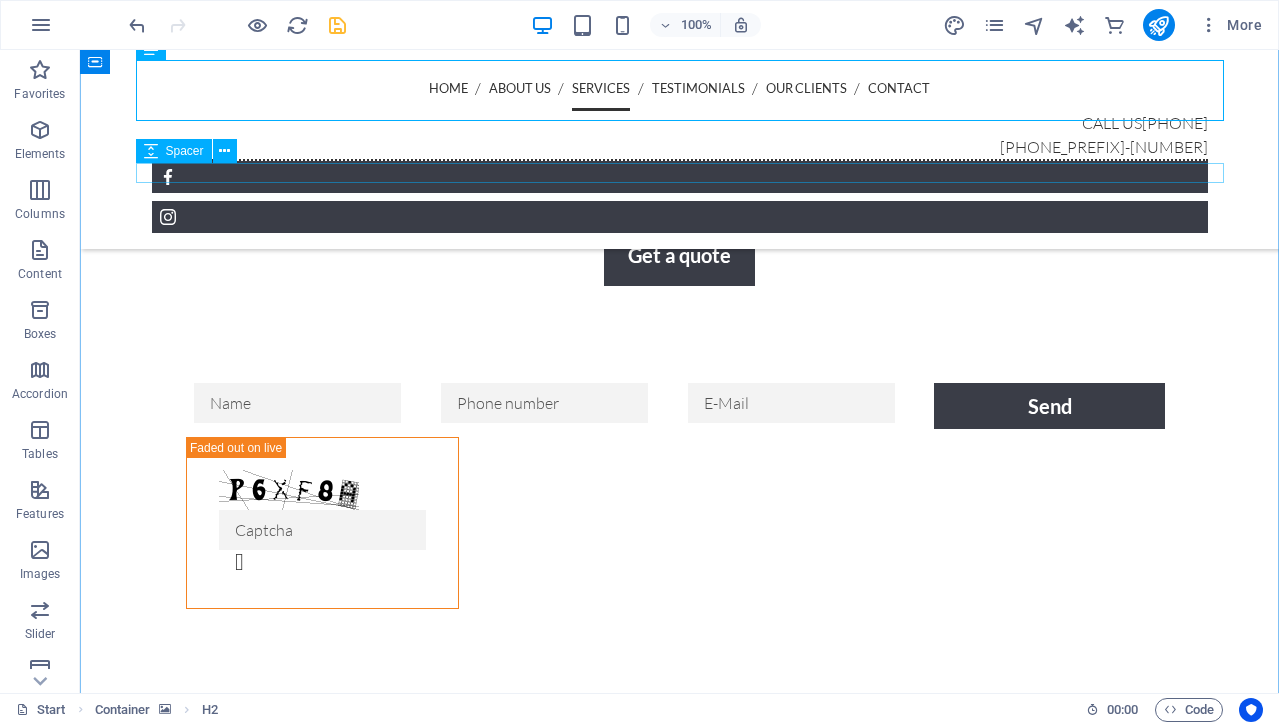 scroll, scrollTop: 2560, scrollLeft: 0, axis: vertical 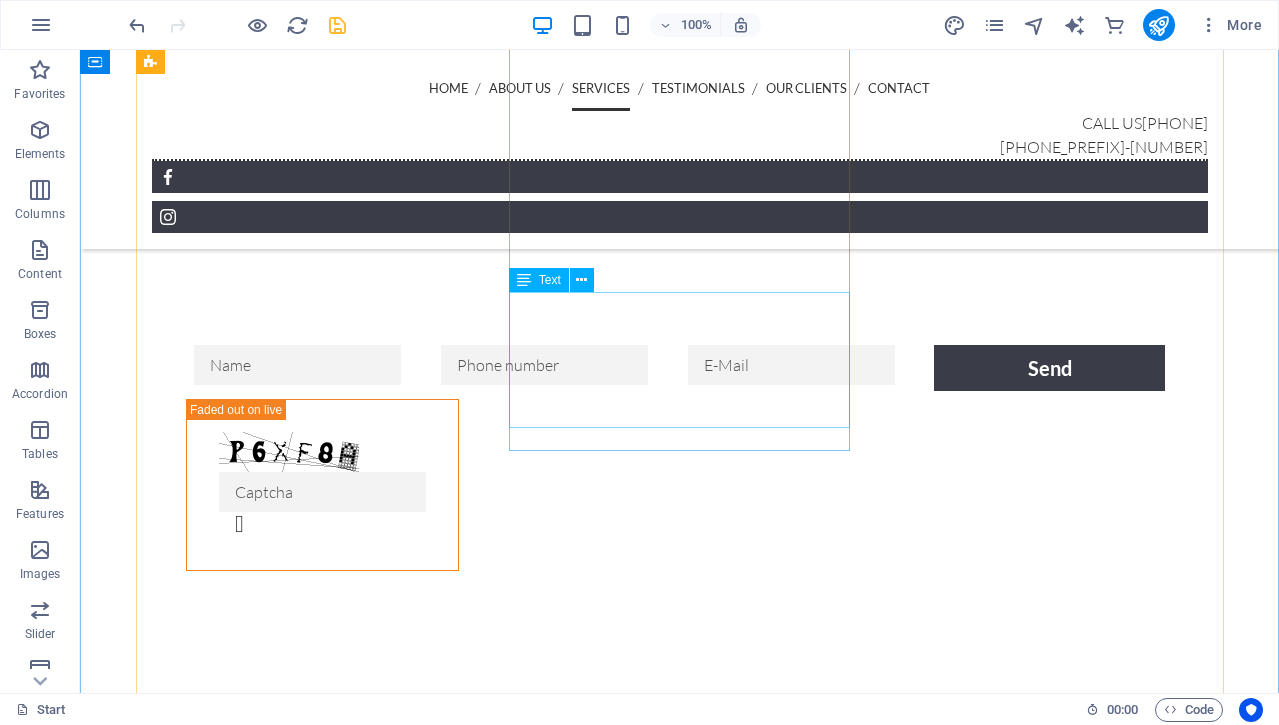 click on "Lorem ipsum dolor sit amet, consetetur sadipscing elitr, sed diam nonumy eirmod tempor invidunt ut labore et dolore magna aliquyam erat, sed diam voluptua. At vero eos et accusam et justo duo dolores et ea rebum." at bounding box center (680, 3938) 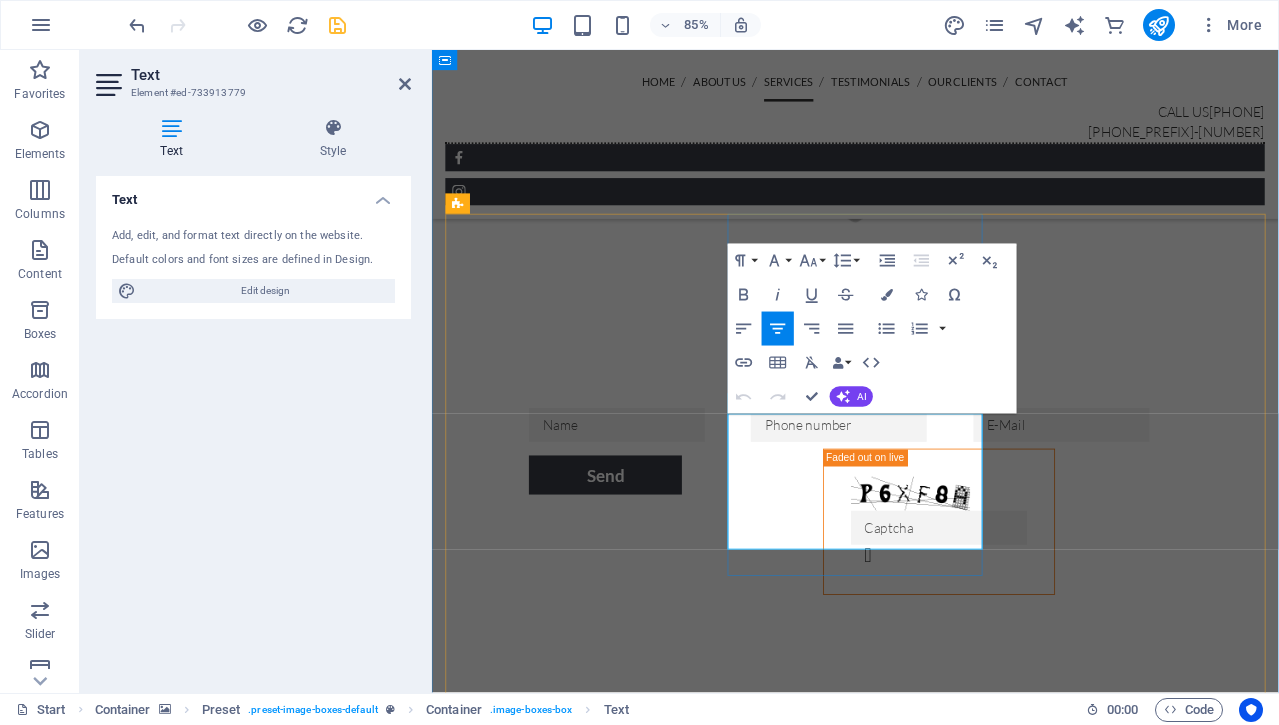 click on "Lorem ipsum dolor sit amet, consetetur sadipscing elitr, sed diam nonumy eirmod tempor invidunt ut labore et dolore magna aliquyam erat, sed diam voluptua. At vero eos et accusam et justo duo dolores et ea rebum." at bounding box center [930, 3895] 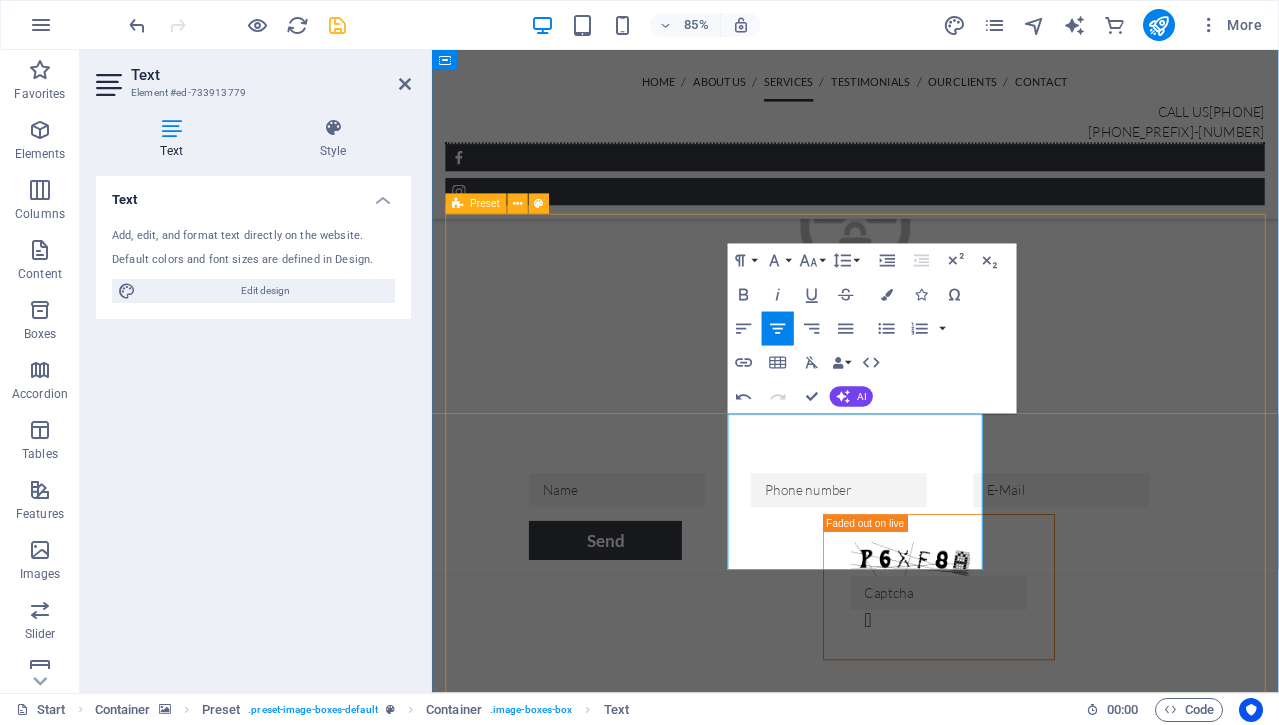 click on "Residential Security Shutters Protect your home with durable, easy-to-use roll-down security shutters that blend seamlessly with your exterior. Our residential shutters offer privacy, storm protection, and peace of mind—keeping your family safe and your property secure year-round.  CCTV Cameras Keep a constant eye on what matters most. Our weatherproof CCTV camera systems provide 24/7 surveillance with high-definition clarity, deterring intruders and giving you real-time access to your property from anywhere.  Commercial Security Shutters Lorem ipsum dolor sit amet, consetetur sadipscing elitr, sed diam nonumy eirmod tempor invidunt ut labore et dolore magna aliquyam erat, sed diam voluptua. At vero eos et accusam et justo duo dolores et ea rebum." at bounding box center (930, 3902) 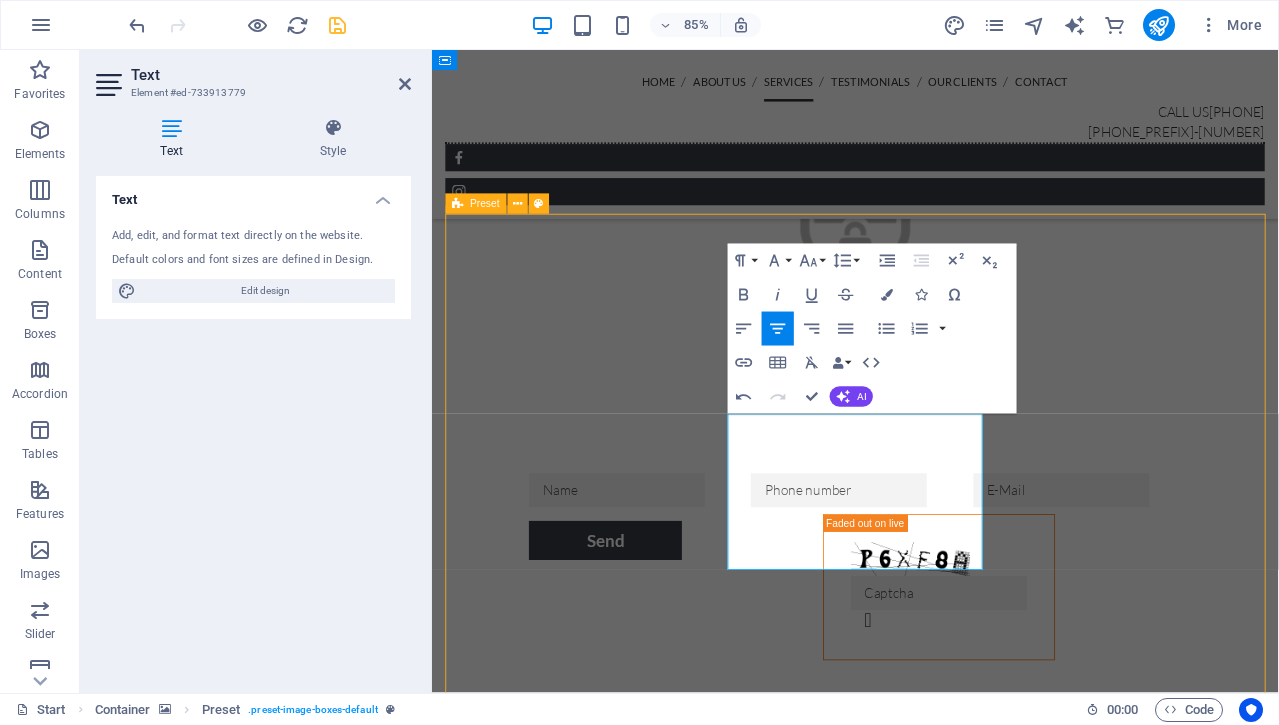scroll, scrollTop: 2374, scrollLeft: 0, axis: vertical 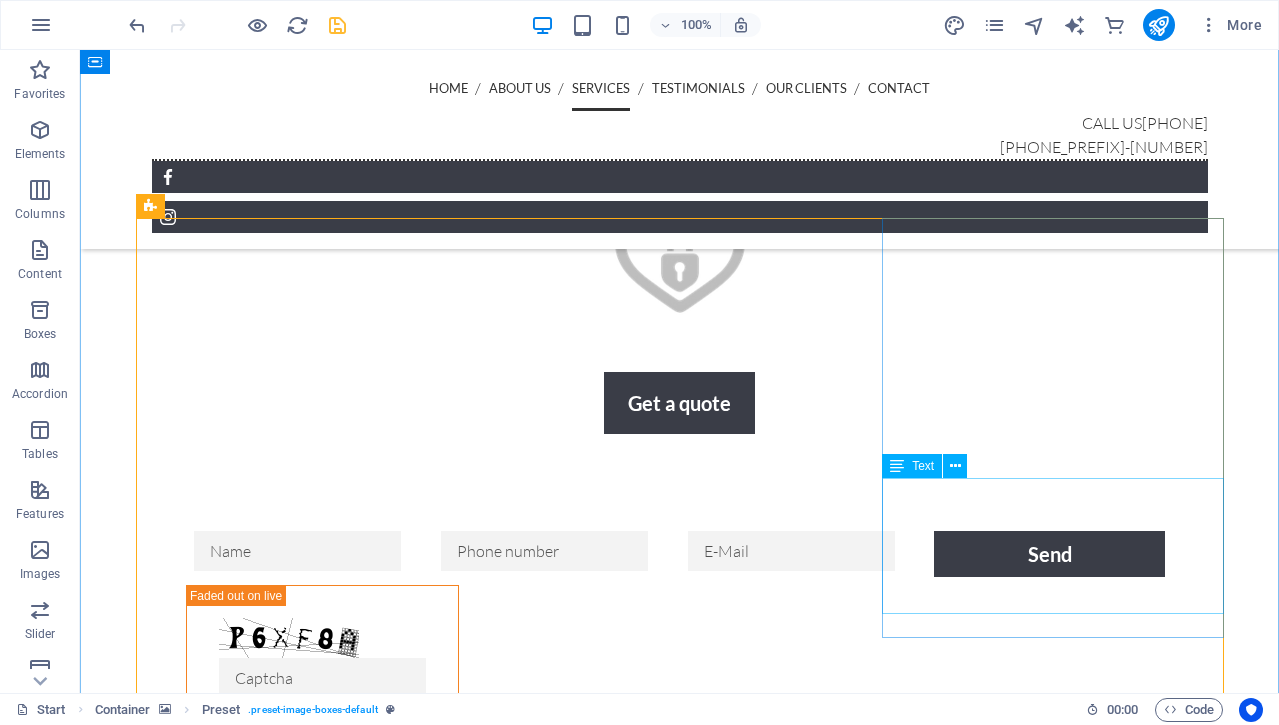 click on "Lorem ipsum dolor sit amet, consetetur sadipscing elitr, sed diam nonumy eirmod tempor invidunt ut labore et dolore magna aliquyam erat, sed diam voluptua. At vero eos et accusam et justo duo dolores et ea rebum." at bounding box center [680, 4932] 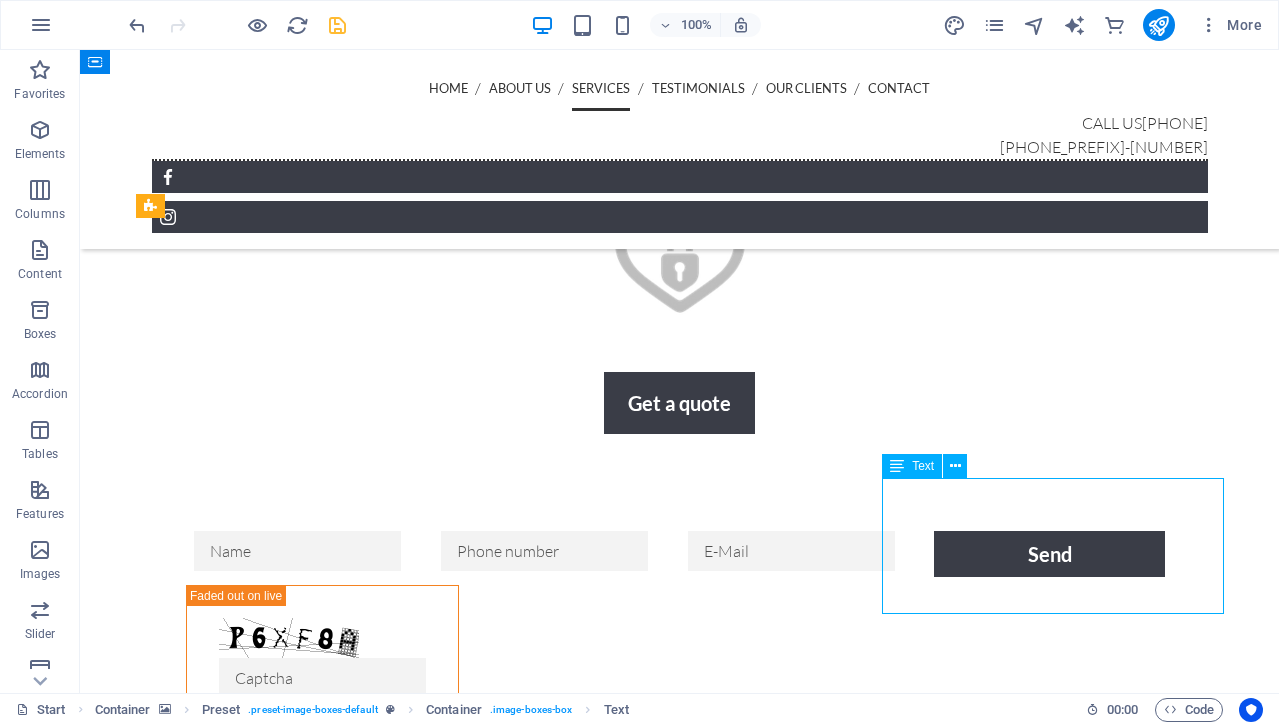 click on "Lorem ipsum dolor sit amet, consetetur sadipscing elitr, sed diam nonumy eirmod tempor invidunt ut labore et dolore magna aliquyam erat, sed diam voluptua. At vero eos et accusam et justo duo dolores et ea rebum." at bounding box center [680, 4932] 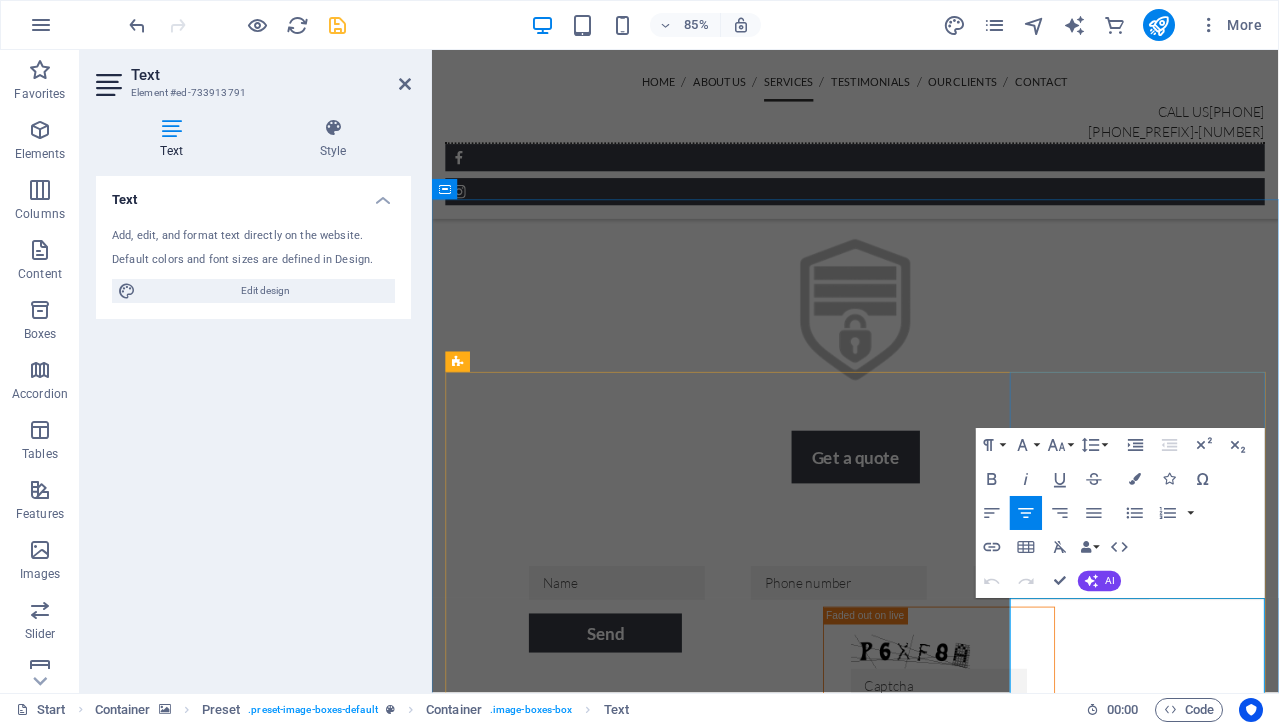 click on "Lorem ipsum dolor sit amet, consetetur sadipscing elitr, sed diam nonumy eirmod tempor invidunt ut labore et dolore magna aliquyam erat, sed diam voluptua. At vero eos et accusam et justo duo dolores et ea rebum." at bounding box center (930, 4812) 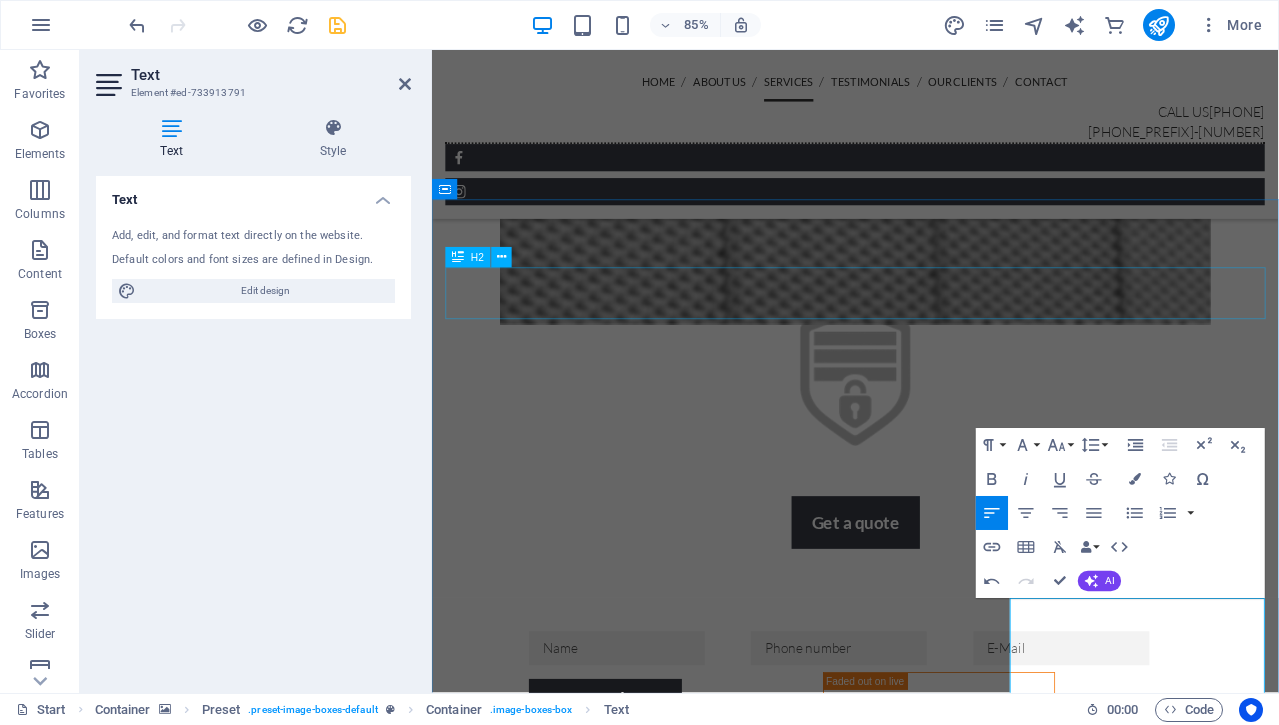 click on "Services" at bounding box center [930, 2618] 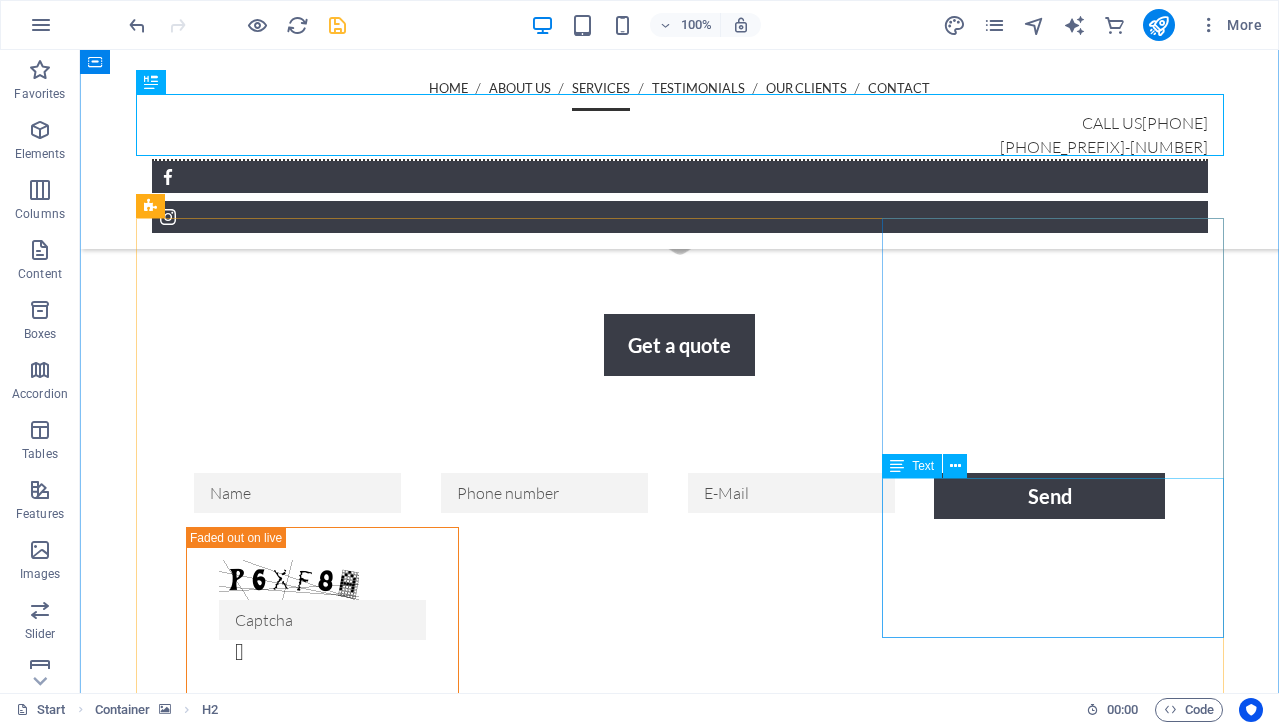 scroll, scrollTop: 2444, scrollLeft: 0, axis: vertical 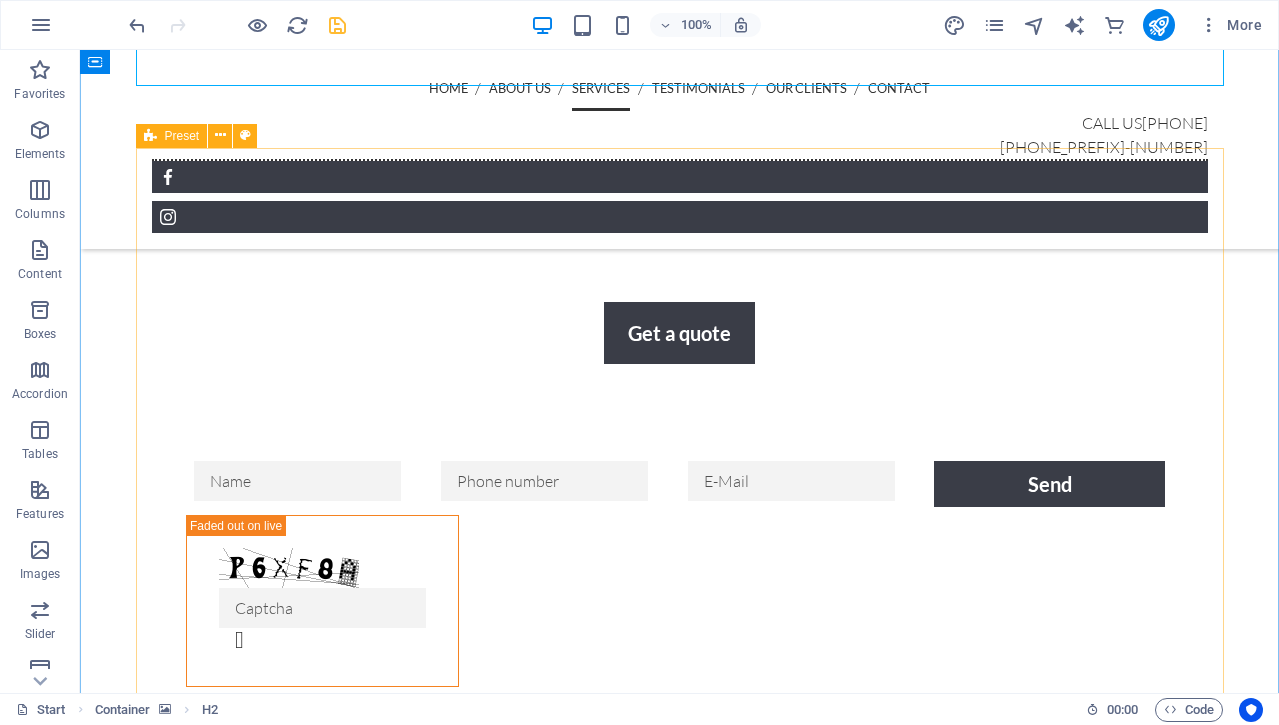 click on "Residential Security Shutters Protect your home with durable, easy-to-use roll-down security shutters that blend seamlessly with your exterior. Our residential shutters offer privacy, storm protection, and peace of mind—keeping your family safe and your property secure year-round.  CCTV Cameras Keep a constant eye on what matters most. Our weatherproof CCTV camera systems provide 24/7 surveillance with high-definition clarity, deterring intruders and giving you real-time access to your property from anywhere.  Commercial Security Shutters Safeguard your business with heavy-duty roll-down shutters built to withstand break-ins and harsh weather. Whether for storefronts, loading bays, or offices, our commercial shutters offer strength, reliability, and professional curb appeal." at bounding box center [680, 4048] 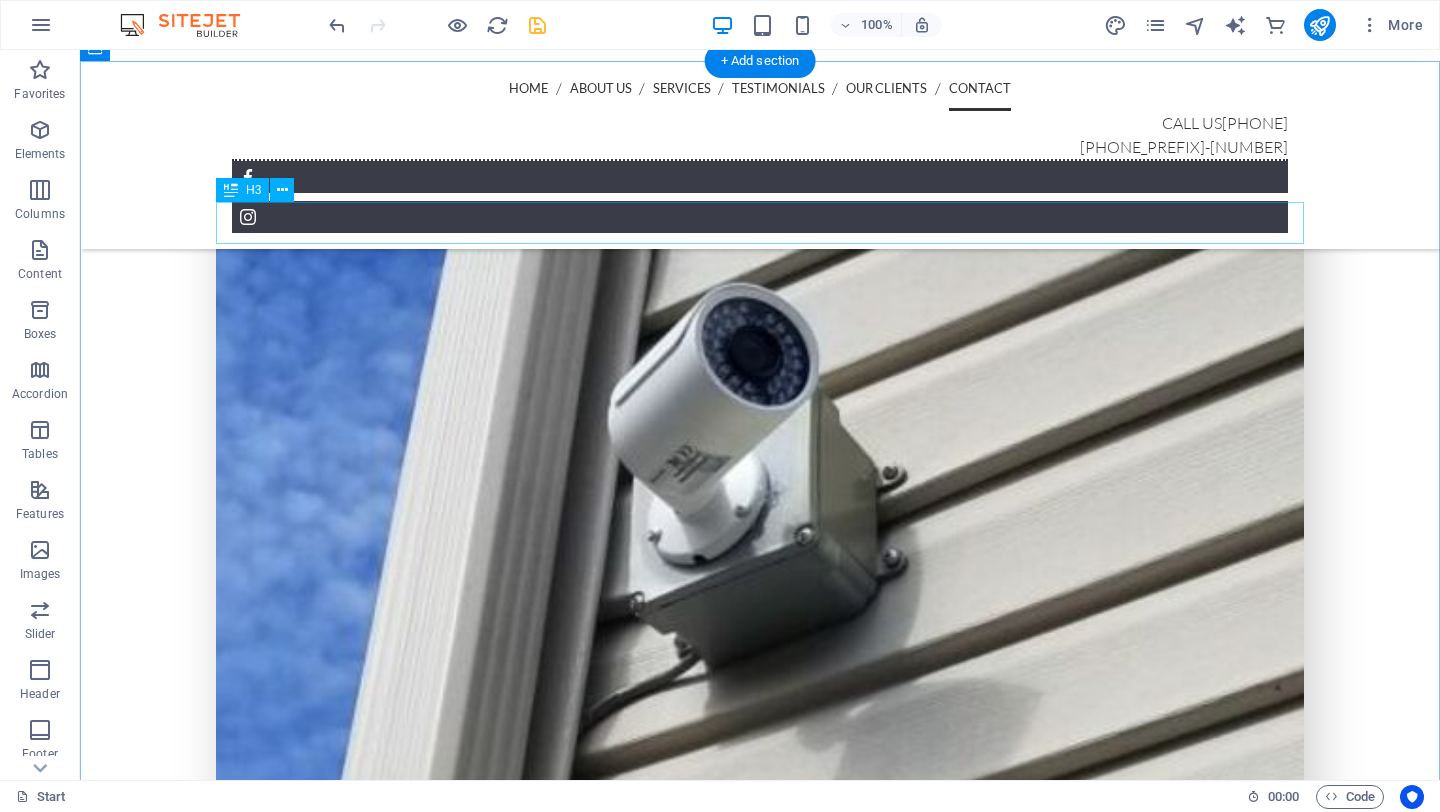 scroll, scrollTop: 5633, scrollLeft: 0, axis: vertical 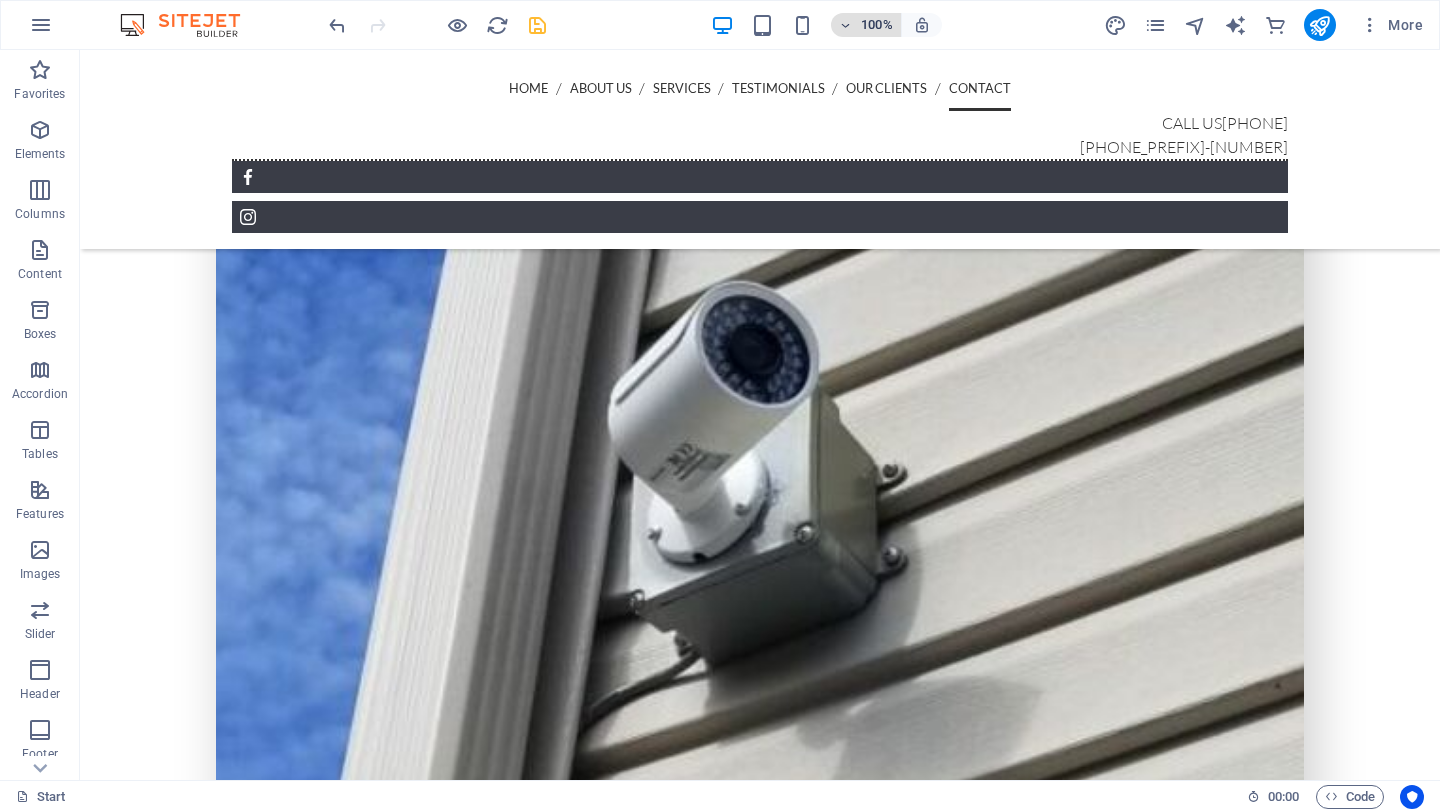 click at bounding box center (846, 25) 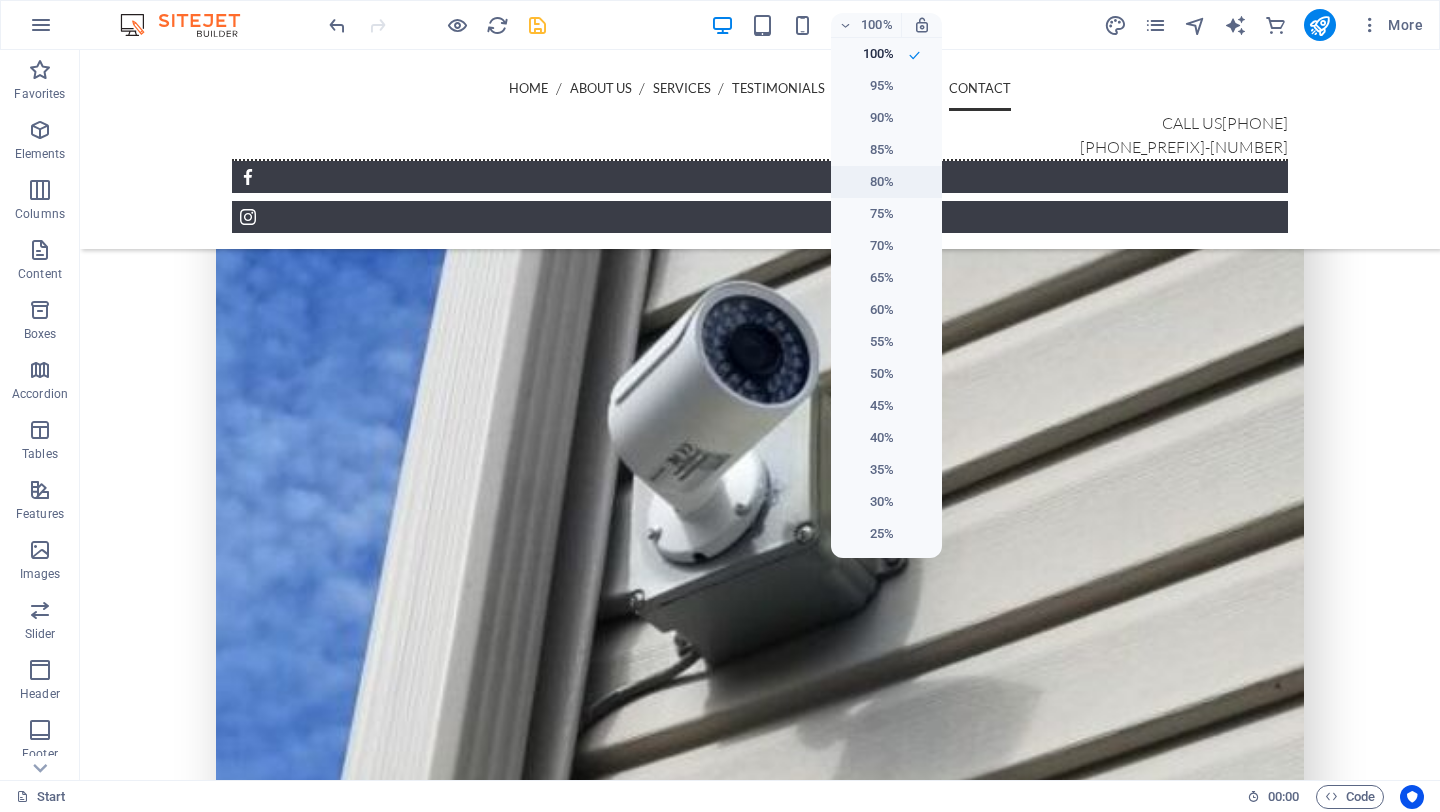 click on "80%" at bounding box center (868, 182) 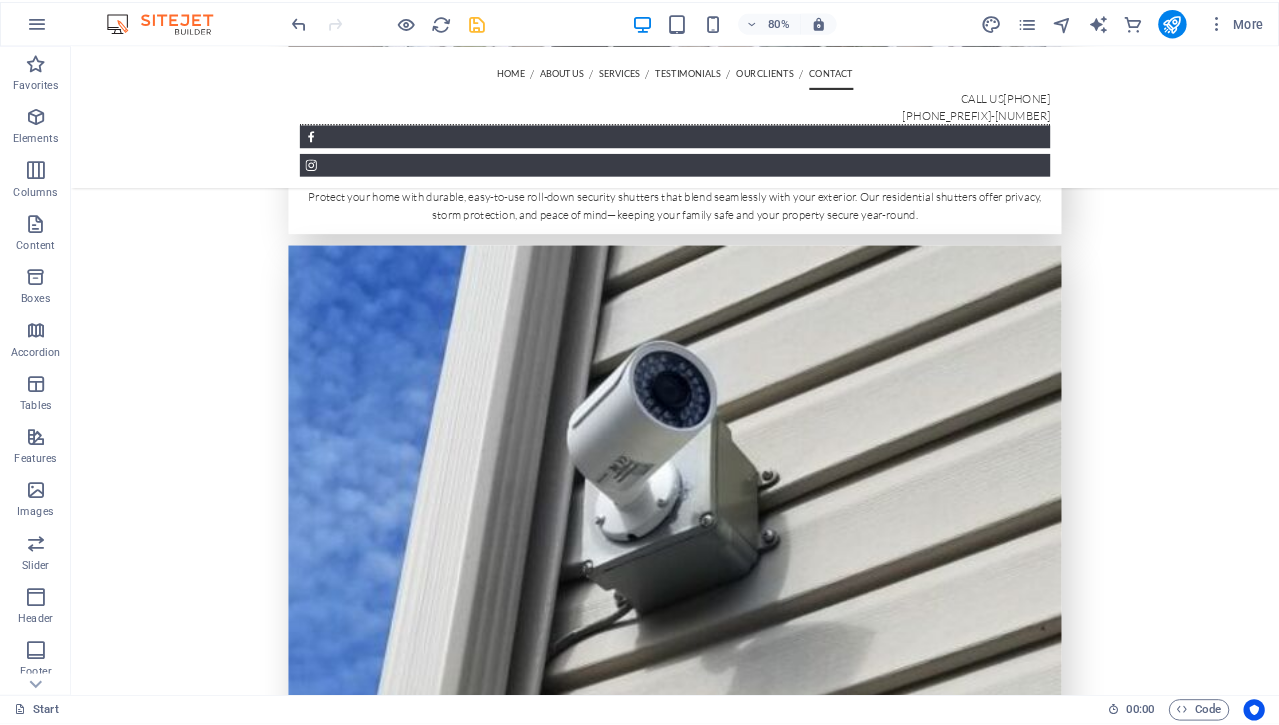 scroll, scrollTop: 5815, scrollLeft: 0, axis: vertical 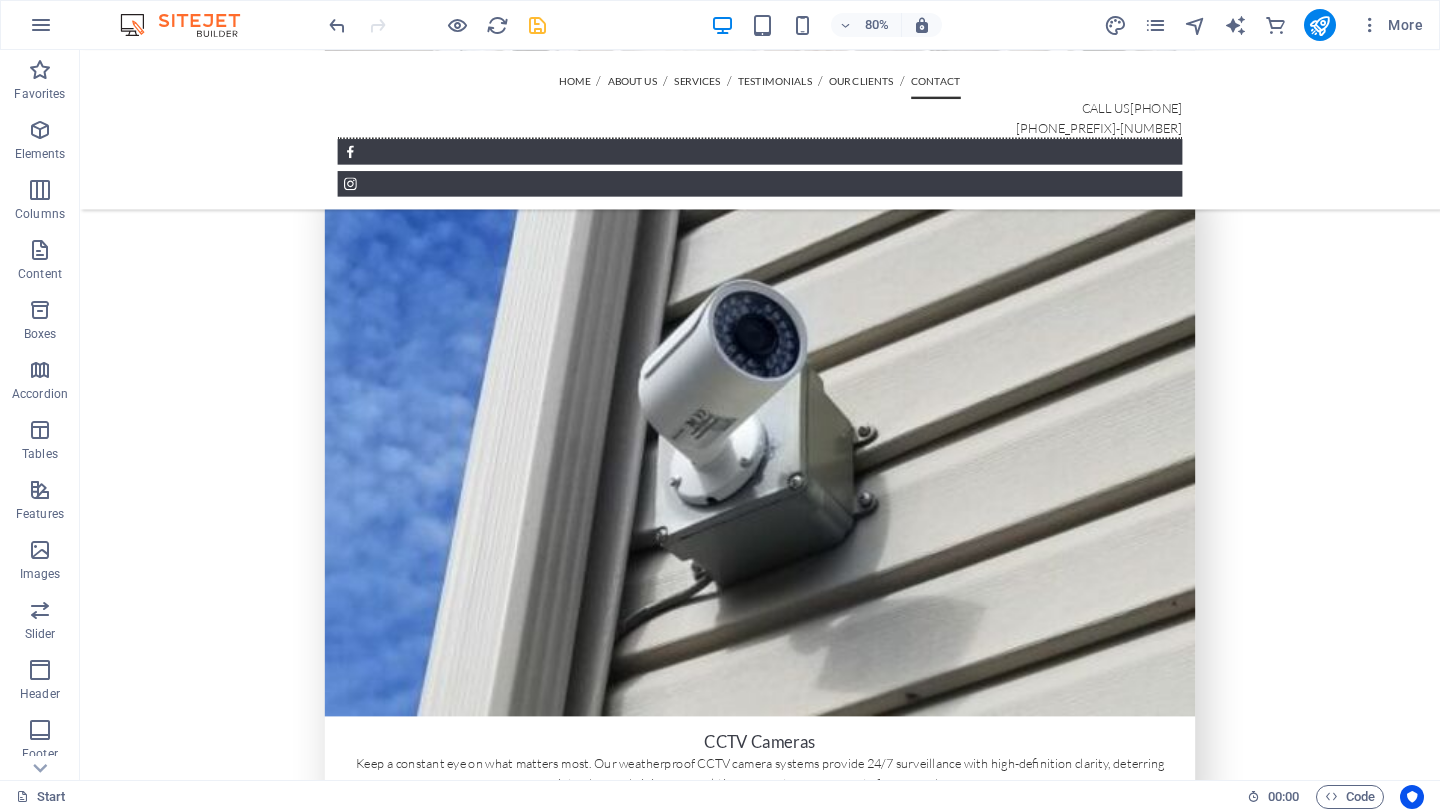 type 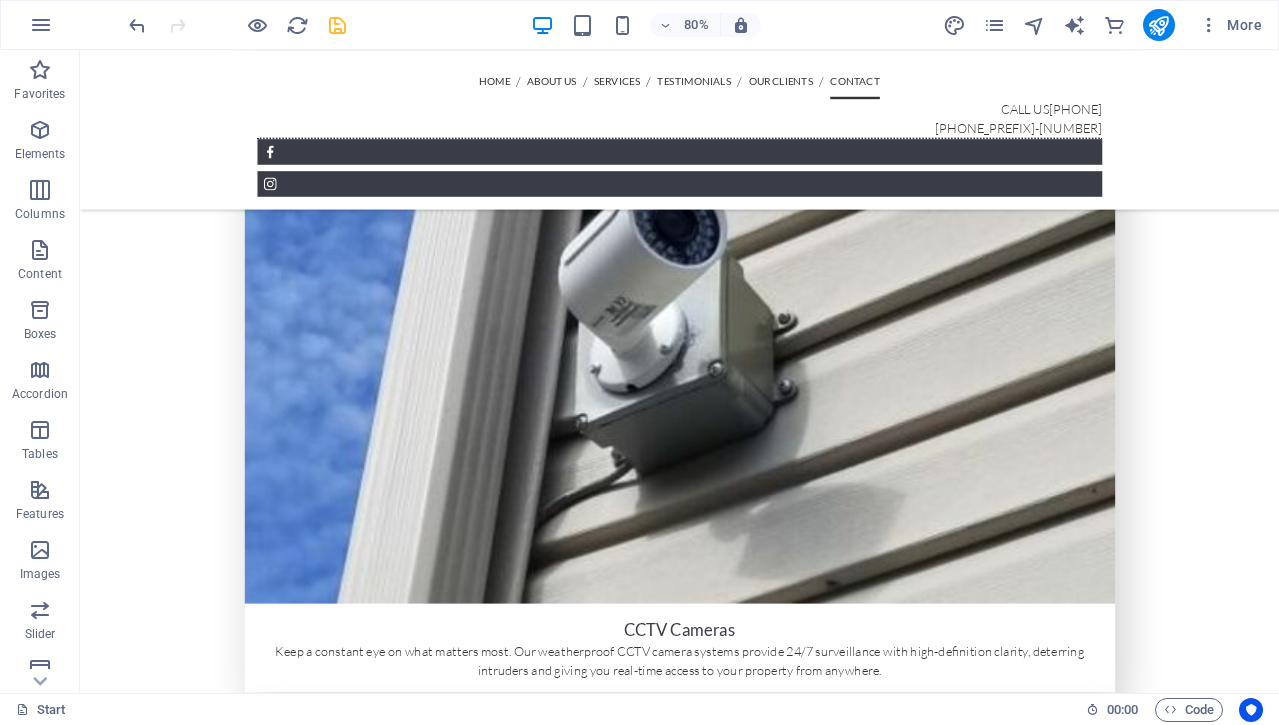 scroll, scrollTop: 5707, scrollLeft: 0, axis: vertical 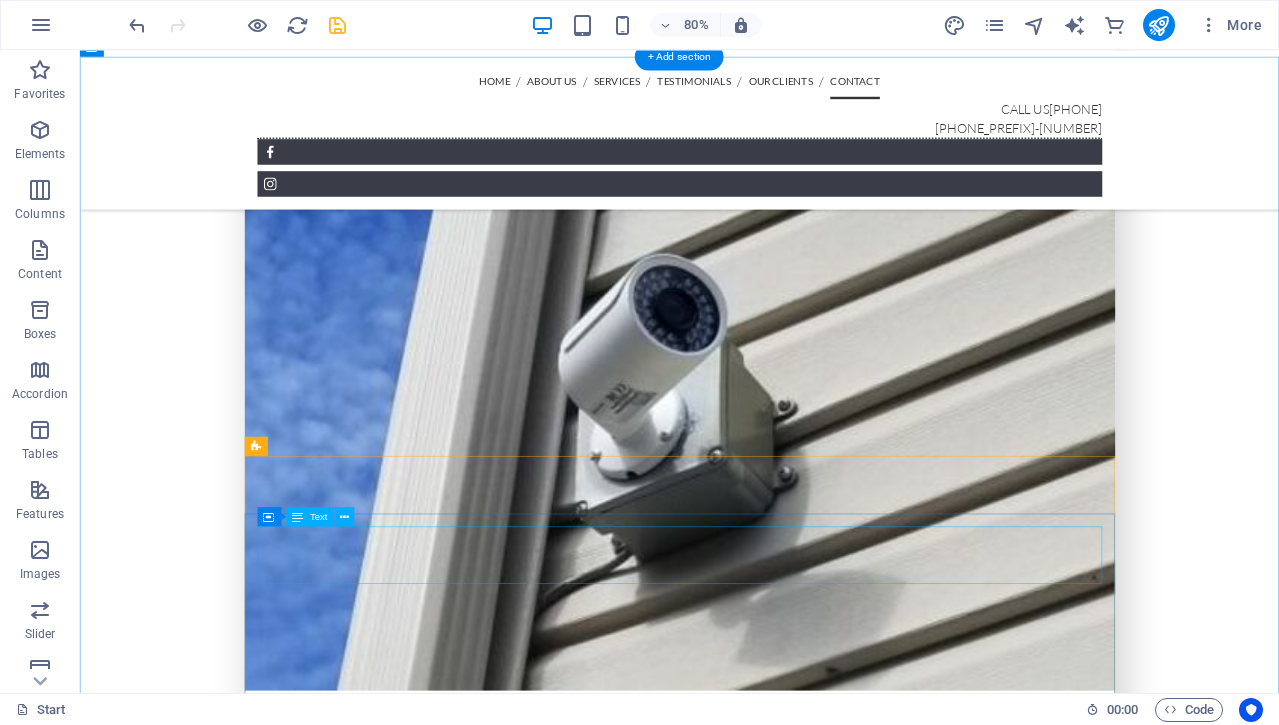 click on "Lorem ipsum dolor sit amet, consectetur adipisicing elit. Maiores ipsum repellat minus nihil. Labore, delectus, nam dignissimos ea repudiandae minima voluptatum magni pariatur possimus quia accusamus harum facilis corporis animi nisi. Enim, pariatur, impedit quia repellat harum ipsam laboriosam voluptas dicta illum nisi obcaecati reprehenderit quis placeat recusandae tenetur aperiam." at bounding box center (740, 9090) 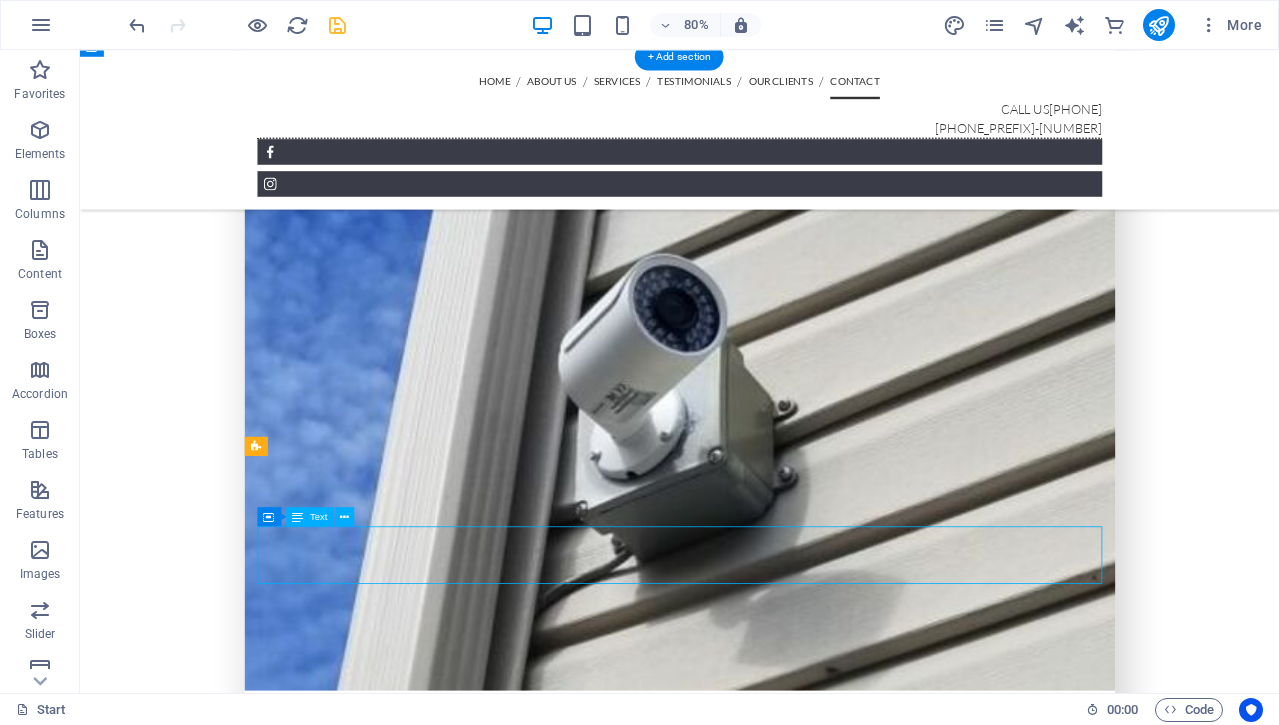 click on "Lorem ipsum dolor sit amet, consectetur adipisicing elit. Maiores ipsum repellat minus nihil. Labore, delectus, nam dignissimos ea repudiandae minima voluptatum magni pariatur possimus quia accusamus harum facilis corporis animi nisi. Enim, pariatur, impedit quia repellat harum ipsam laboriosam voluptas dicta illum nisi obcaecati reprehenderit quis placeat recusandae tenetur aperiam." at bounding box center (740, 9090) 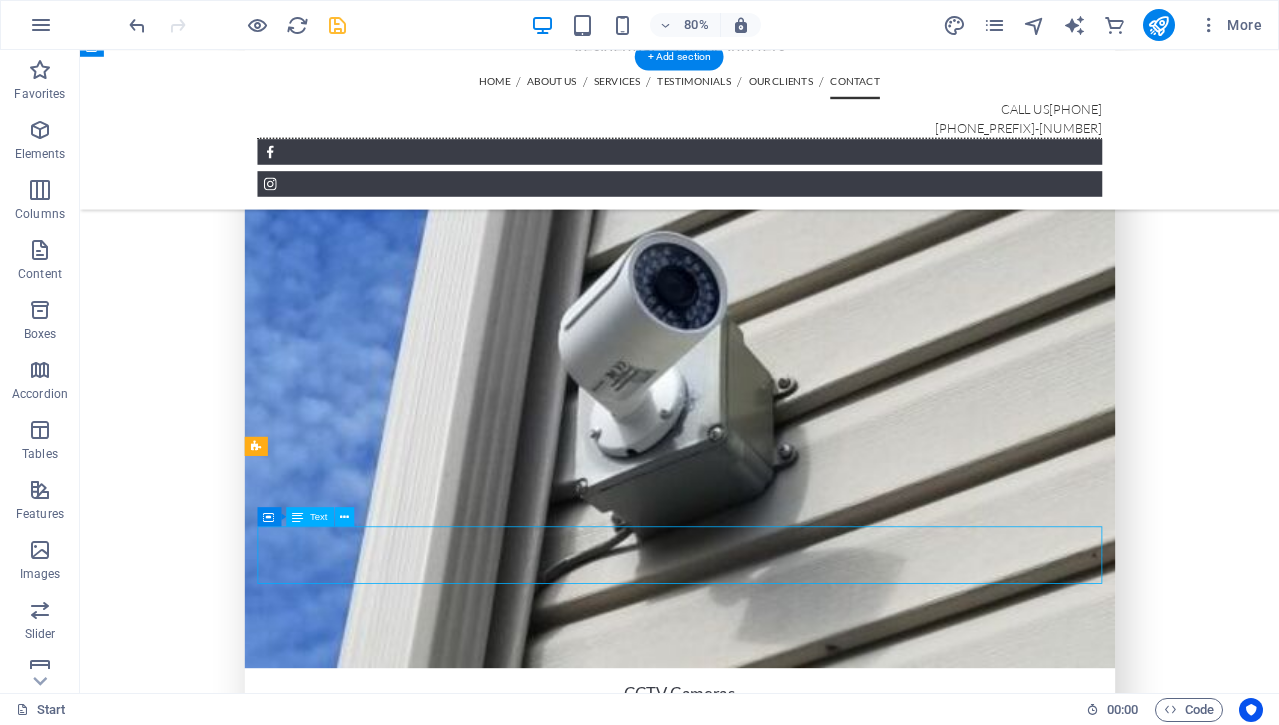 scroll, scrollTop: 5703, scrollLeft: 0, axis: vertical 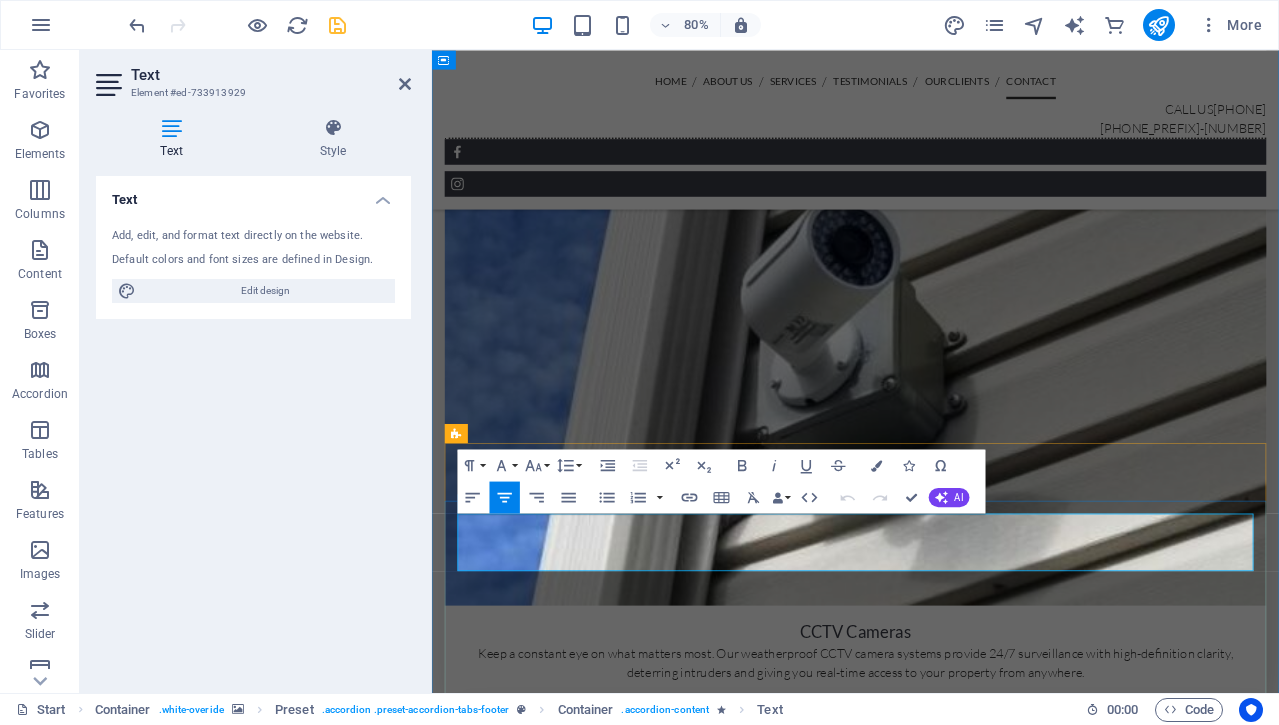 click on "Lorem ipsum dolor sit amet, consectetur adipisicing elit. Maiores ipsum repellat minus nihil. Labore, delectus, nam dignissimos ea repudiandae minima voluptatum magni pariatur possimus quia accusamus harum facilis corporis animi nisi. Enim, pariatur, impedit quia repellat harum ipsam laboriosam voluptas dicta illum nisi obcaecati reprehenderit quis placeat recusandae tenetur aperiam." at bounding box center (872, 8804) 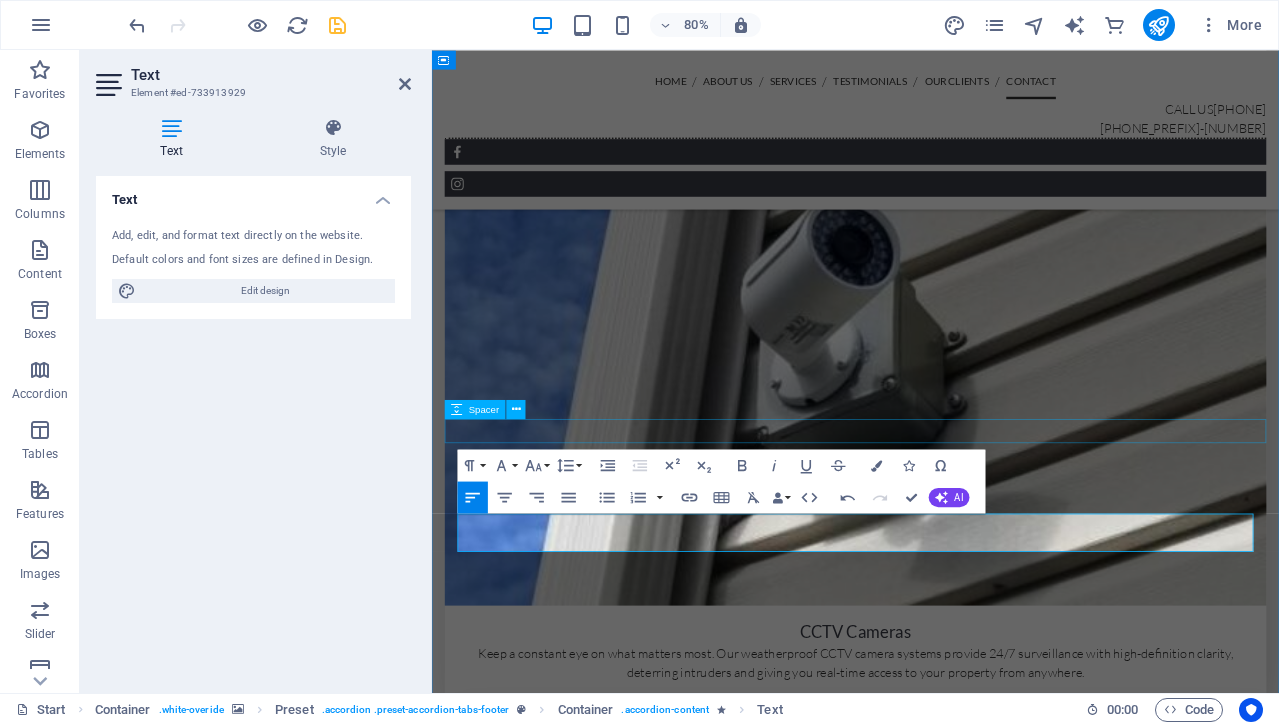 click at bounding box center [961, 8454] 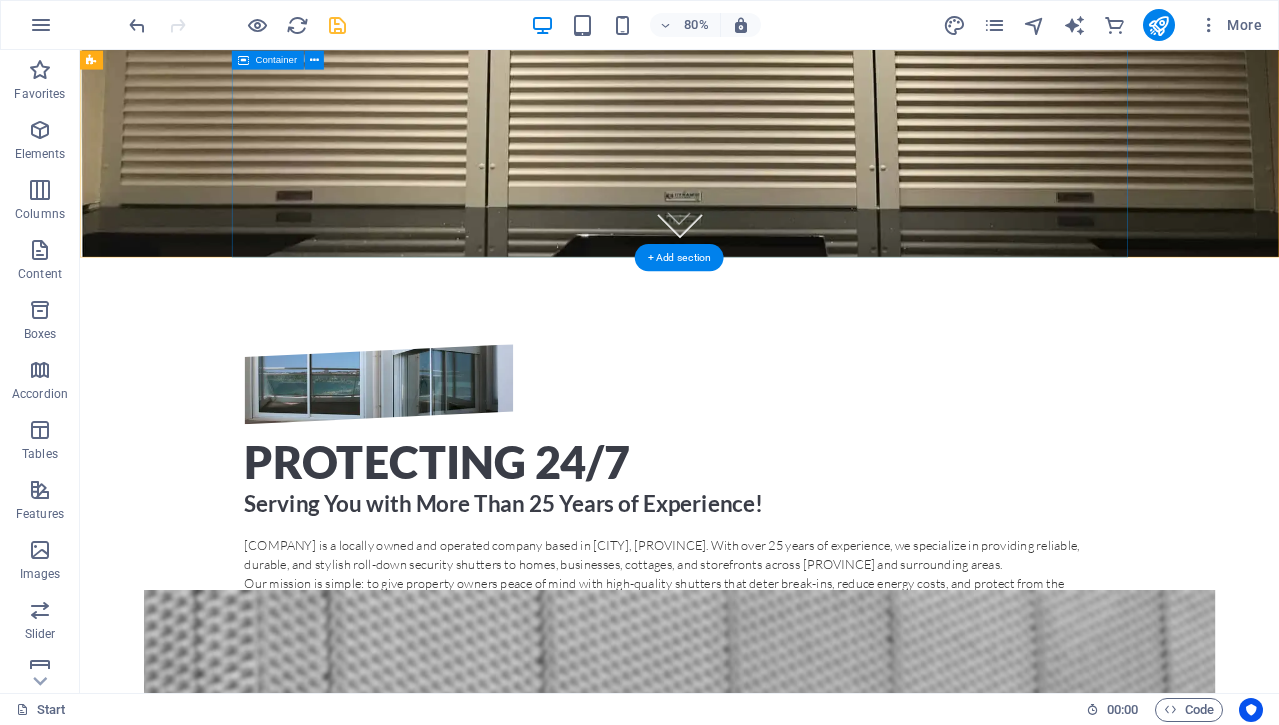 scroll, scrollTop: 0, scrollLeft: 0, axis: both 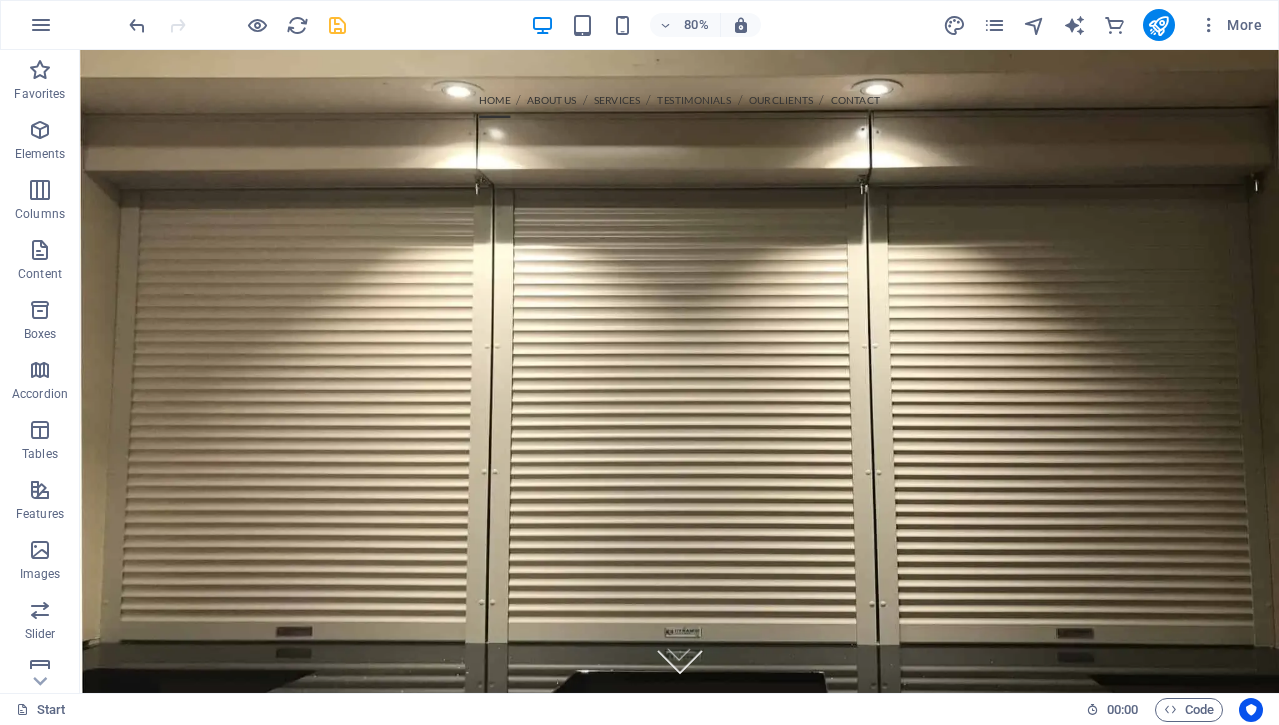 click at bounding box center [337, 25] 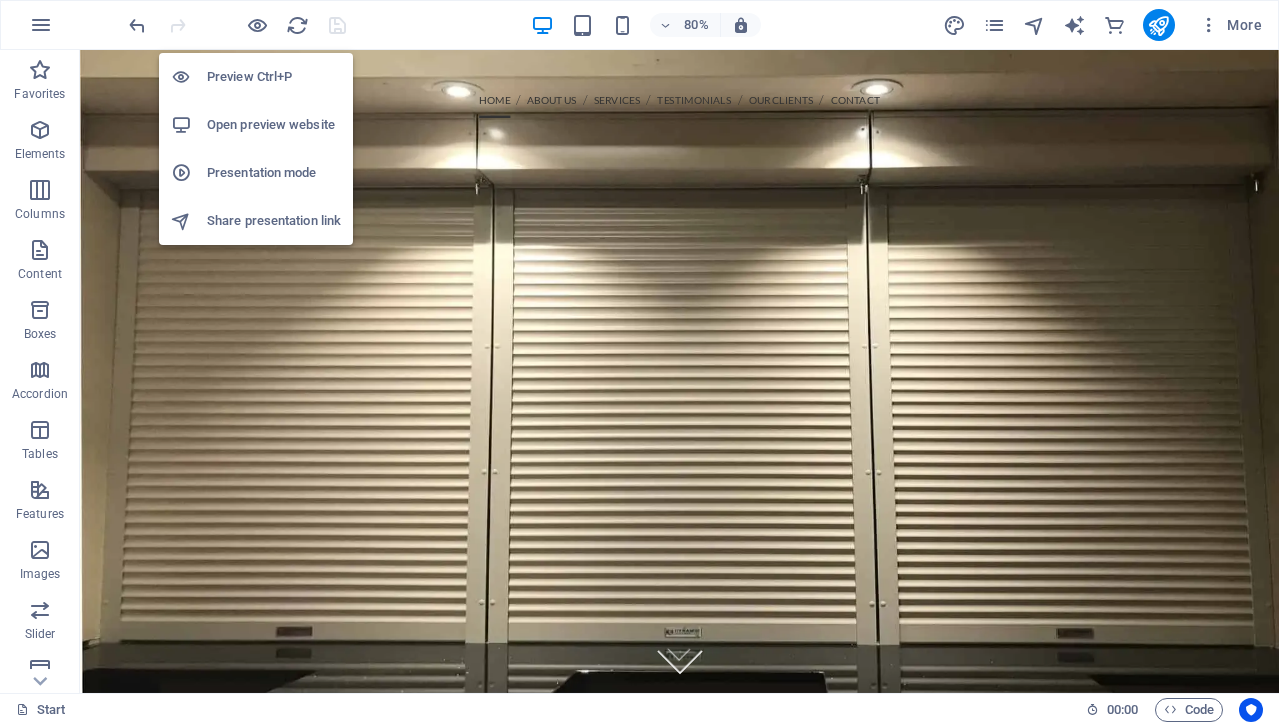 click on "Open preview website" at bounding box center (274, 125) 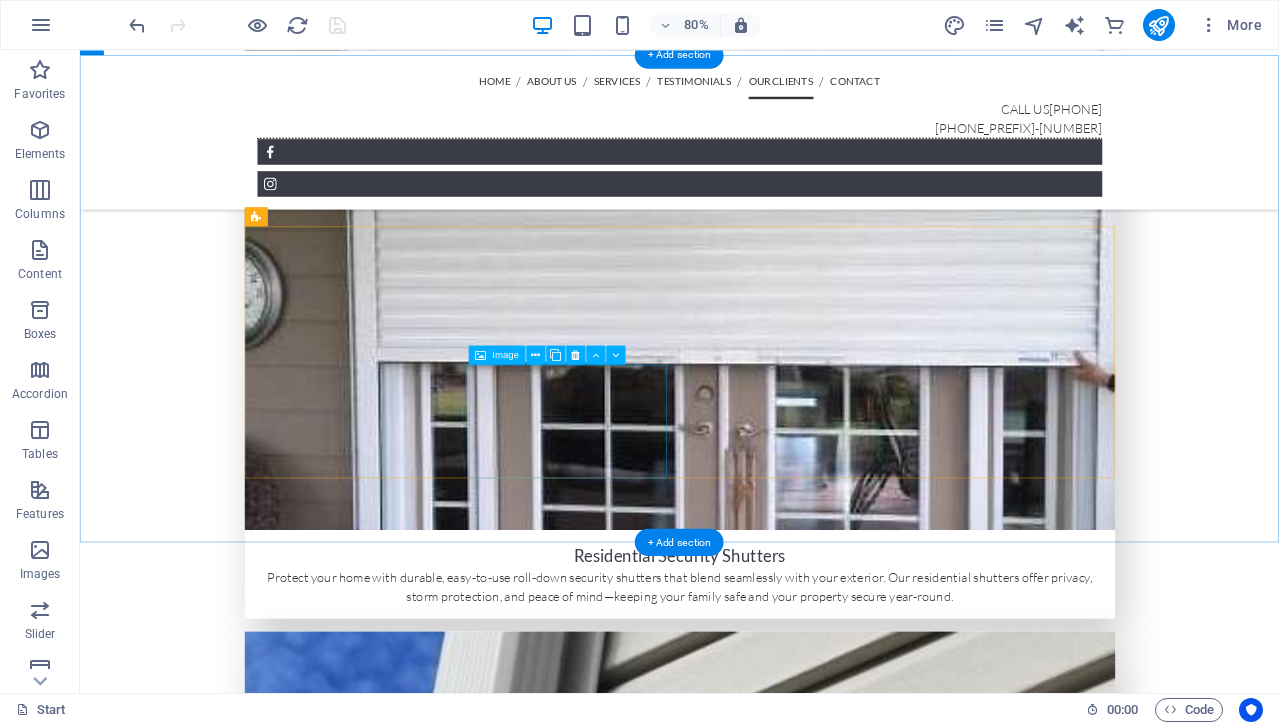 scroll, scrollTop: 5099, scrollLeft: 0, axis: vertical 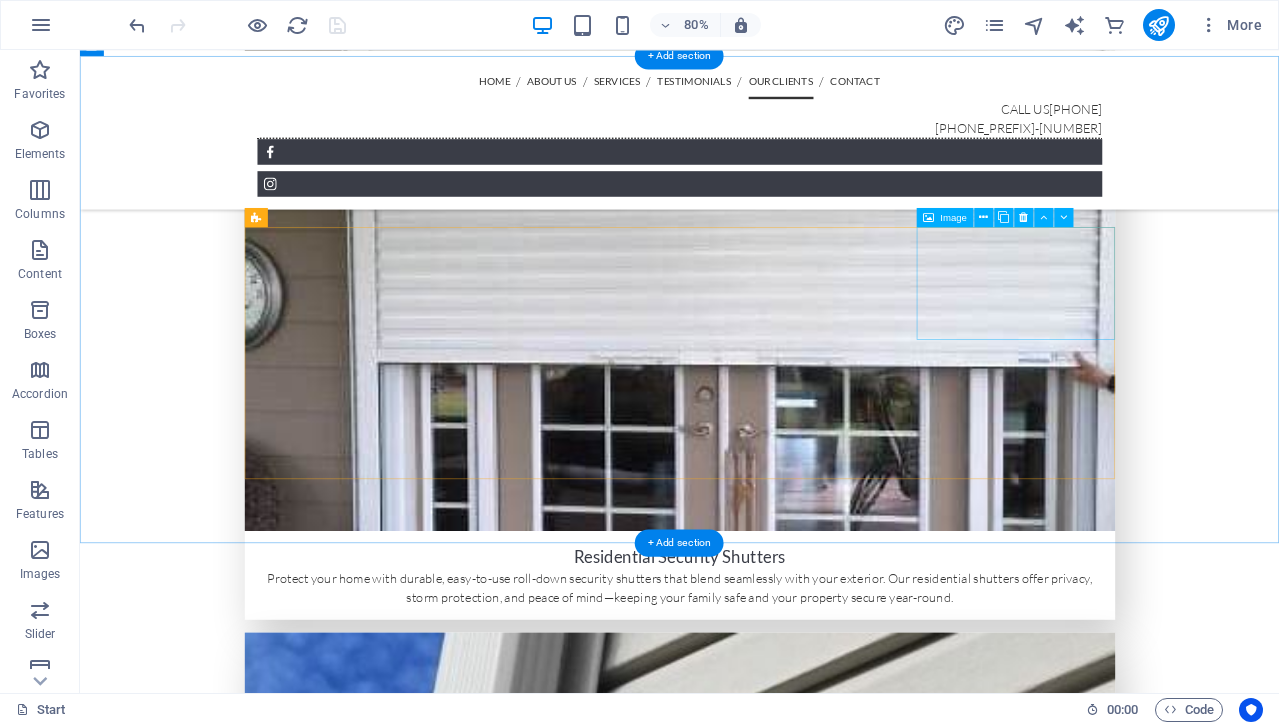 click at bounding box center [410, 6289] 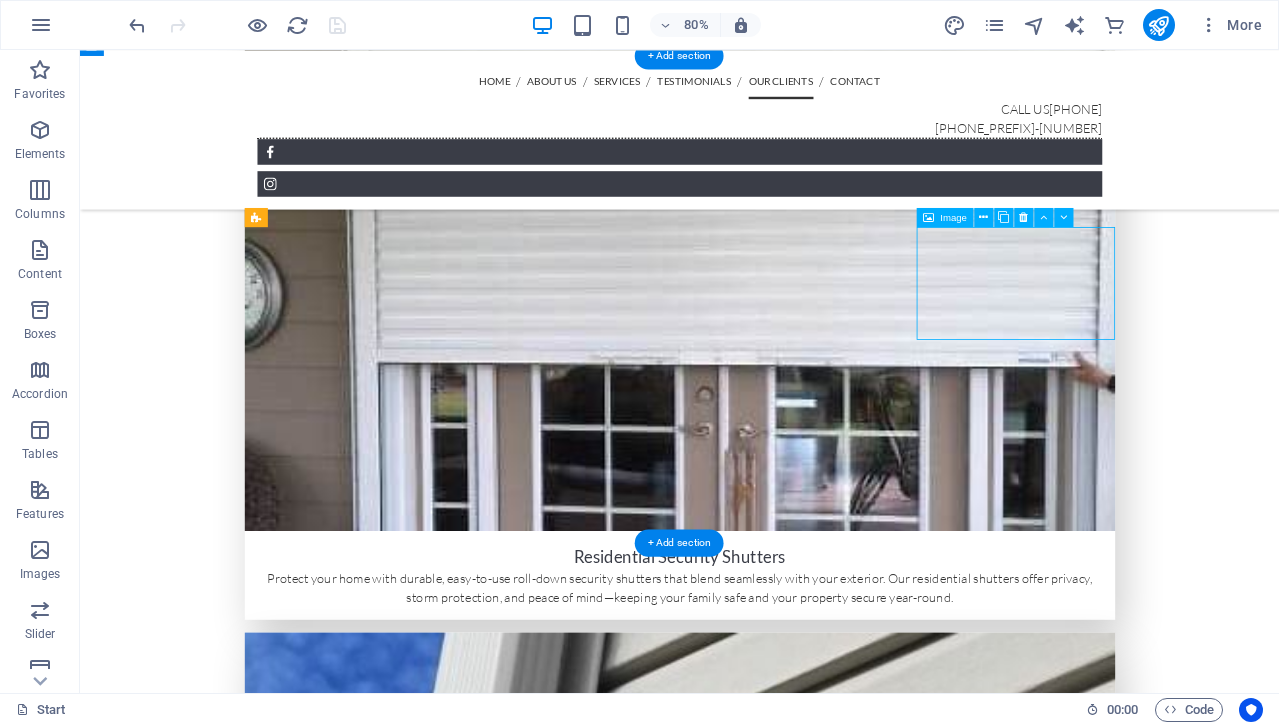 click at bounding box center [410, 6289] 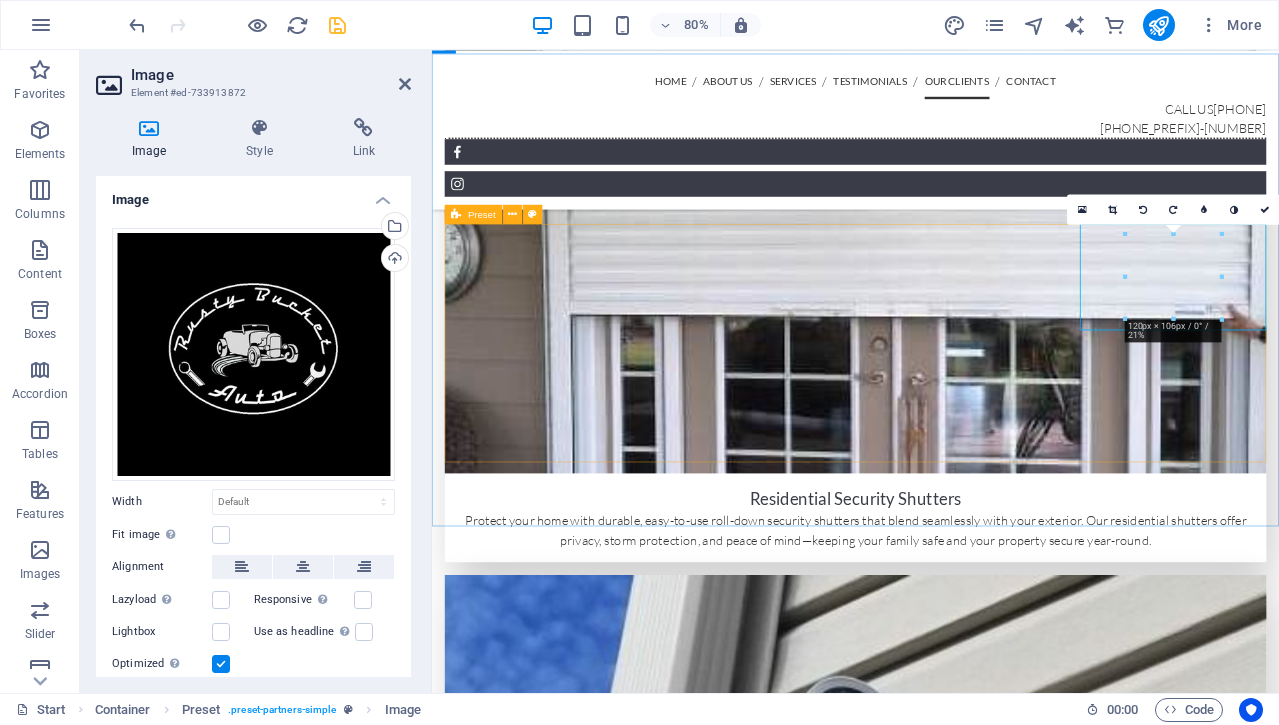 click at bounding box center [961, 6147] 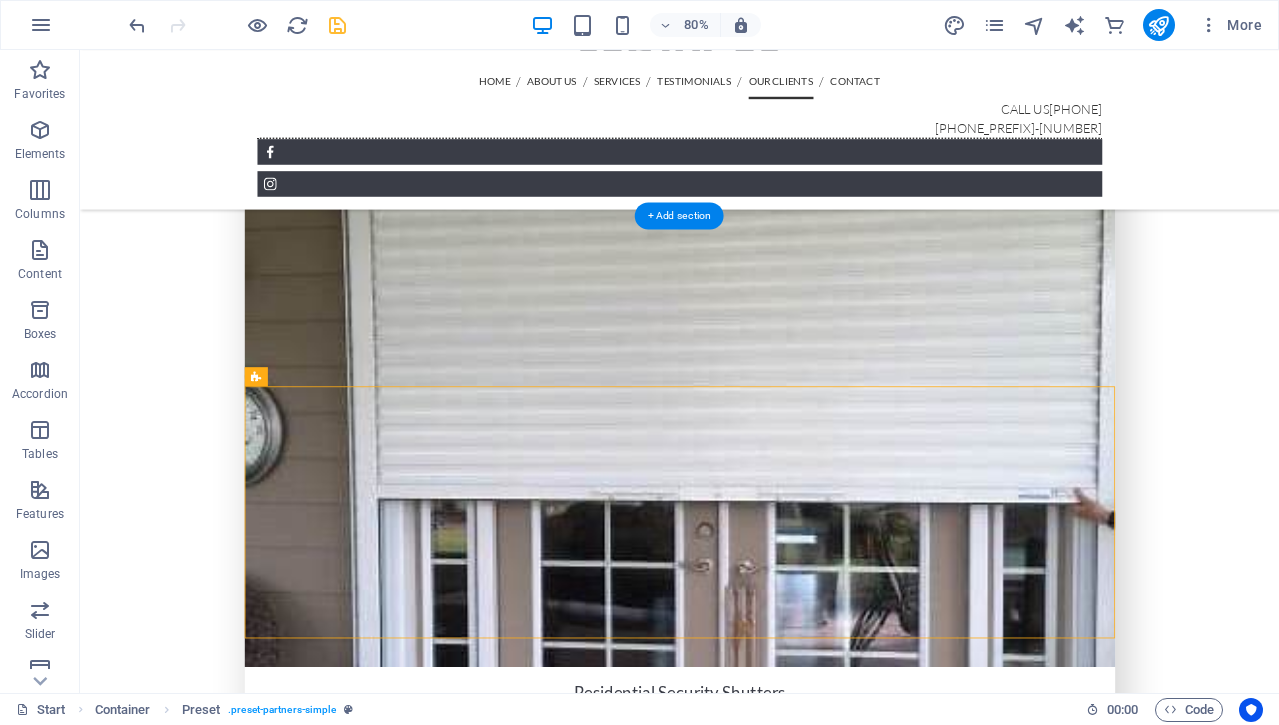 scroll, scrollTop: 4899, scrollLeft: 0, axis: vertical 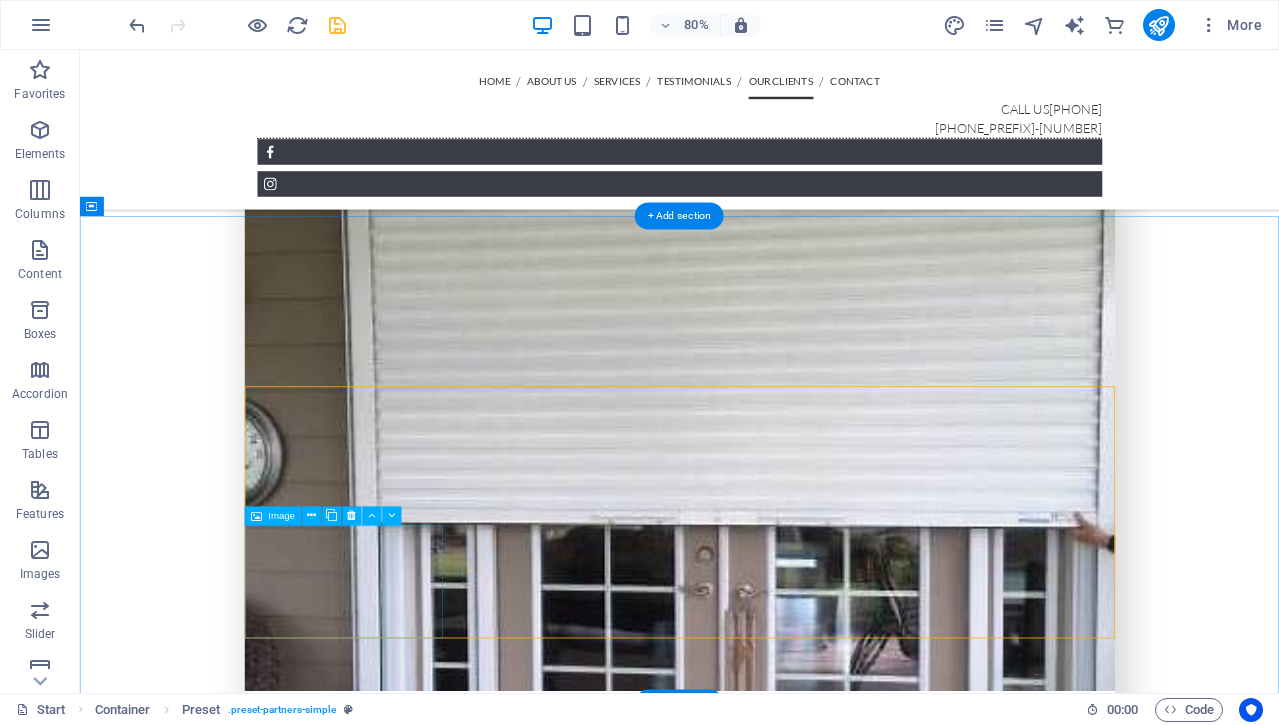 click at bounding box center [410, 6647] 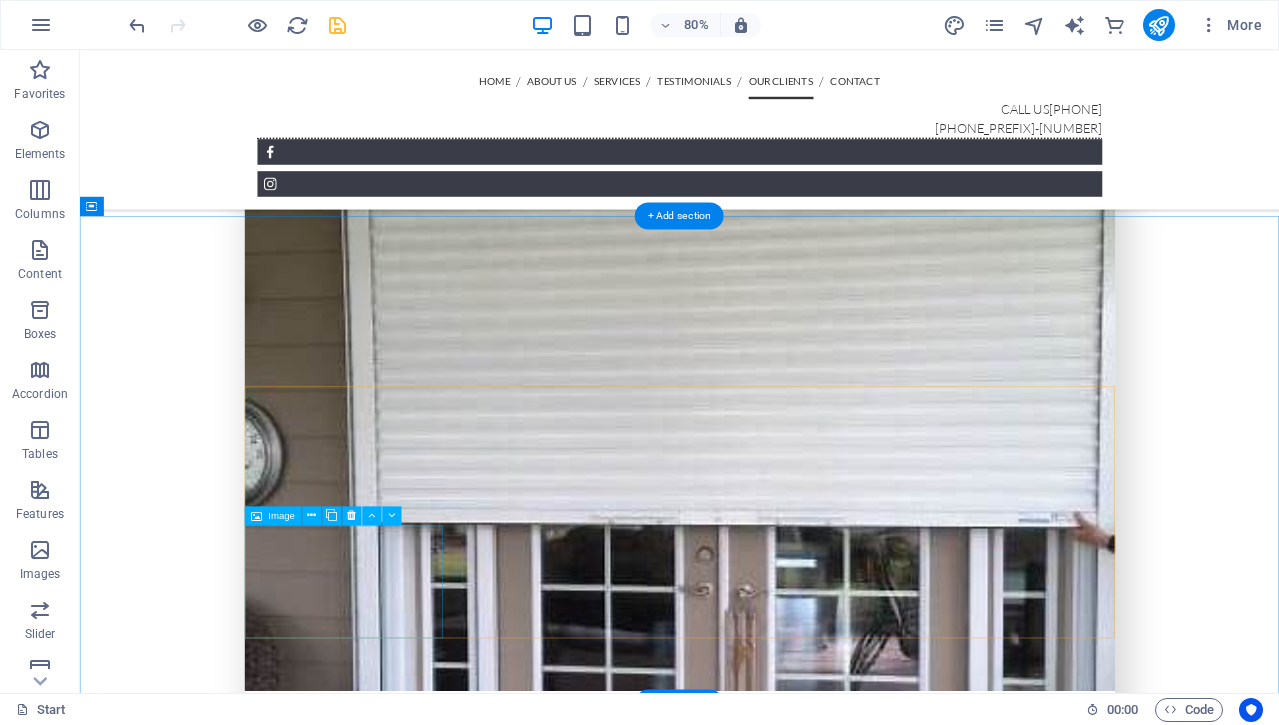click at bounding box center [410, 6647] 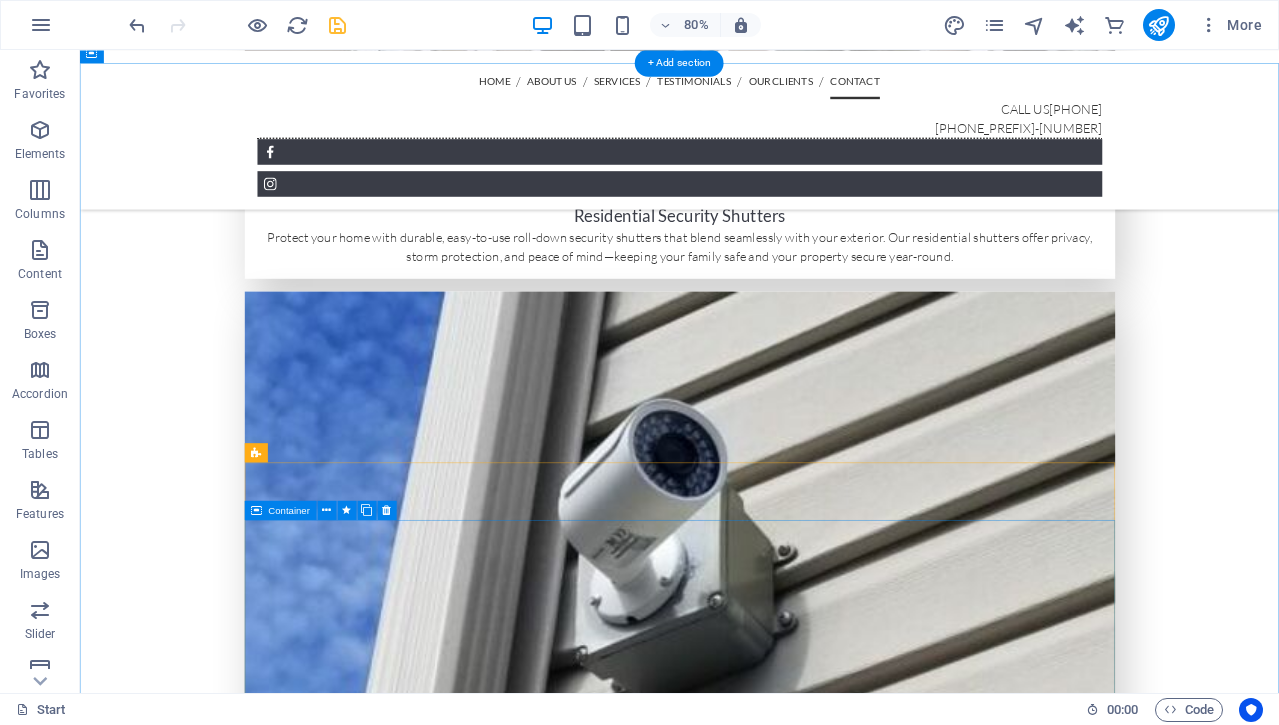 scroll, scrollTop: 5526, scrollLeft: 0, axis: vertical 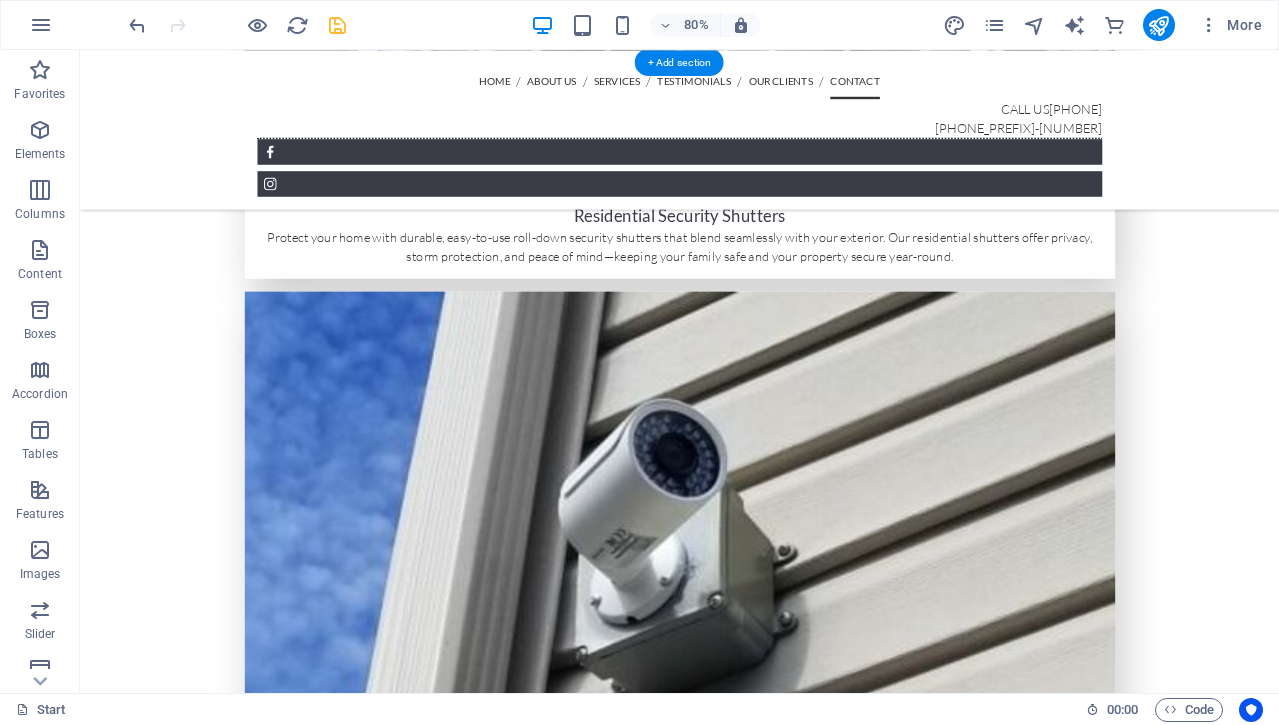 click at bounding box center [829, 6963] 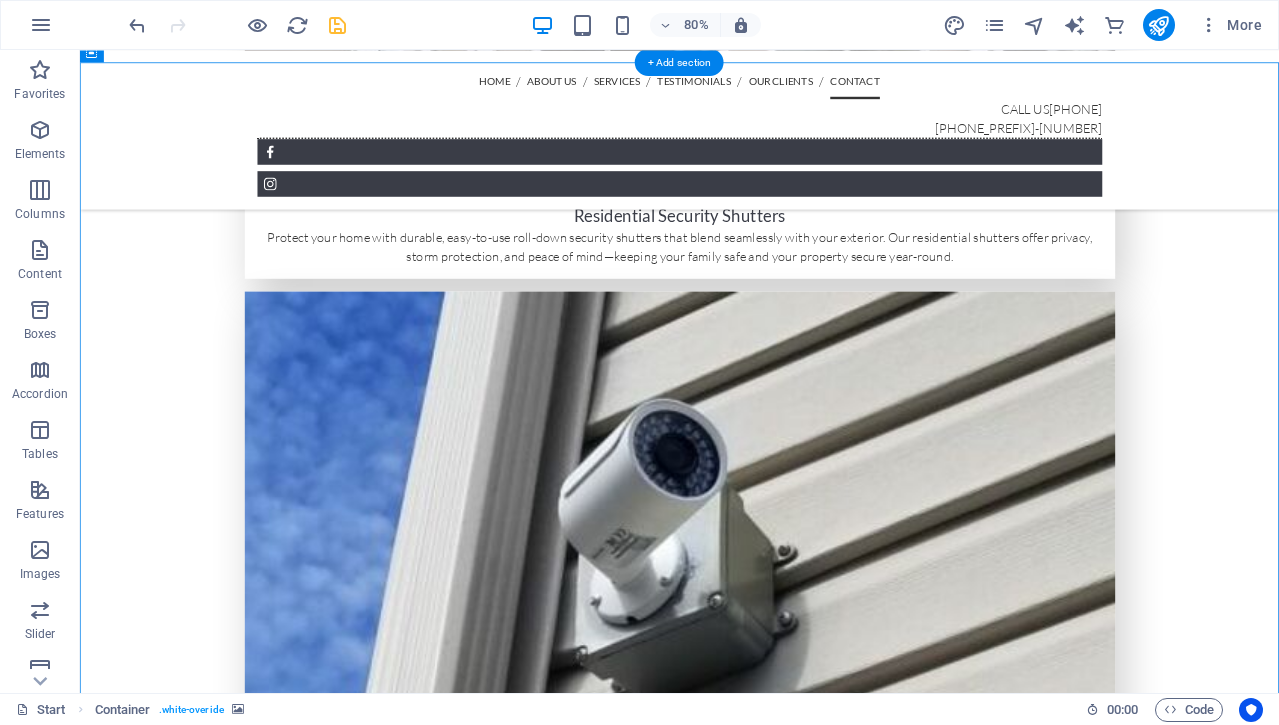 click at bounding box center (829, 6963) 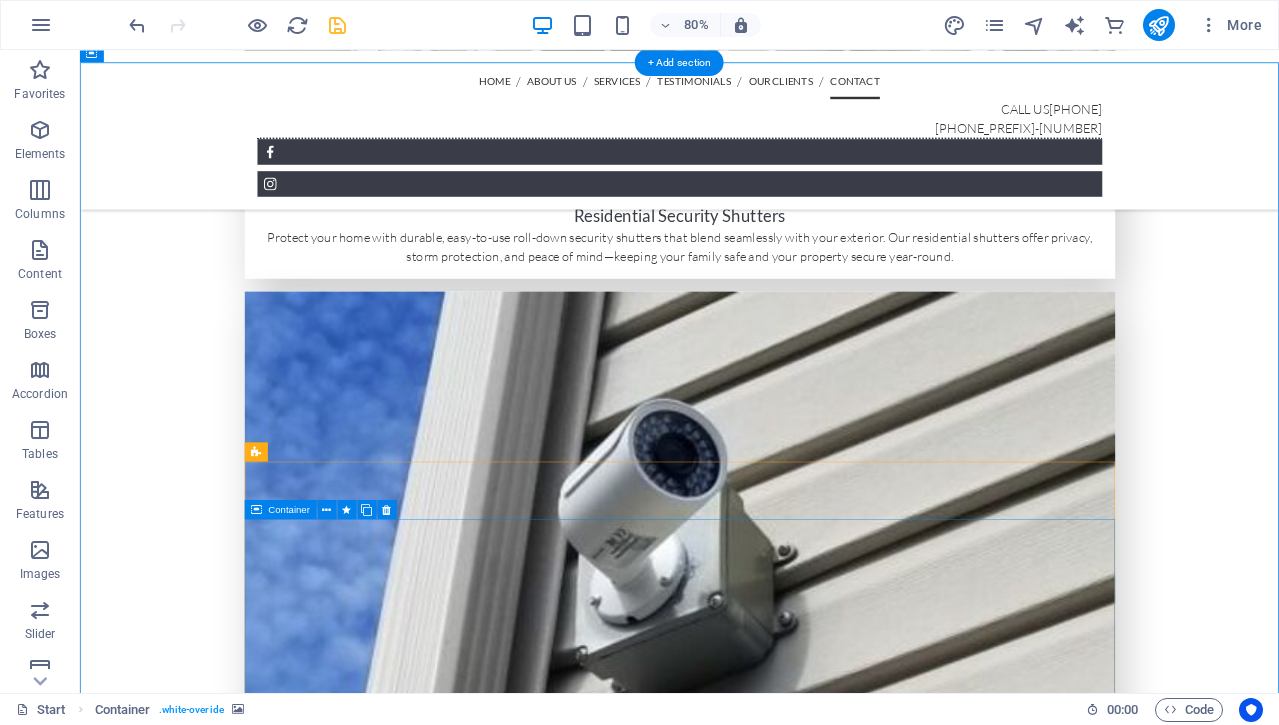 click on "If you have questions about our products, need a custom quote, or want to schedule a consultation, we’re here to help. Reach out to us by phone, email, or visit us in person — our team is always ready to provide the support and information you need to protect what matters most. Address [NUMBER] [STREET] , [CITY], [STATE] [POSTAL_CODE] Phone [PHONE_NUMBER] [PHONE_NUMBER] E-Mail [EMAIL_ADDRESS] ← Move left → Move right ↑ Move up ↓ Move down + Zoom in - Zoom out Home Jump left by 75% End Jump right by 75% Page Up Jump up by 75% Page Down Jump down by 75% Map Terrain Satellite Labels Keyboard shortcuts Map Data Map data ©[YEAR] Google Map data ©[YEAR] Google 200 m Click to toggle between metric and imperial units Terms Report a map error" at bounding box center [740, 9034] 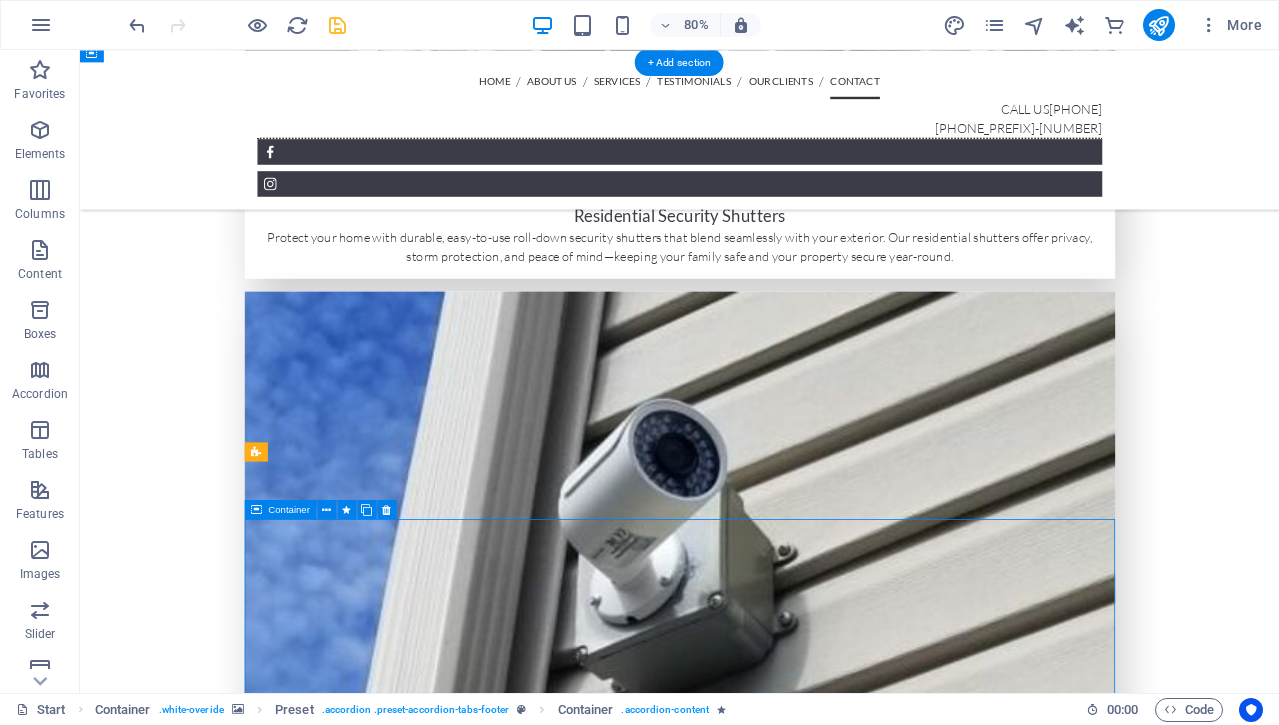 click on "If you have questions about our products, need a custom quote, or want to schedule a consultation, we’re here to help. Reach out to us by phone, email, or visit us in person — our team is always ready to provide the support and information you need to protect what matters most. Address [NUMBER] [STREET] , [CITY], [STATE] [POSTAL_CODE] Phone [PHONE_NUMBER] [PHONE_NUMBER] E-Mail [EMAIL_ADDRESS] ← Move left → Move right ↑ Move up ↓ Move down + Zoom in - Zoom out Home Jump left by 75% End Jump right by 75% Page Up Jump up by 75% Page Down Jump down by 75% Map Terrain Satellite Labels Keyboard shortcuts Map Data Map data ©[YEAR] Google Map data ©[YEAR] Google 200 m Click to toggle between metric and imperial units Terms Report a map error" at bounding box center [740, 9034] 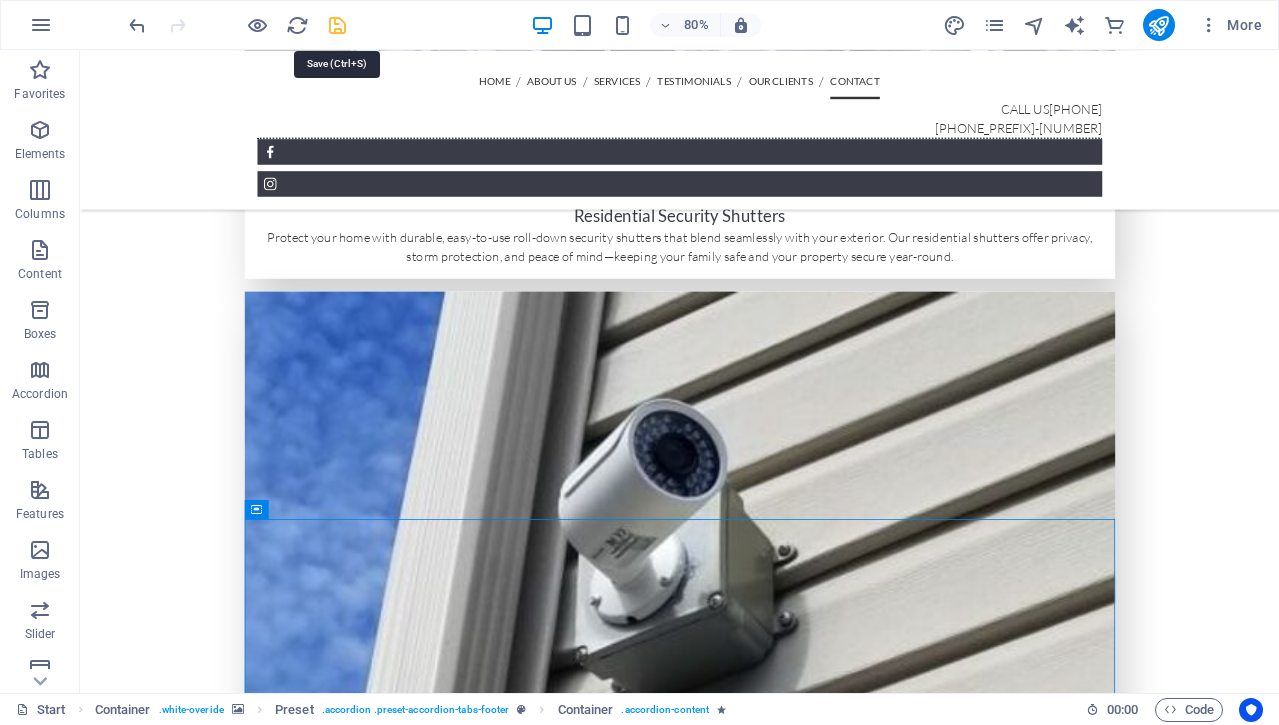 click at bounding box center [337, 25] 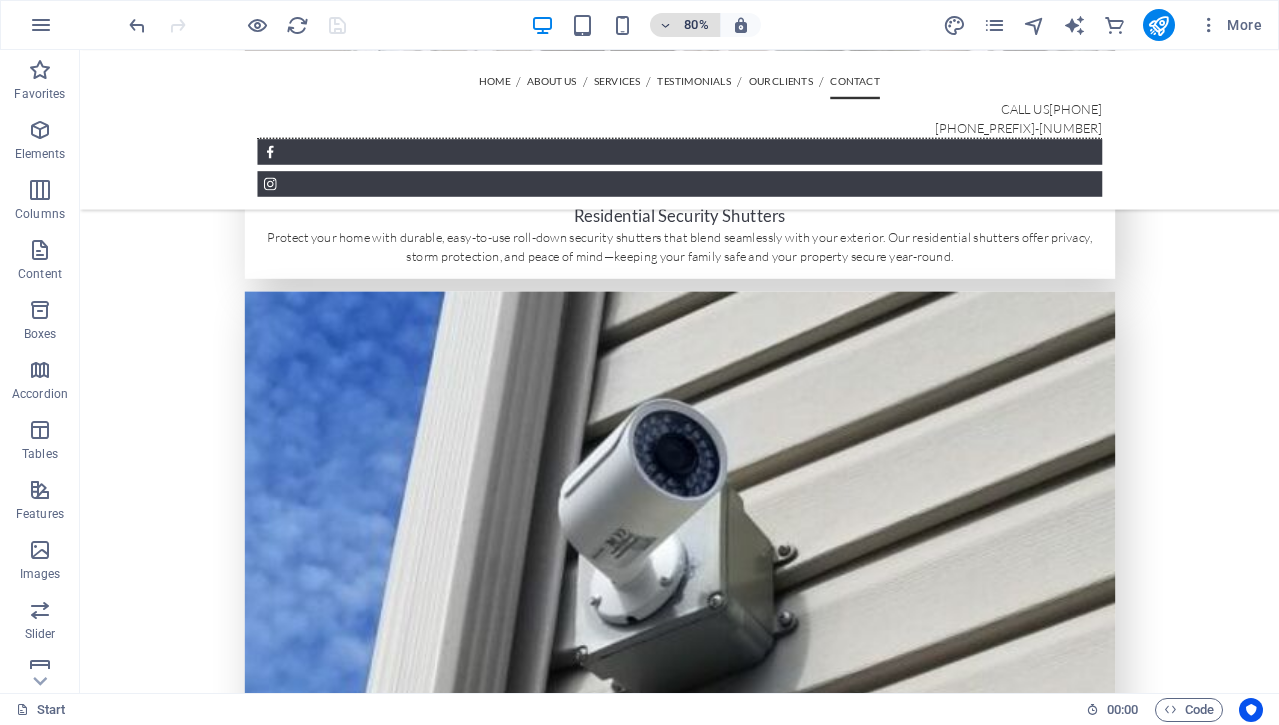 click on "80%" at bounding box center (696, 25) 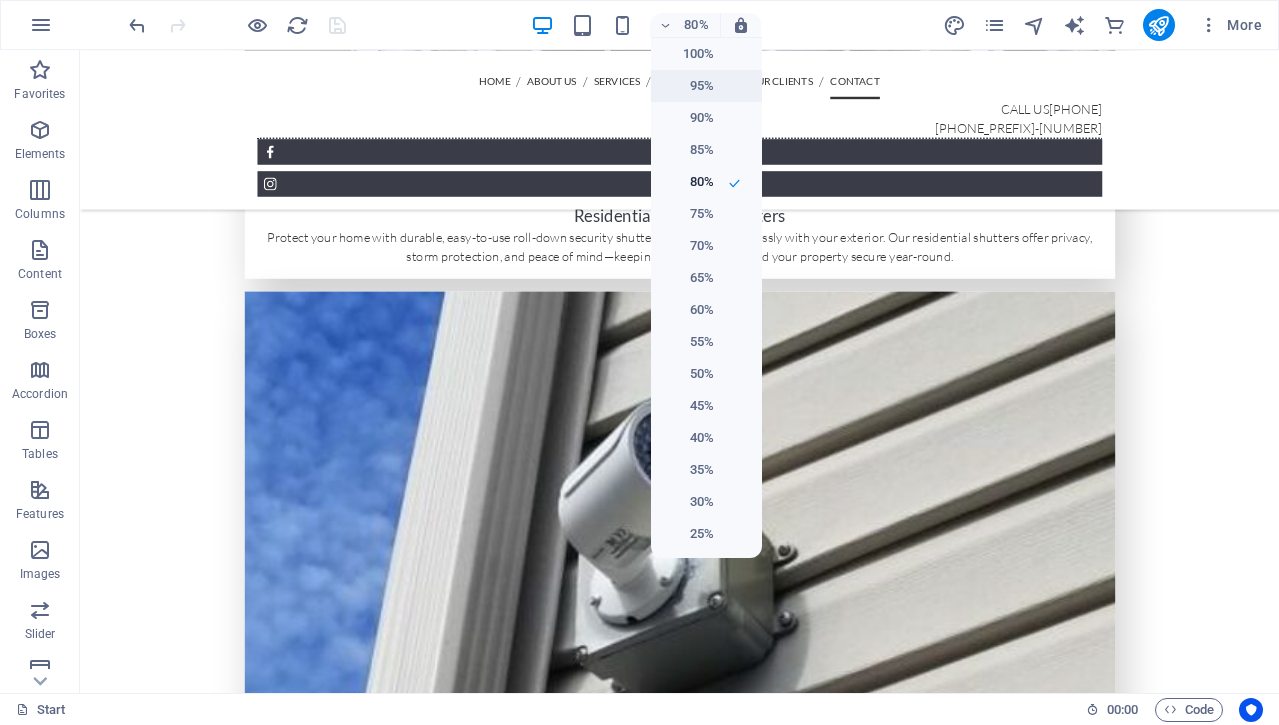 click on "95%" at bounding box center (688, 86) 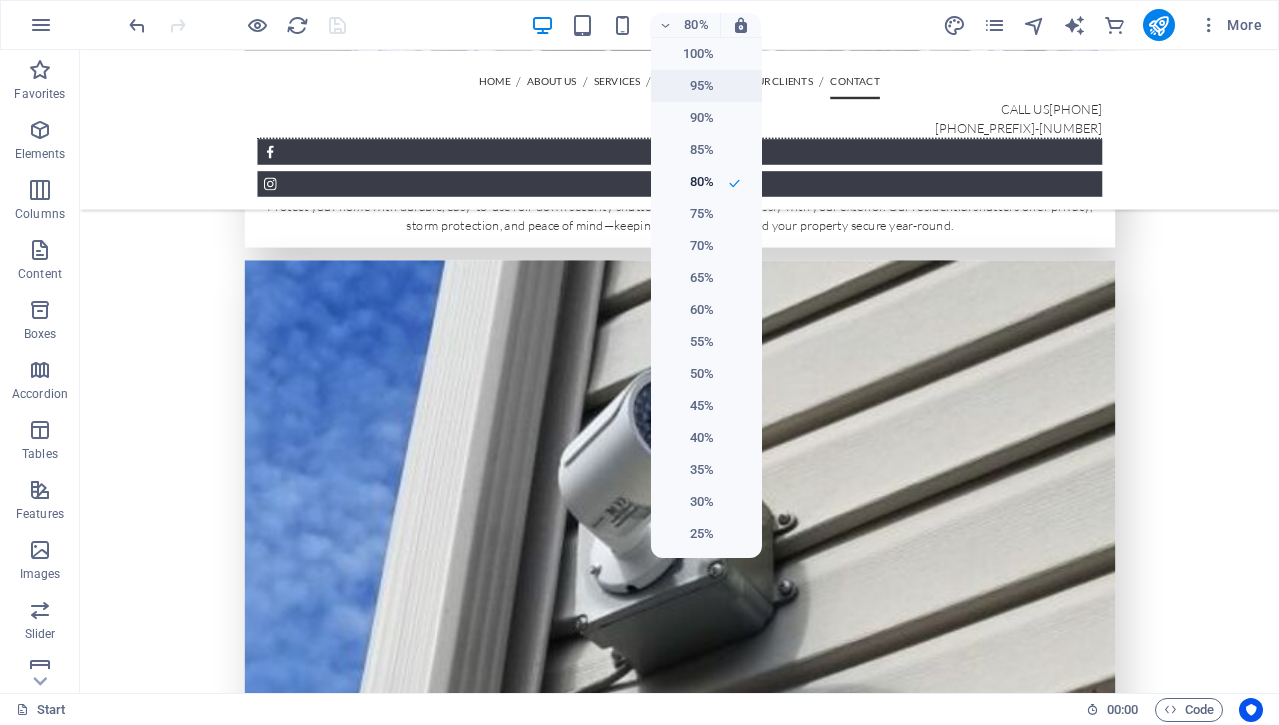 scroll, scrollTop: 5438, scrollLeft: 0, axis: vertical 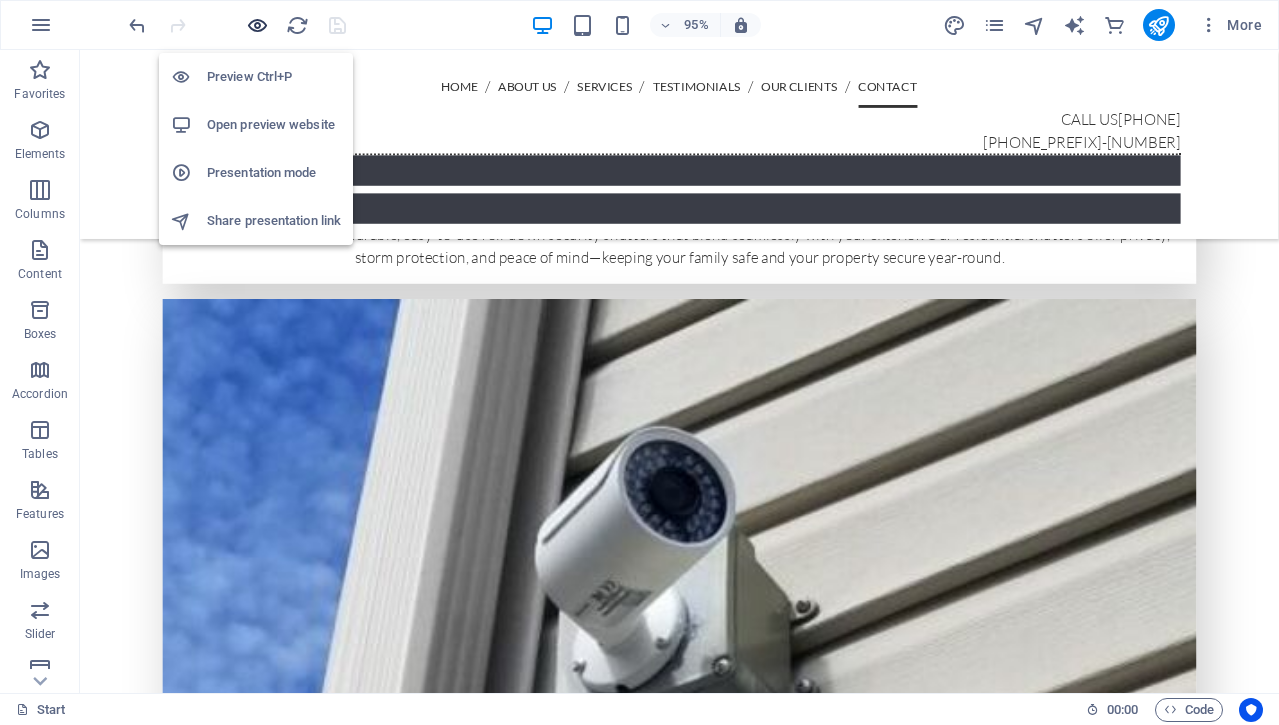 click at bounding box center (257, 25) 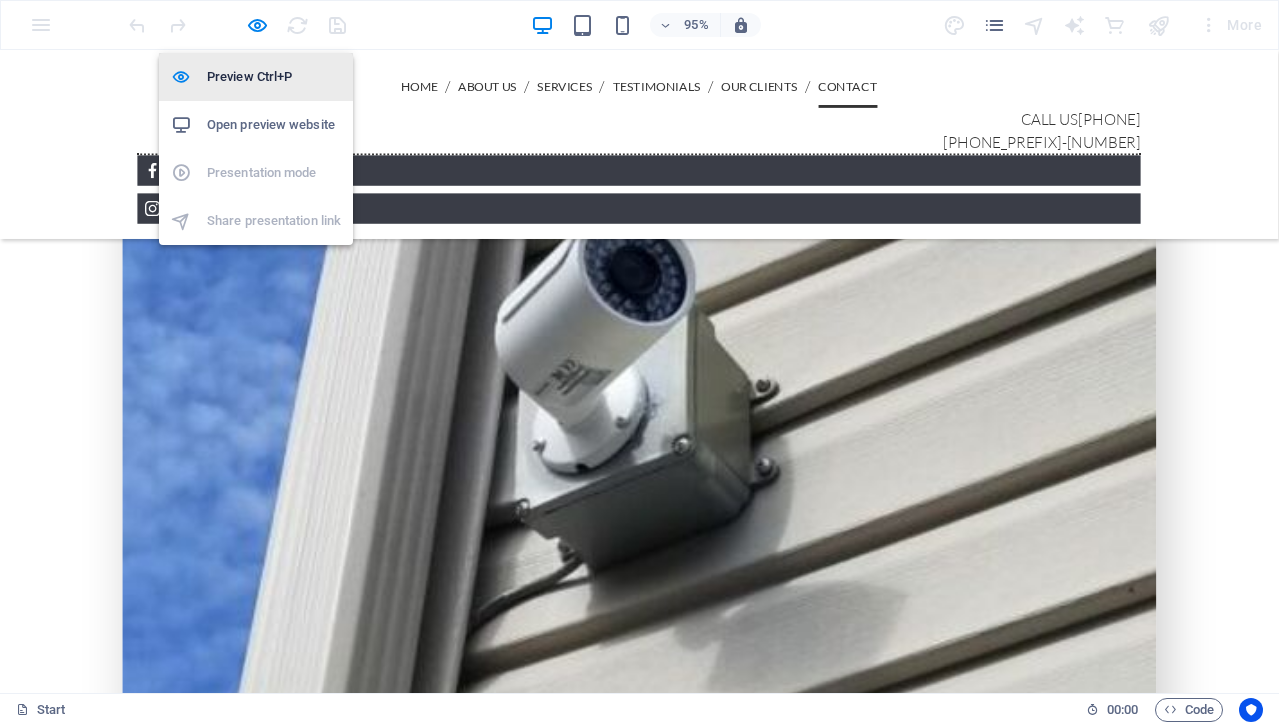 click on "Preview Ctrl+P" at bounding box center [274, 77] 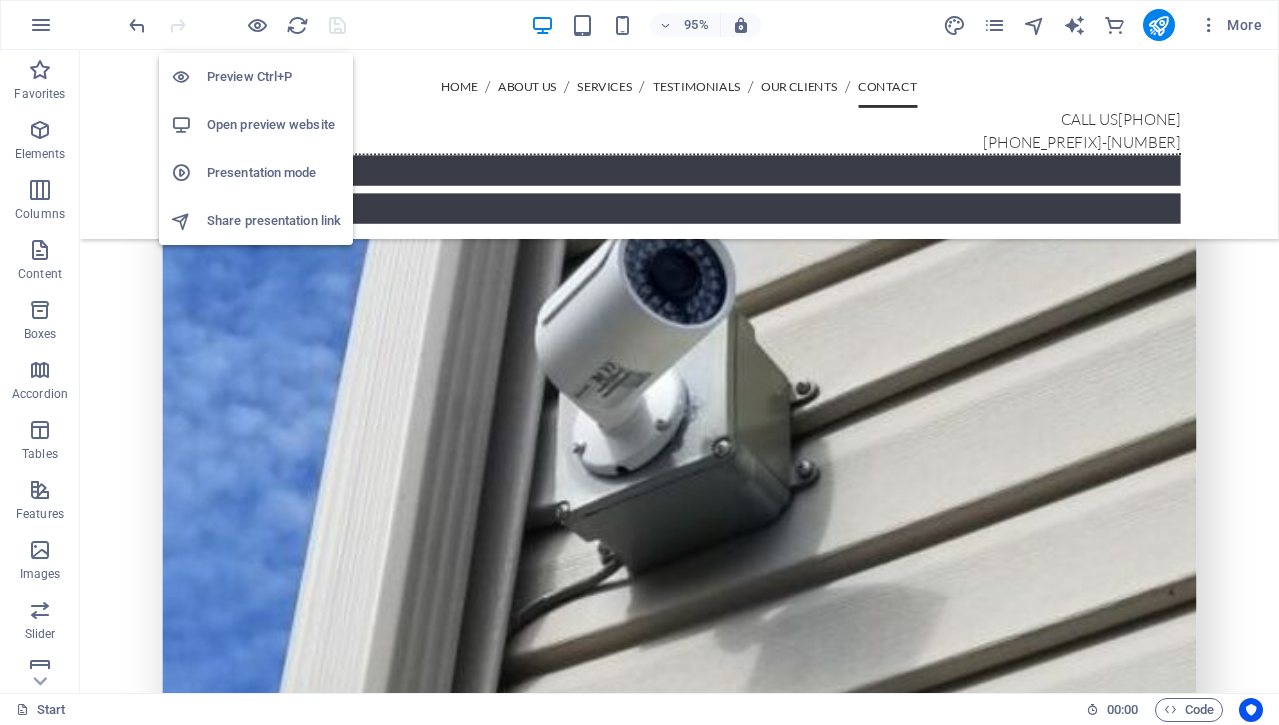 click on "Preview Ctrl+P" at bounding box center [274, 77] 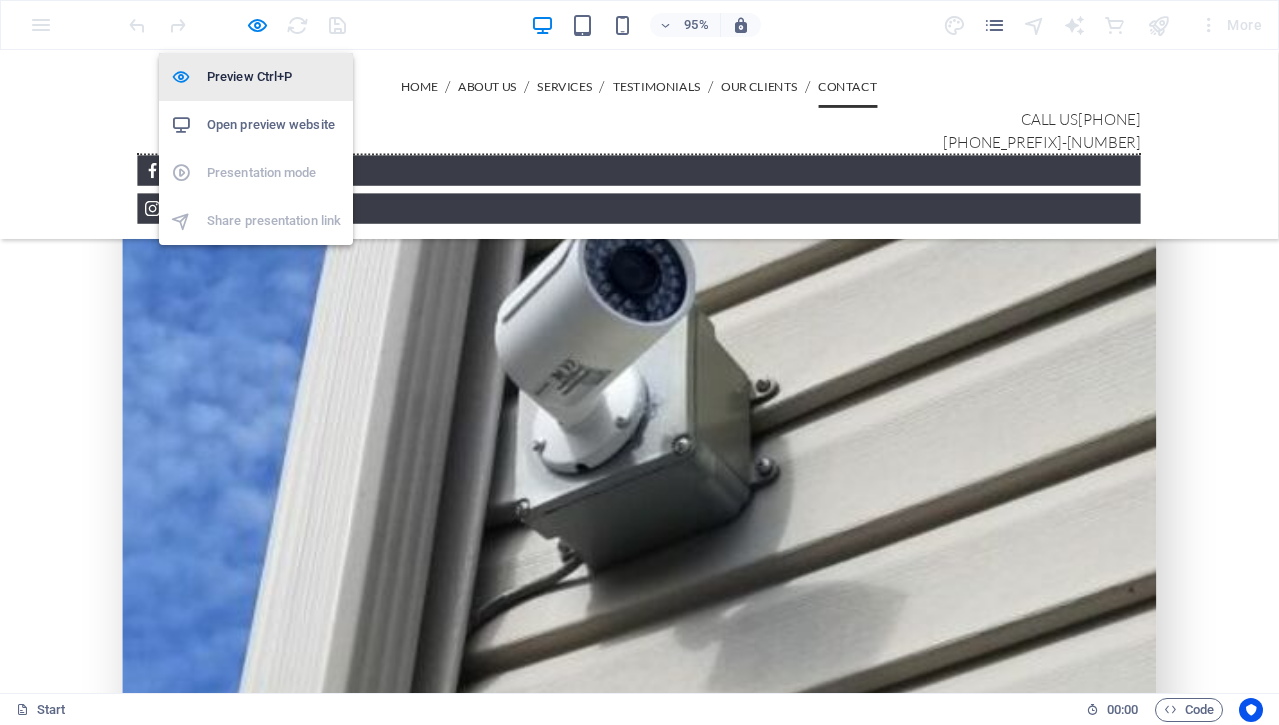 click on "Preview Ctrl+P" at bounding box center (274, 77) 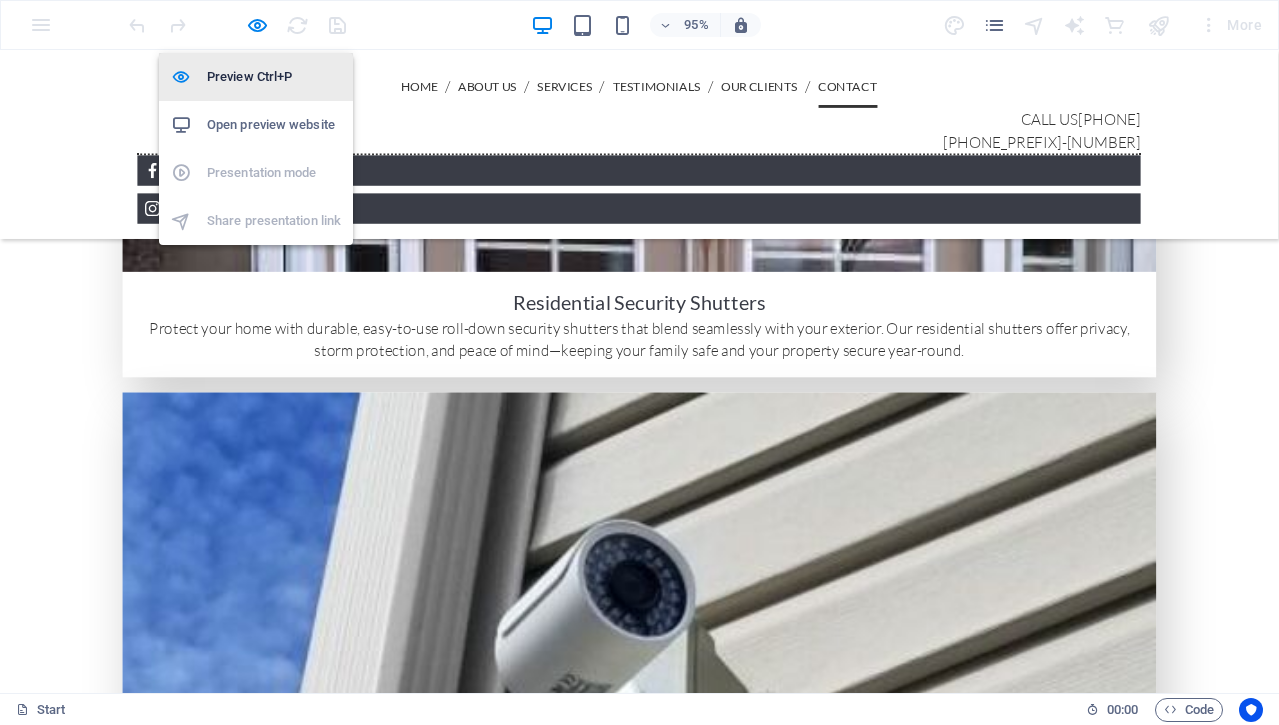 scroll, scrollTop: 5438, scrollLeft: 0, axis: vertical 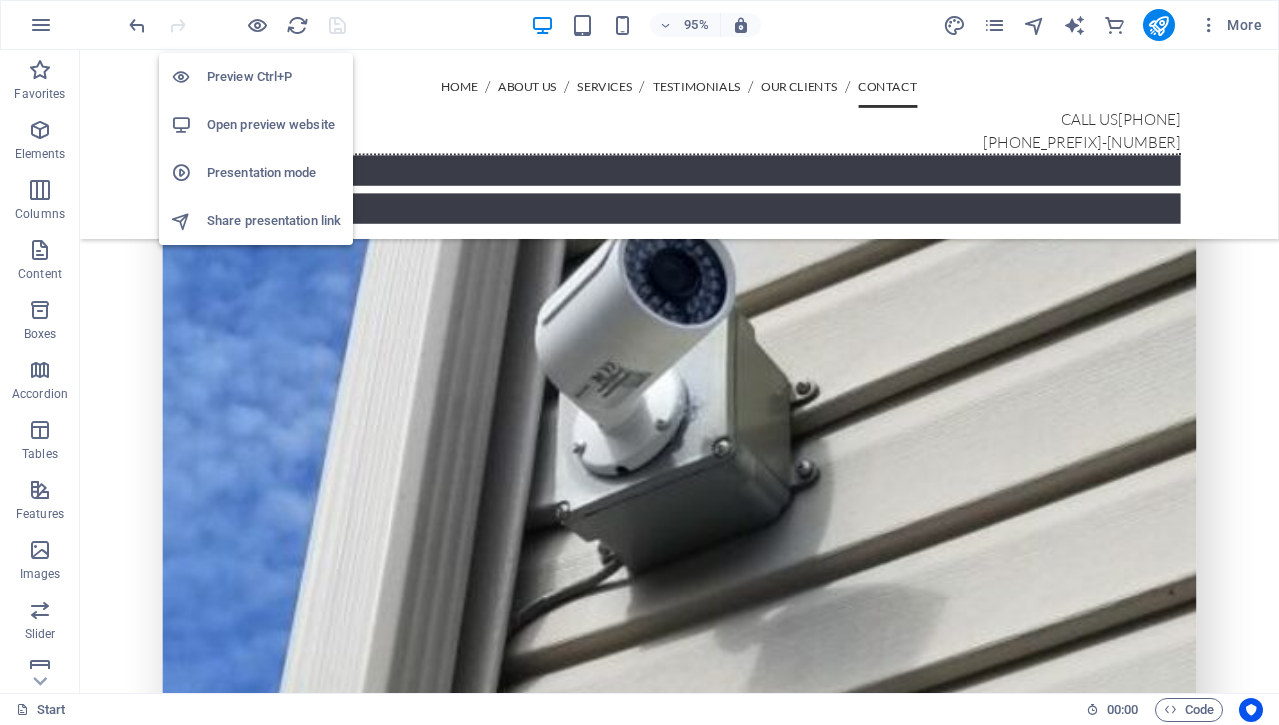 click on "Open preview website" at bounding box center (256, 125) 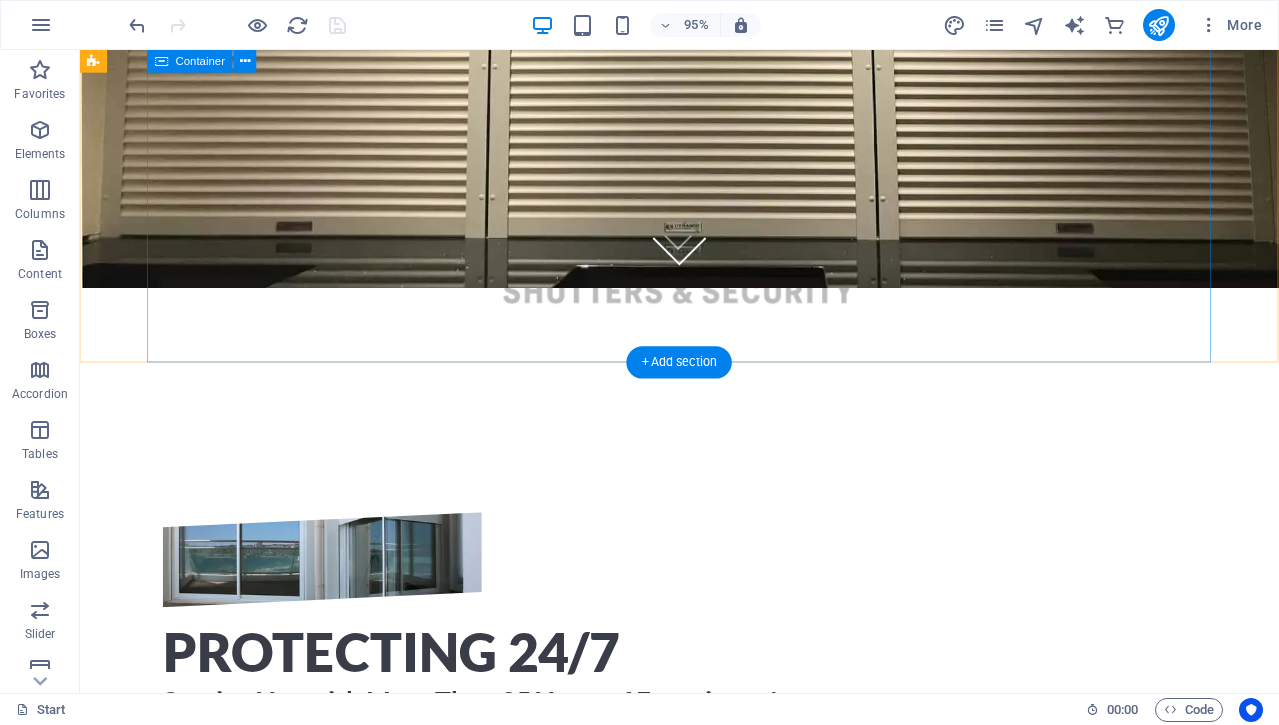 scroll, scrollTop: 462, scrollLeft: 0, axis: vertical 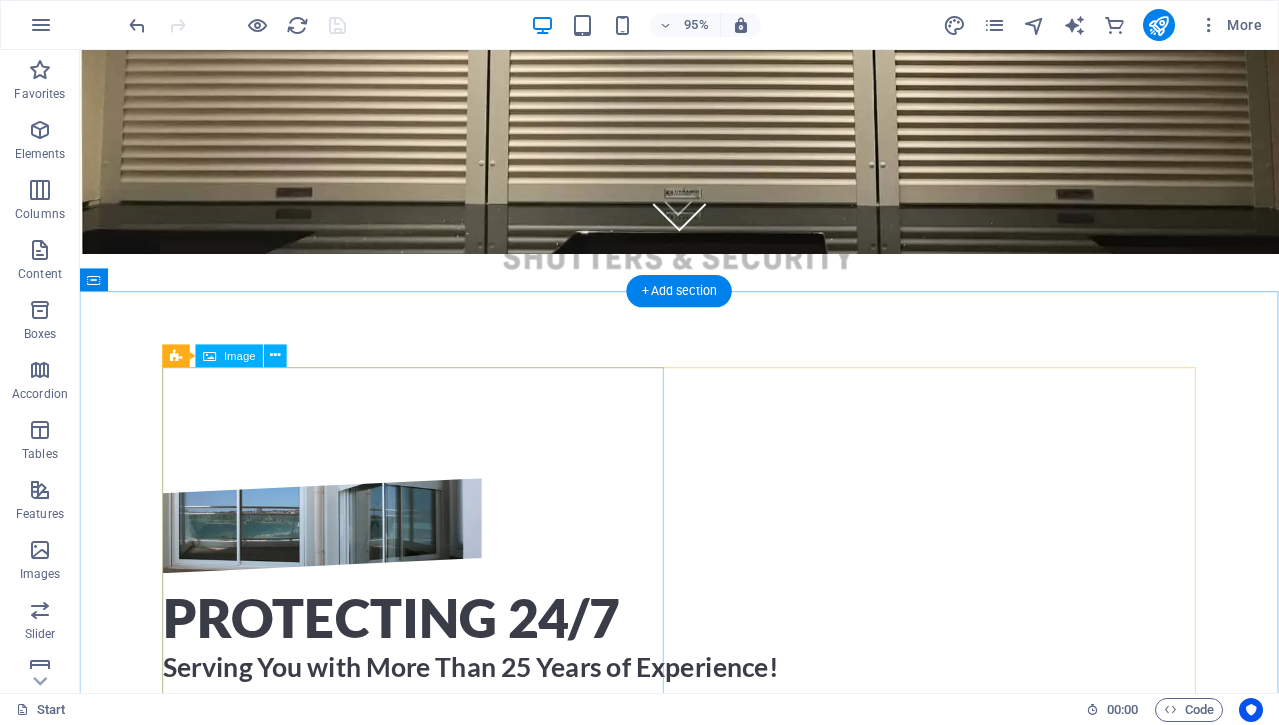 click at bounding box center [335, 551] 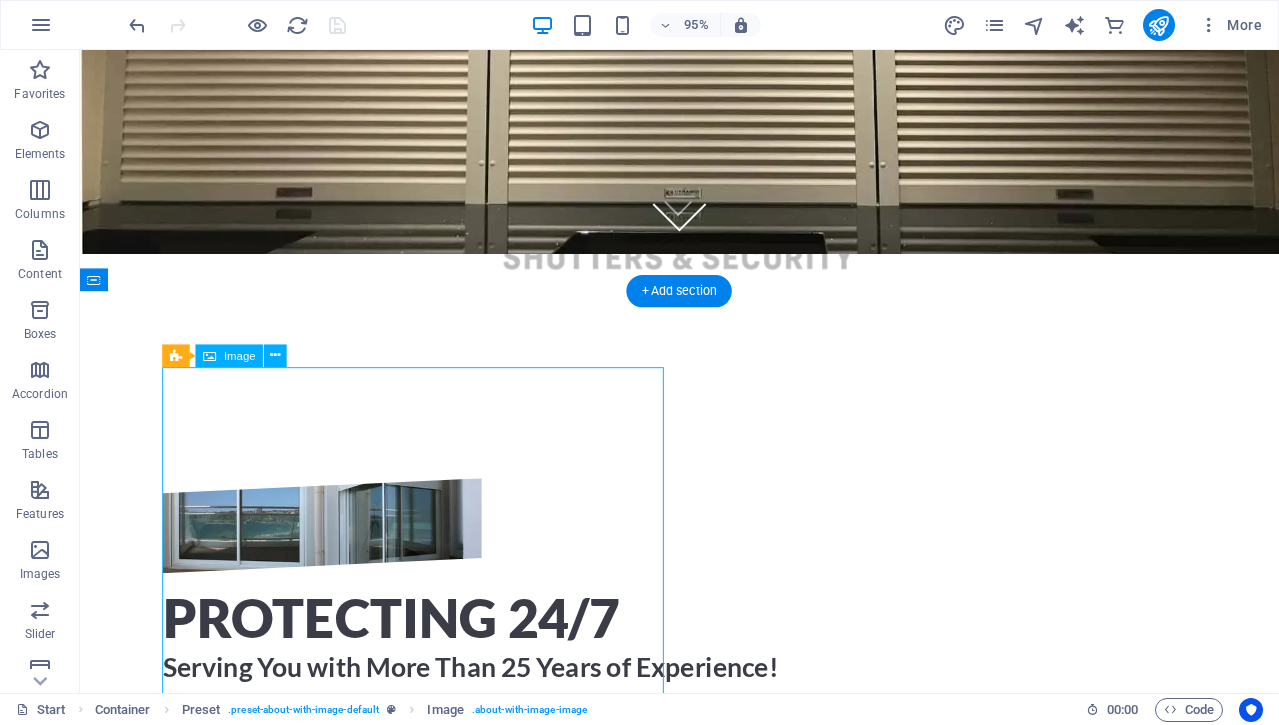 click at bounding box center [335, 551] 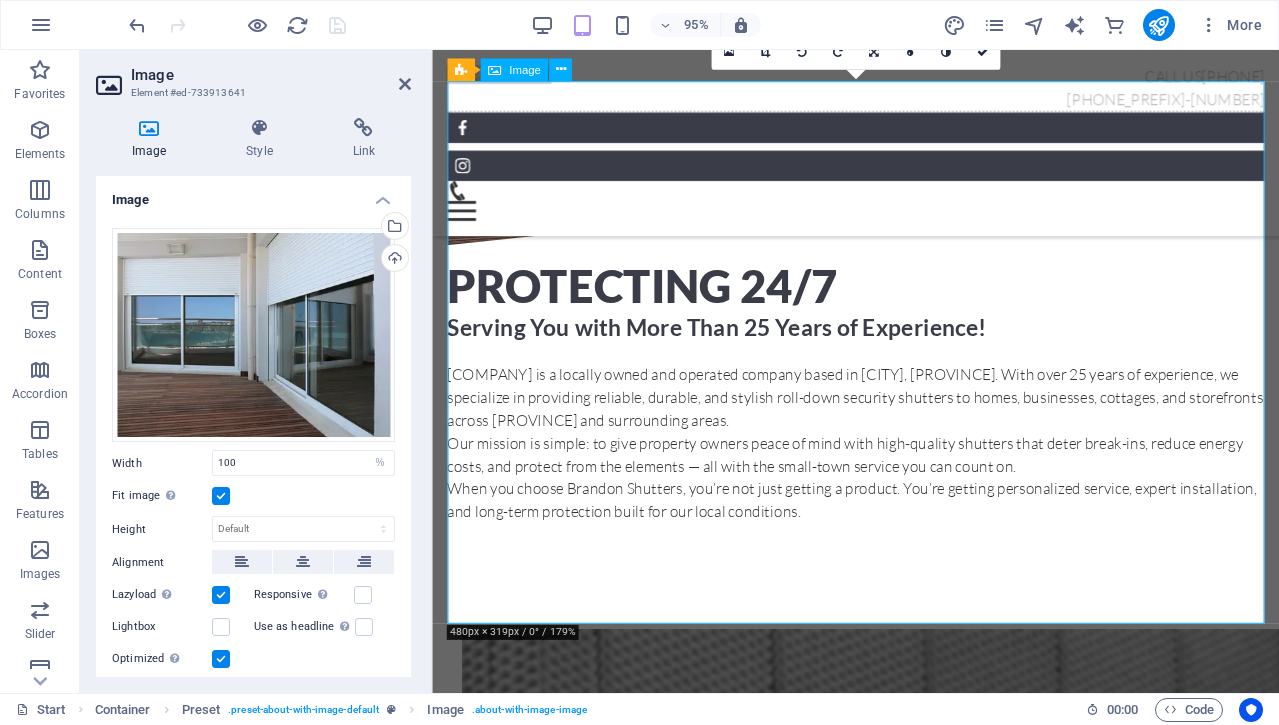 scroll, scrollTop: 746, scrollLeft: 0, axis: vertical 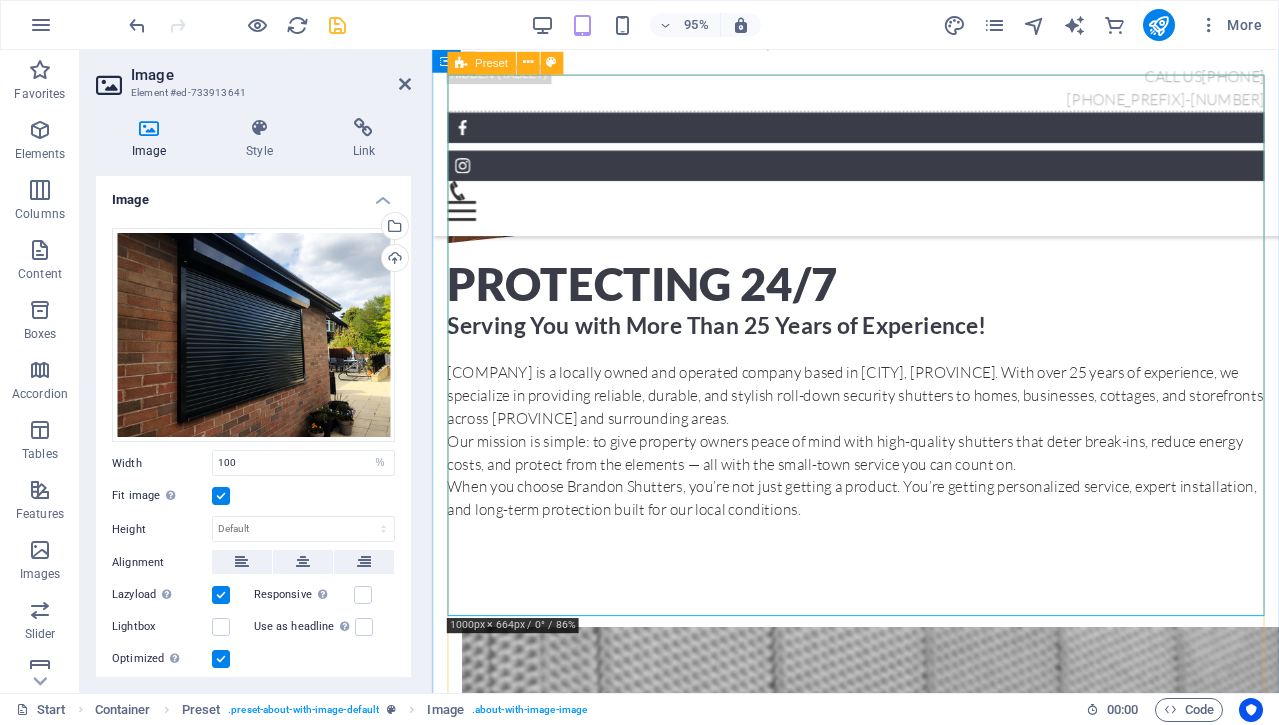 click on "Protecting 24/7 Serving You with More Than 25 Years of Experience! Brandon Shutters is a locally owned and operated company based in [CITY], [STATE]. With over 25 years of experience, we specialize in providing reliable, durable, and stylish roll-down security shutters to homes, businesses, cottages, and storefronts across [STATE] and surrounding areas. Our mission is simple: to give property owners peace of mind with high-quality shutters that deter break-ins, reduce energy costs, and protect from the elements — all with the small-town service you can count on. When you choose Brandon Shutters, you’re not just getting a product. You’re getting personalized service, expert installation, and long-term protection built for our local conditions." at bounding box center (878, 311) 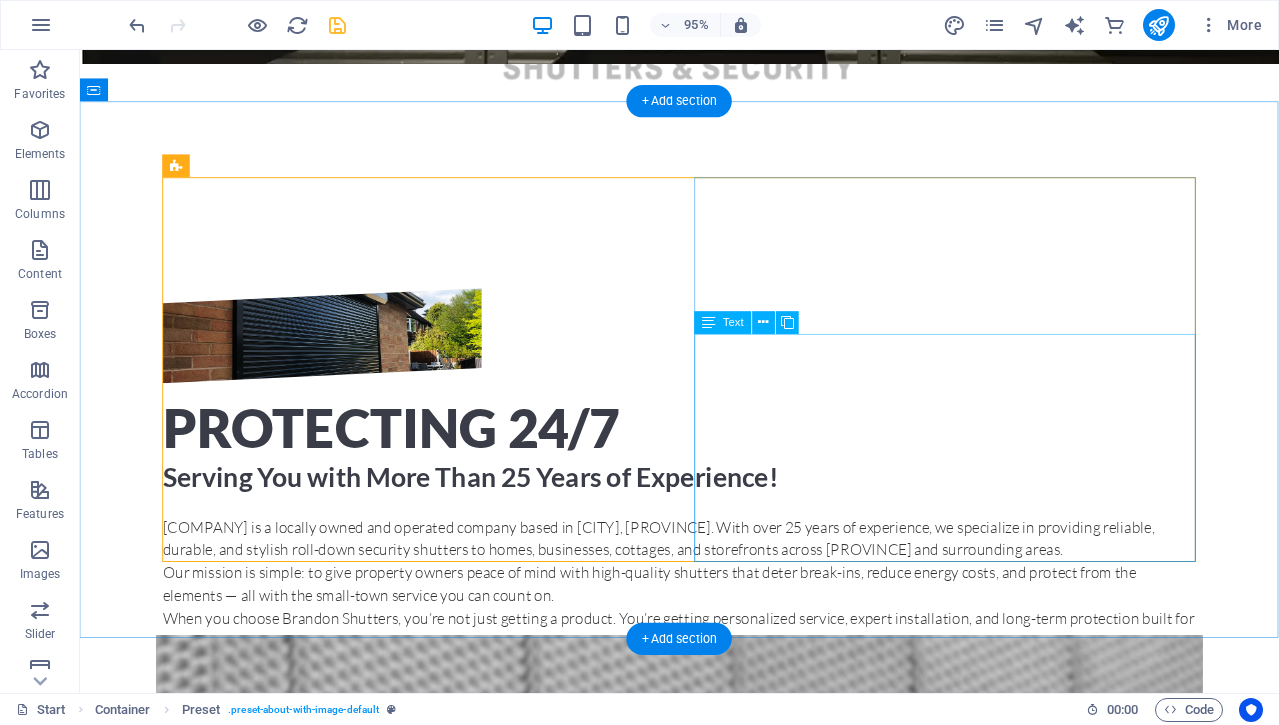 scroll, scrollTop: 711, scrollLeft: 0, axis: vertical 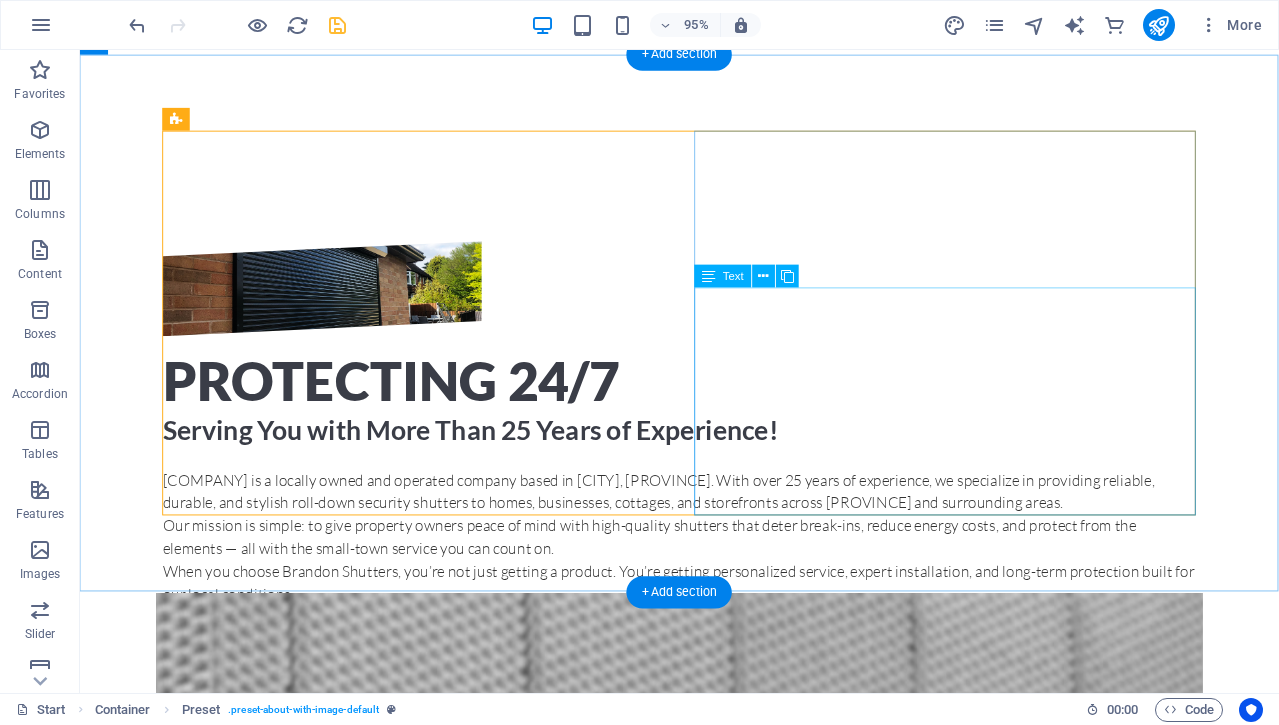 click on "Brandon Shutters is a locally owned and operated company based in [CITY], [STATE]. With over 25 years of experience, we specialize in providing reliable, durable, and stylish roll-down security shutters to homes, businesses, cottages, and storefronts across [STATE] and surrounding areas. Our mission is simple: to give property owners peace of mind with high-quality shutters that deter break-ins, reduce energy costs, and protect from the elements — all with the small-town service you can count on. When you choose Brandon Shutters, you’re not just getting a product. You’re getting personalized service, expert installation, and long-term protection built for our local conditions." at bounding box center [711, 563] 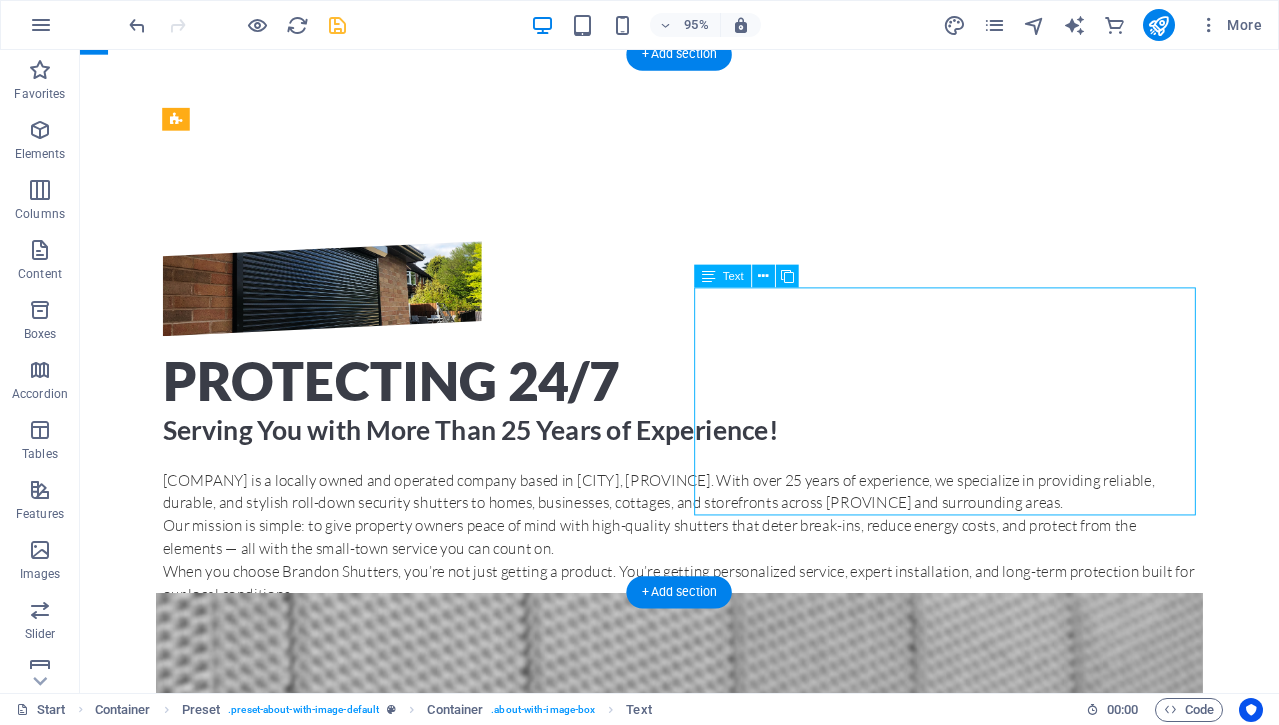 click on "Brandon Shutters is a locally owned and operated company based in [CITY], [STATE]. With over 25 years of experience, we specialize in providing reliable, durable, and stylish roll-down security shutters to homes, businesses, cottages, and storefronts across [STATE] and surrounding areas. Our mission is simple: to give property owners peace of mind with high-quality shutters that deter break-ins, reduce energy costs, and protect from the elements — all with the small-town service you can count on. When you choose Brandon Shutters, you’re not just getting a product. You’re getting personalized service, expert installation, and long-term protection built for our local conditions." at bounding box center (711, 563) 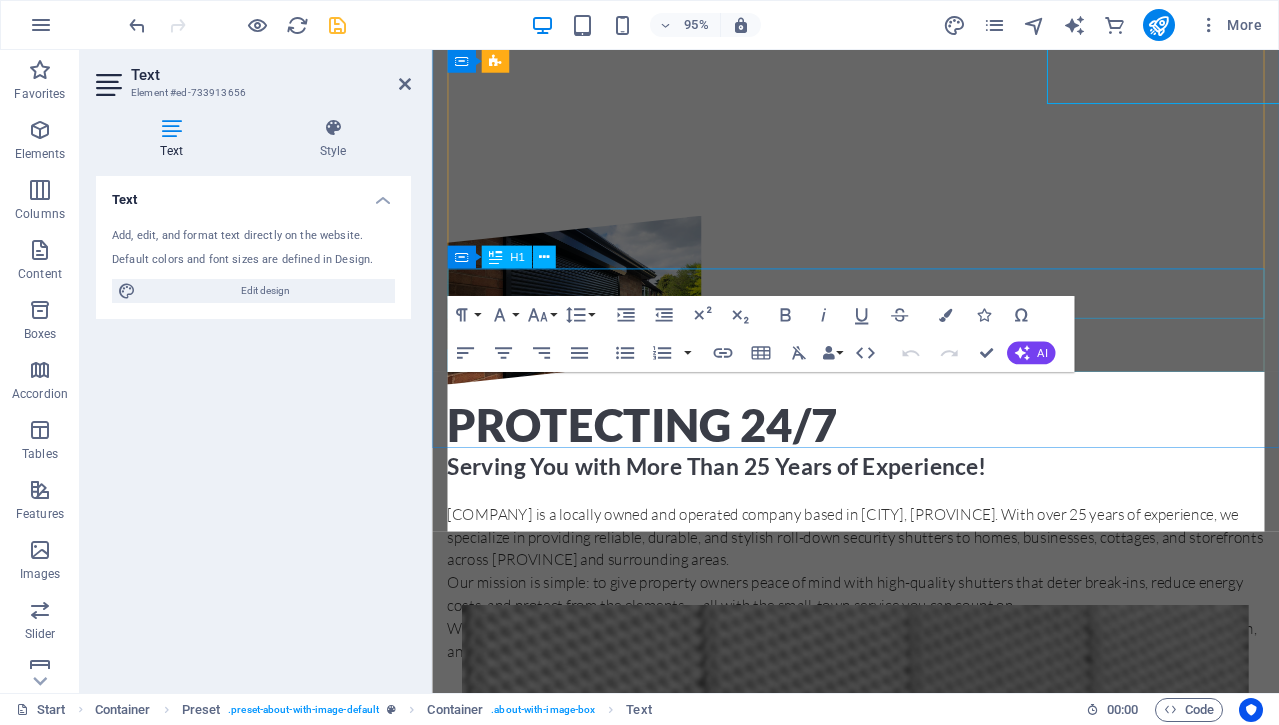 scroll, scrollTop: 1144, scrollLeft: 0, axis: vertical 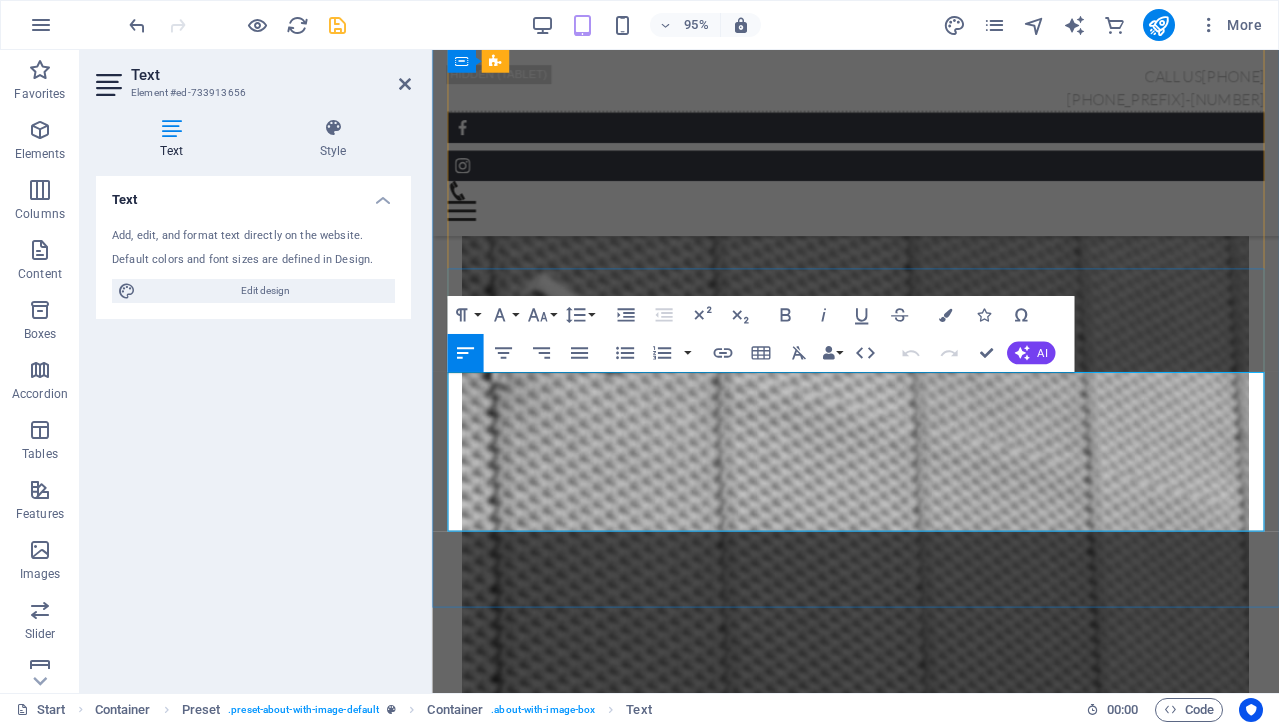 drag, startPoint x: 850, startPoint y: 400, endPoint x: 963, endPoint y: 403, distance: 113.03982 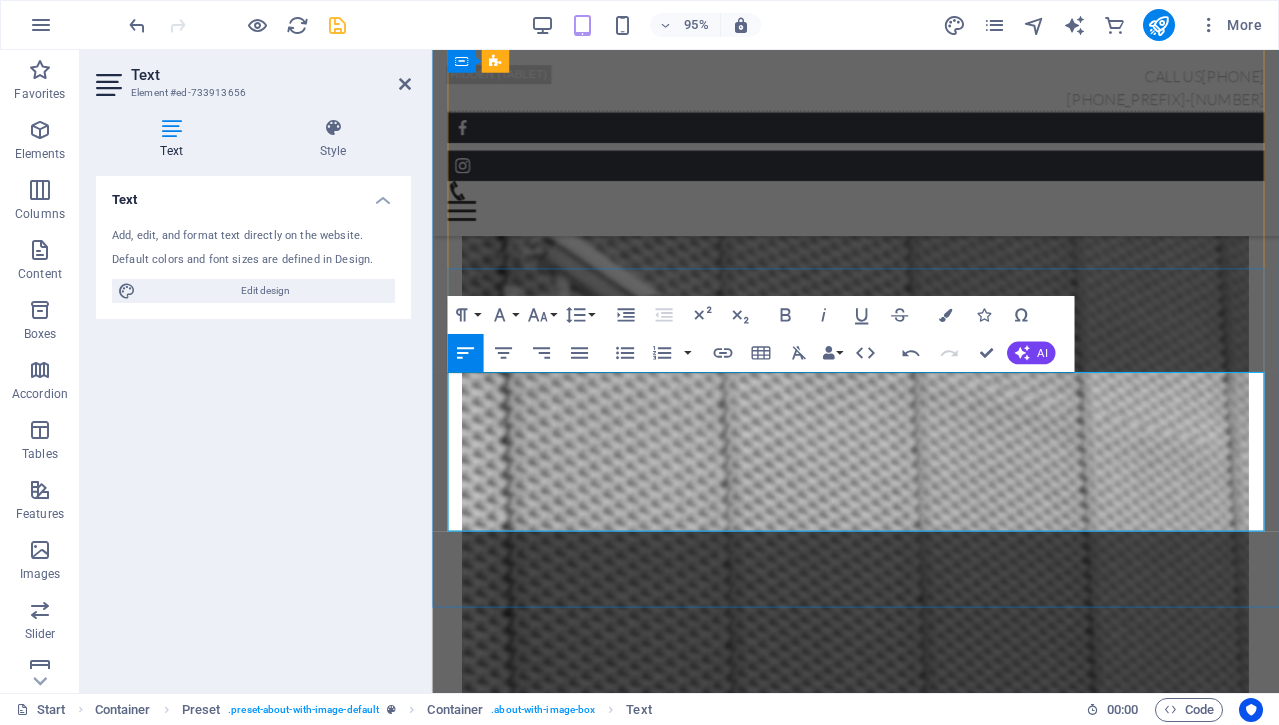 click on "[COMPANY_NAME] is a locally owned and operated company serving [CITY], [STATE]. With over 25 years of experience, we specialize in providing reliable, durable, and stylish roll-down security shutters to homes, businesses, cottages, and storefronts across [STATE] and surrounding areas." at bounding box center [878, 16] 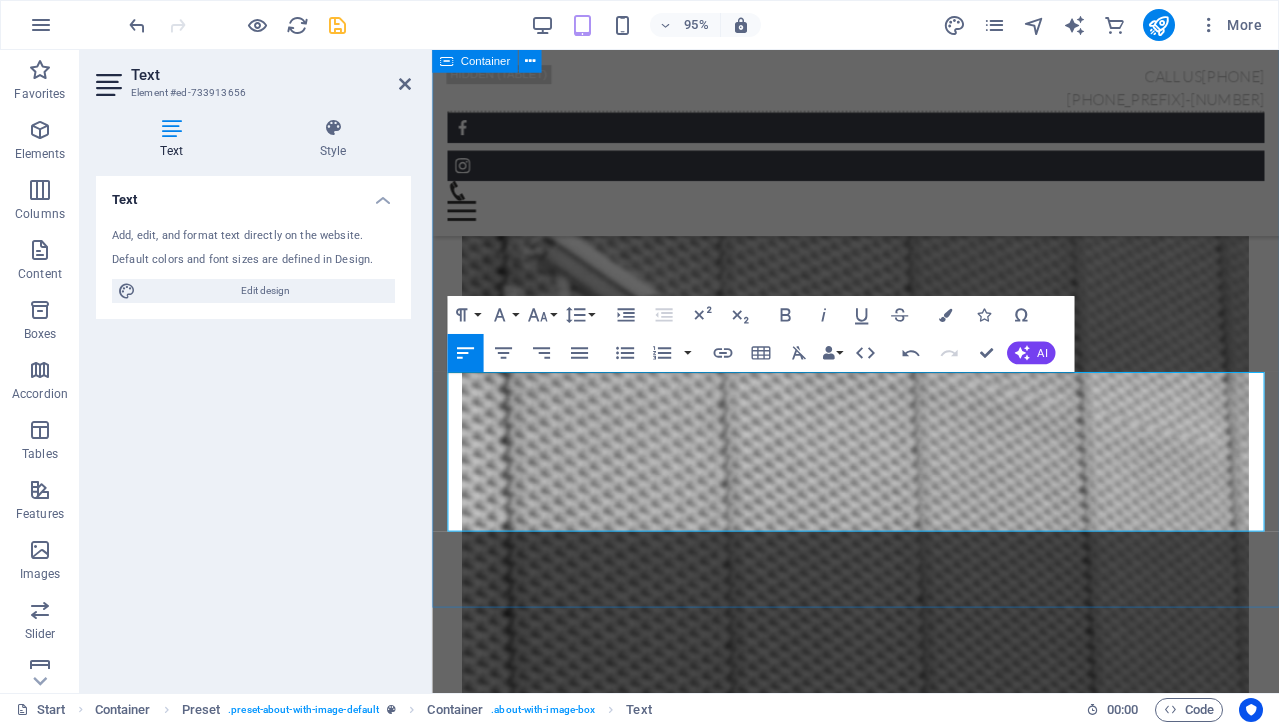 click on "Protecting 24/7 Serving You with More Than 25 Years of Experience! Brandon Shutters is a locally owned and operated company serving Southwestern [STATE] and area. With over 25 years of experience, we specialize in providing reliable and durable roll-down security shutters to homes, businesses, cottages, and storefronts across [STATE] and surrounding areas. Our mission is simple: to give property owners peace of mind with high-quality shutters that deter break-ins, reduce energy costs, and protect from the elements — all with the small-town service you can count on. When you choose Brandon Shutters, you’re not just getting a product. You’re getting personalized service, expert installation, and long-term protection built for our local conditions." at bounding box center [878, -87] 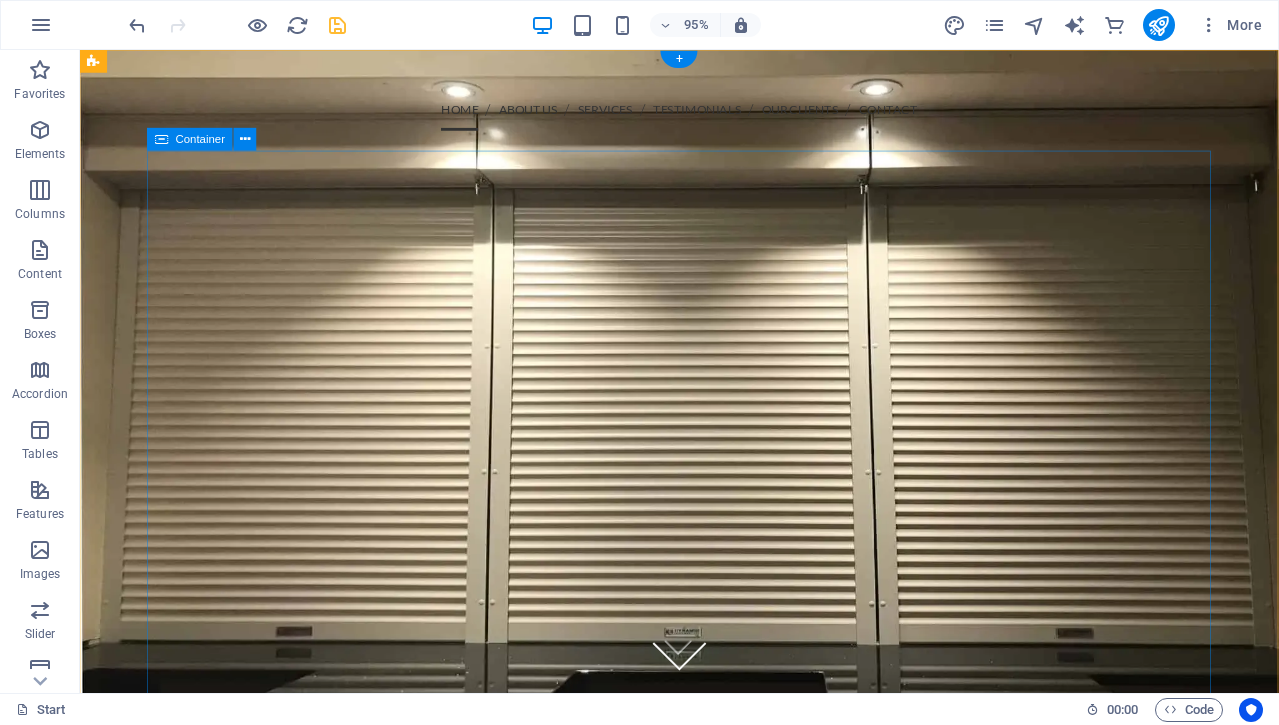 scroll, scrollTop: 0, scrollLeft: 0, axis: both 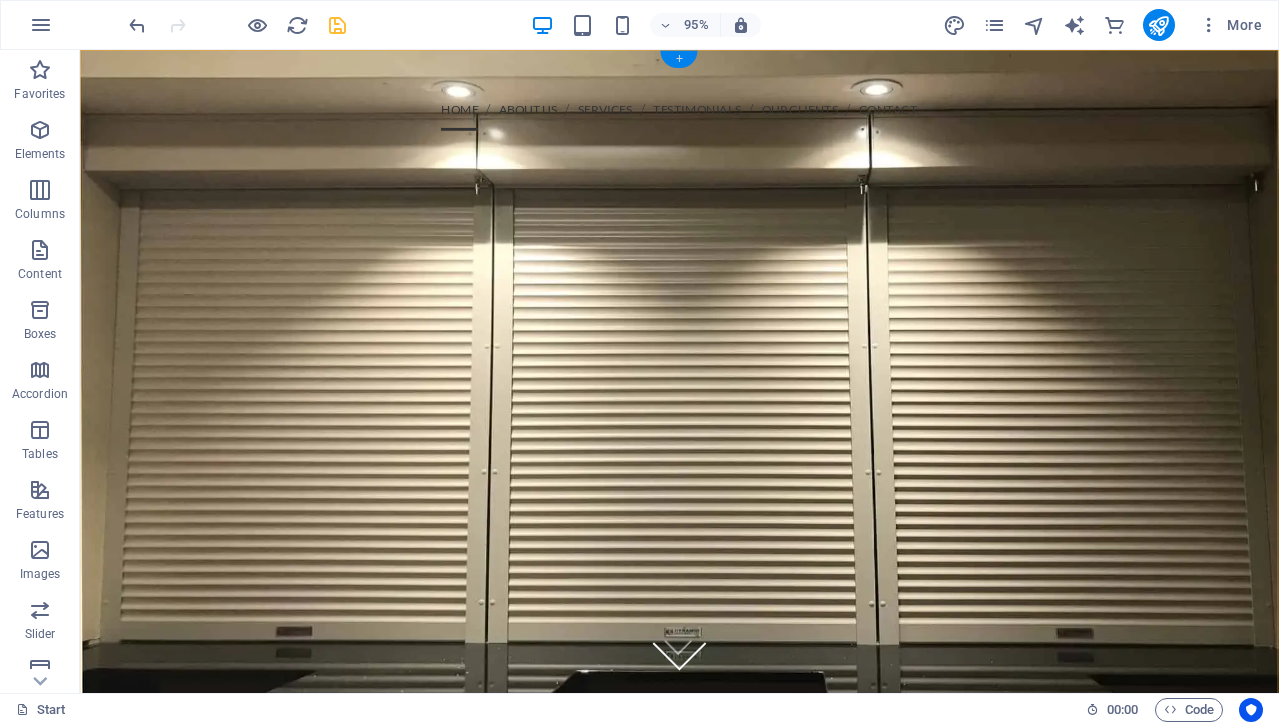 click on "+" at bounding box center (679, 59) 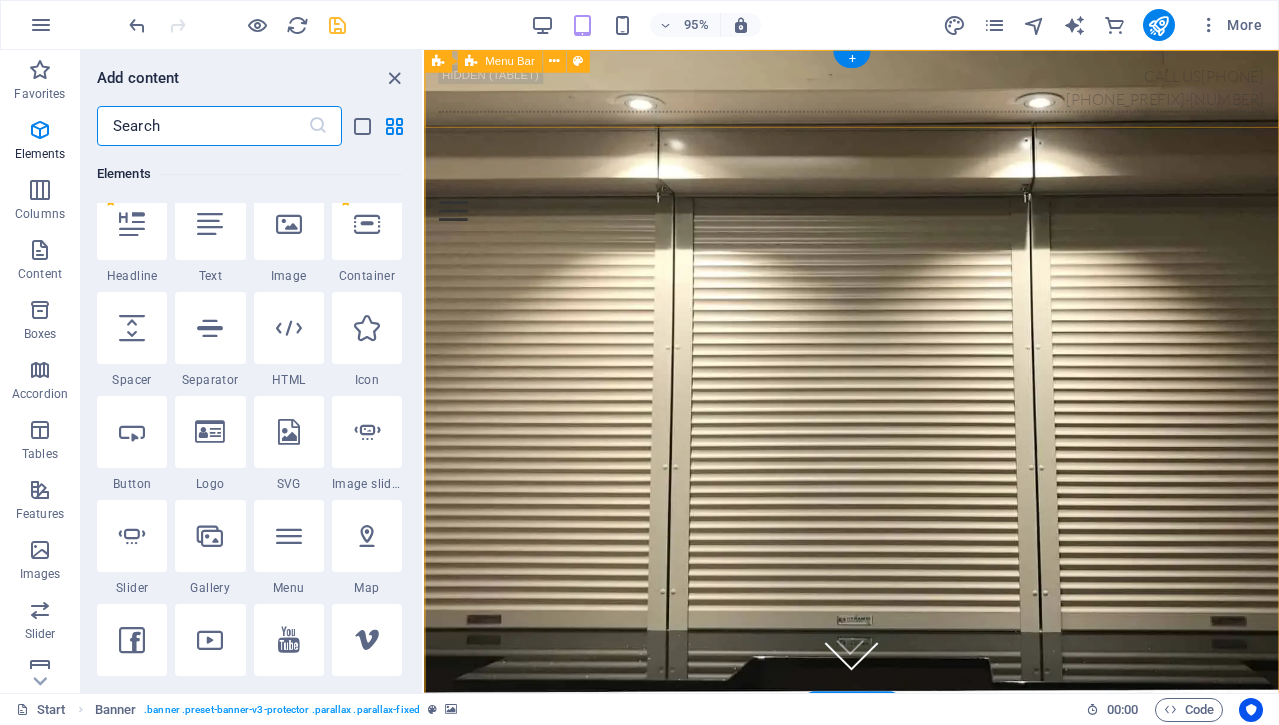 scroll, scrollTop: 3499, scrollLeft: 0, axis: vertical 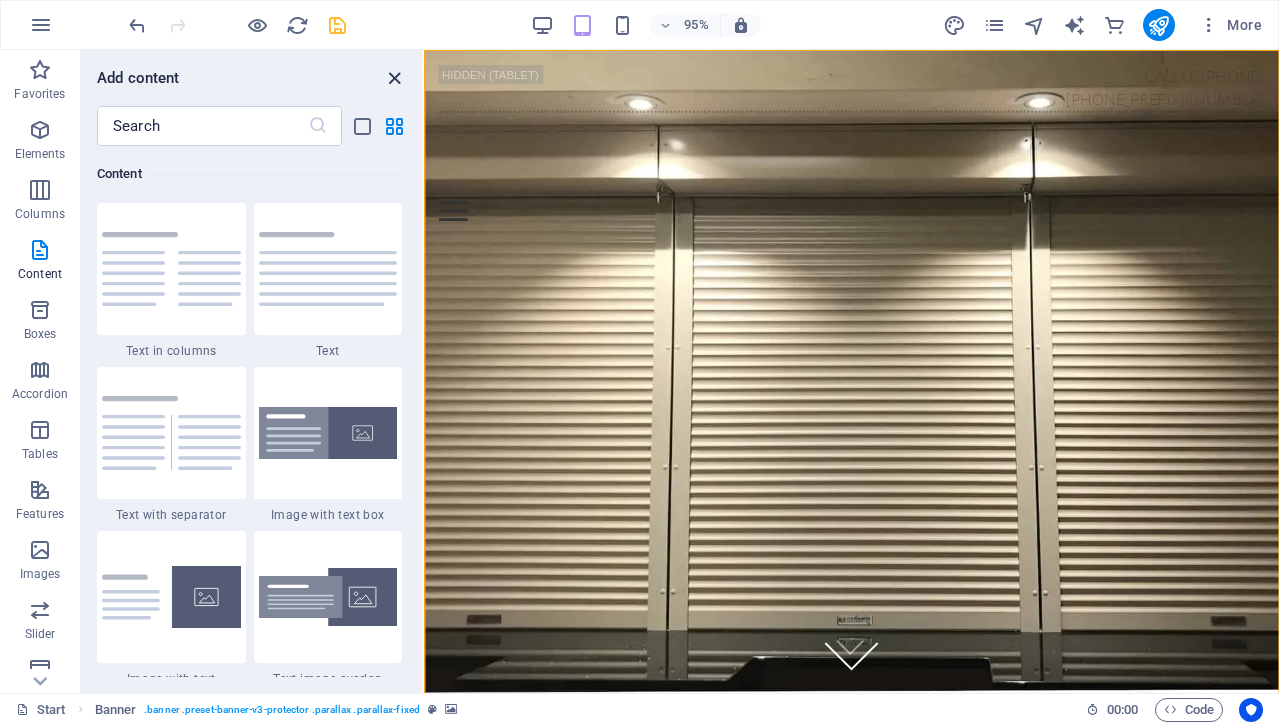 drag, startPoint x: 395, startPoint y: 79, endPoint x: 332, endPoint y: 31, distance: 79.20227 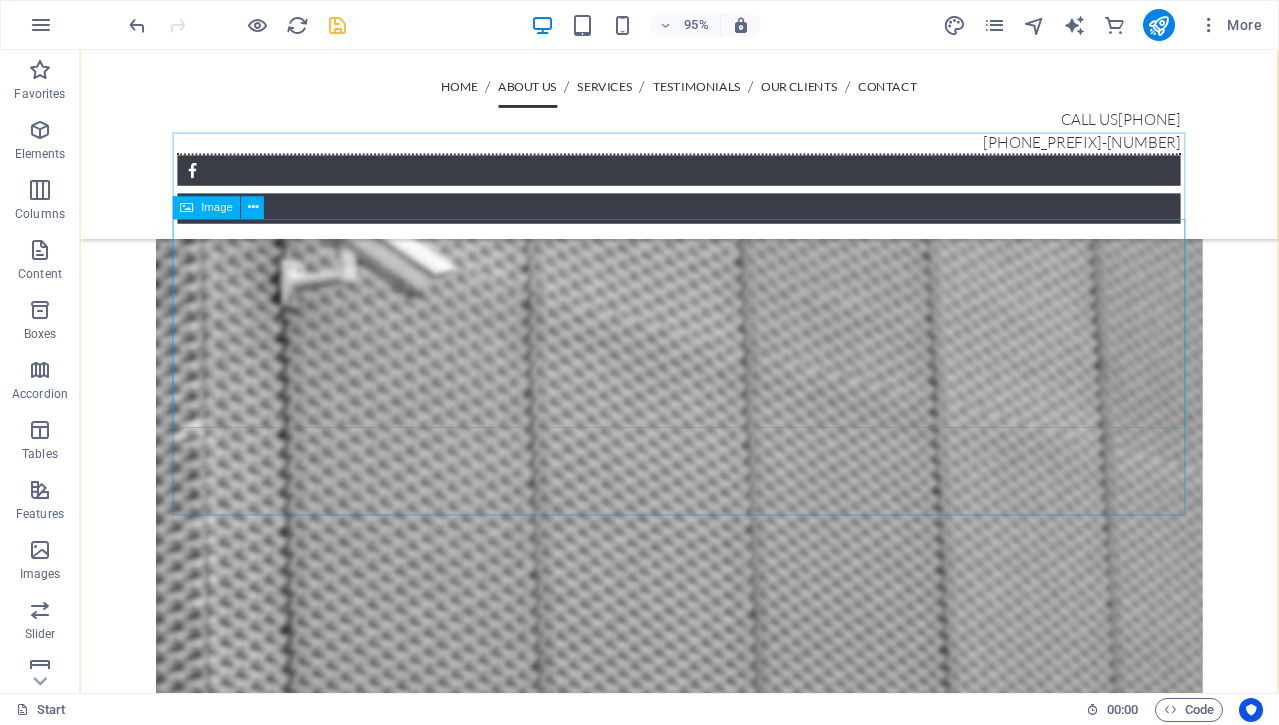 scroll, scrollTop: 1389, scrollLeft: 0, axis: vertical 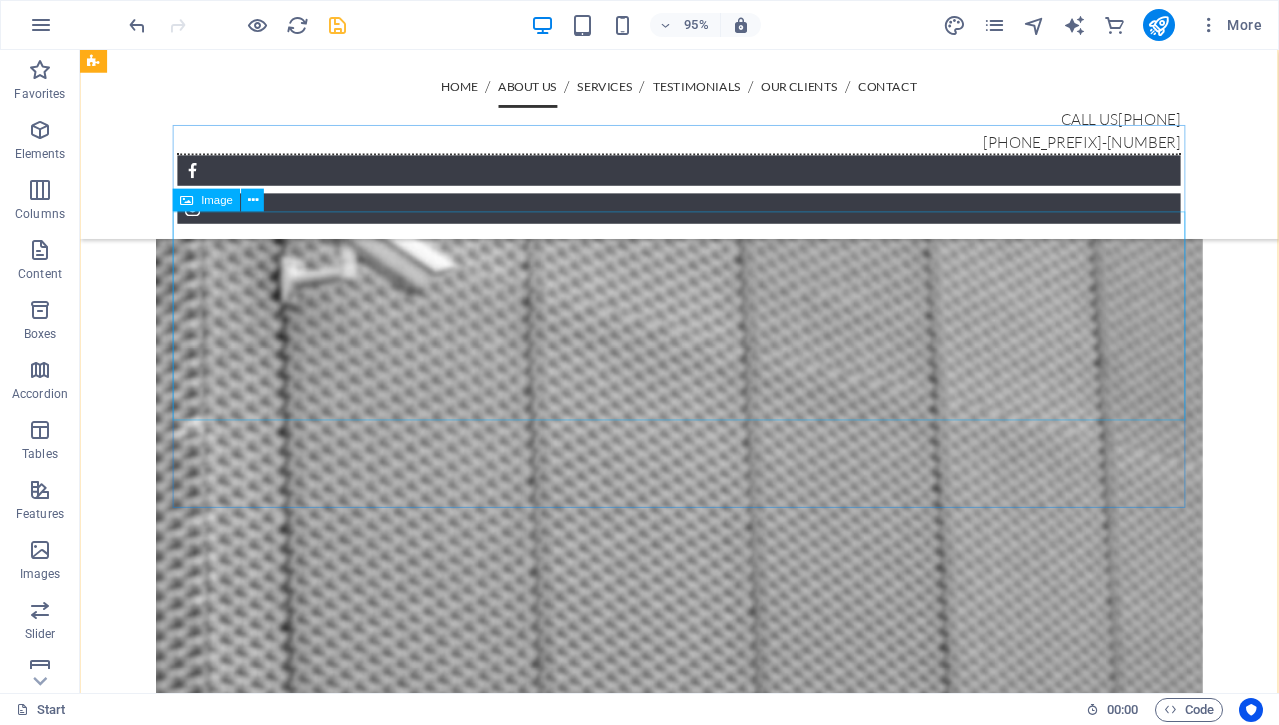click at bounding box center (711, 1227) 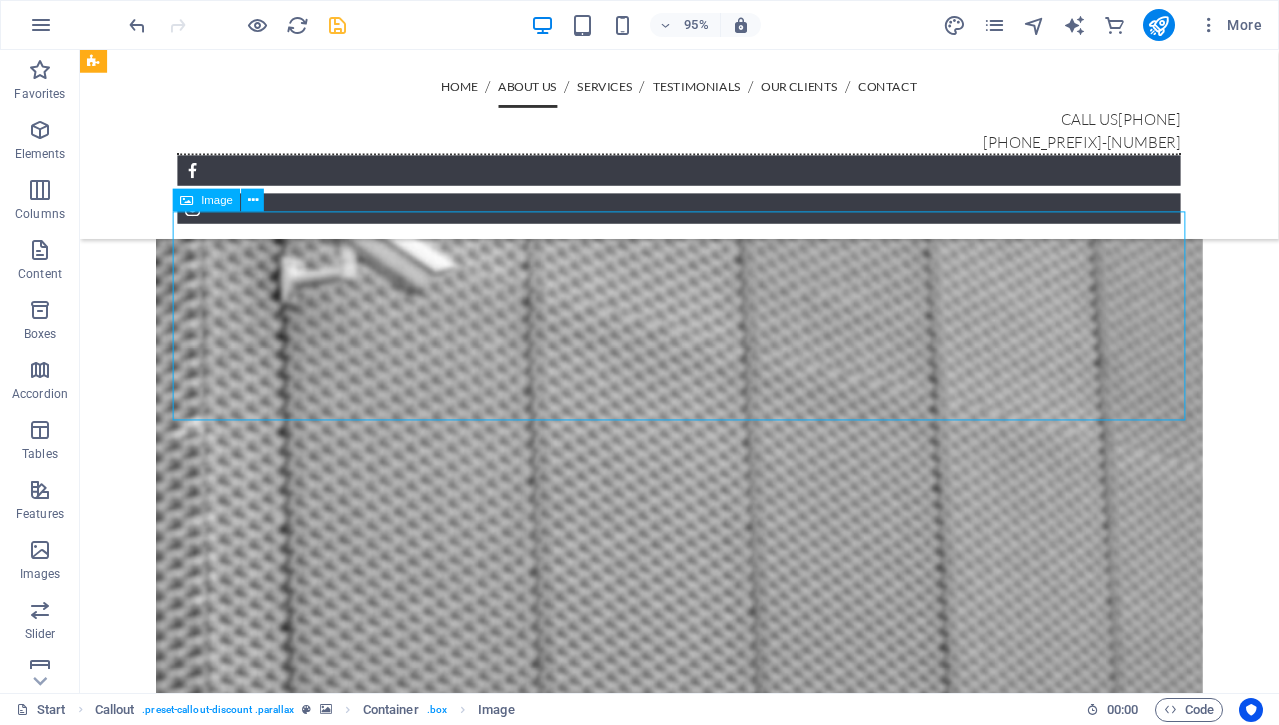 drag, startPoint x: 727, startPoint y: 349, endPoint x: 747, endPoint y: 409, distance: 63.245552 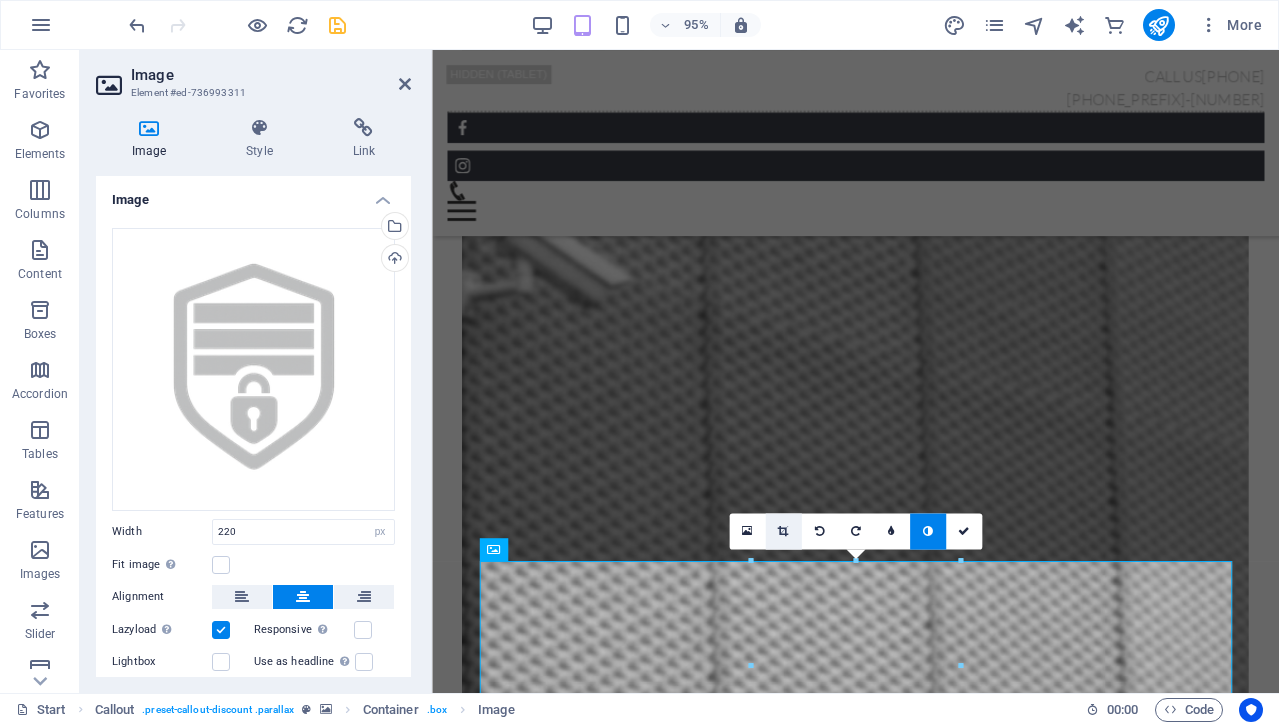 click at bounding box center (783, 531) 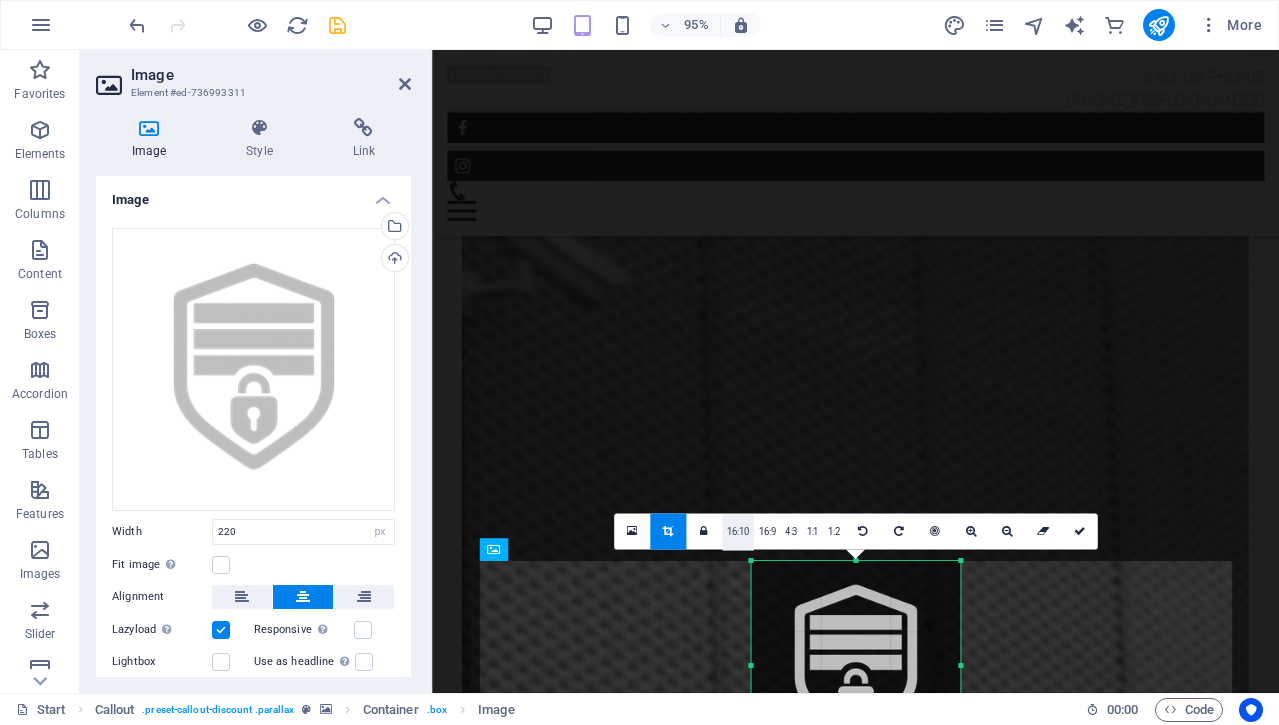 click on "16:10" at bounding box center [738, 533] 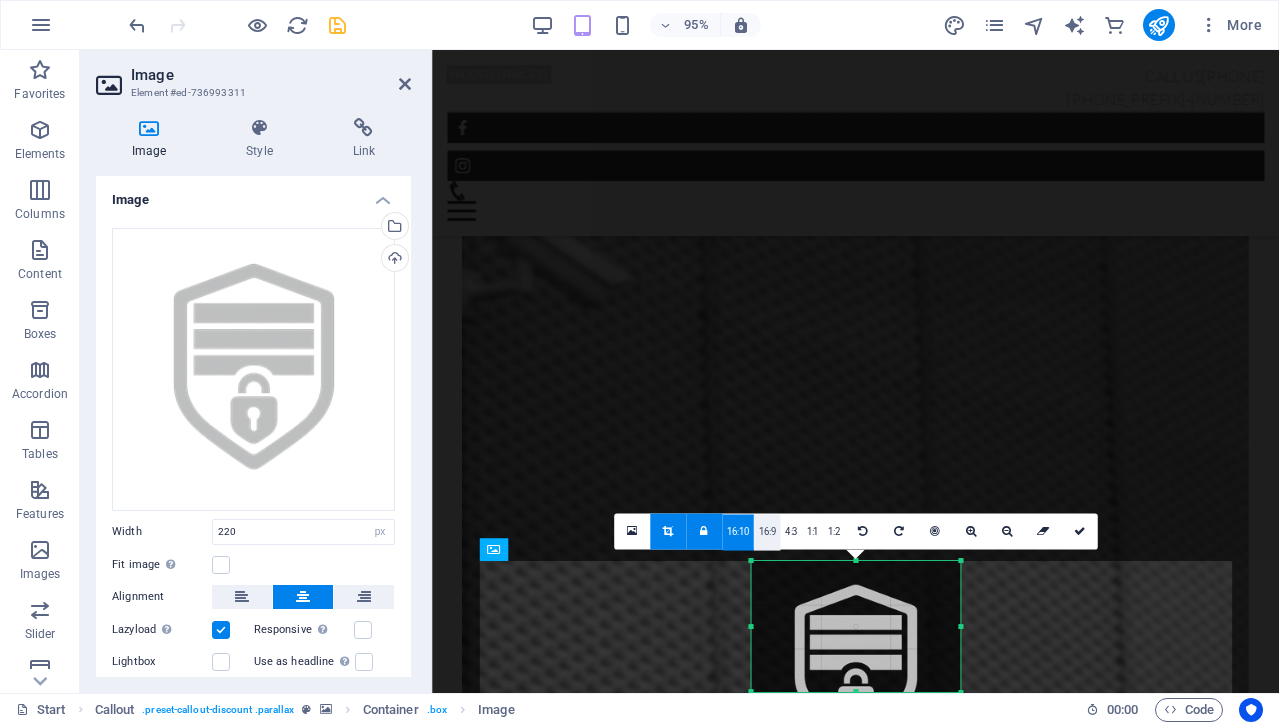click on "16:9" at bounding box center [767, 533] 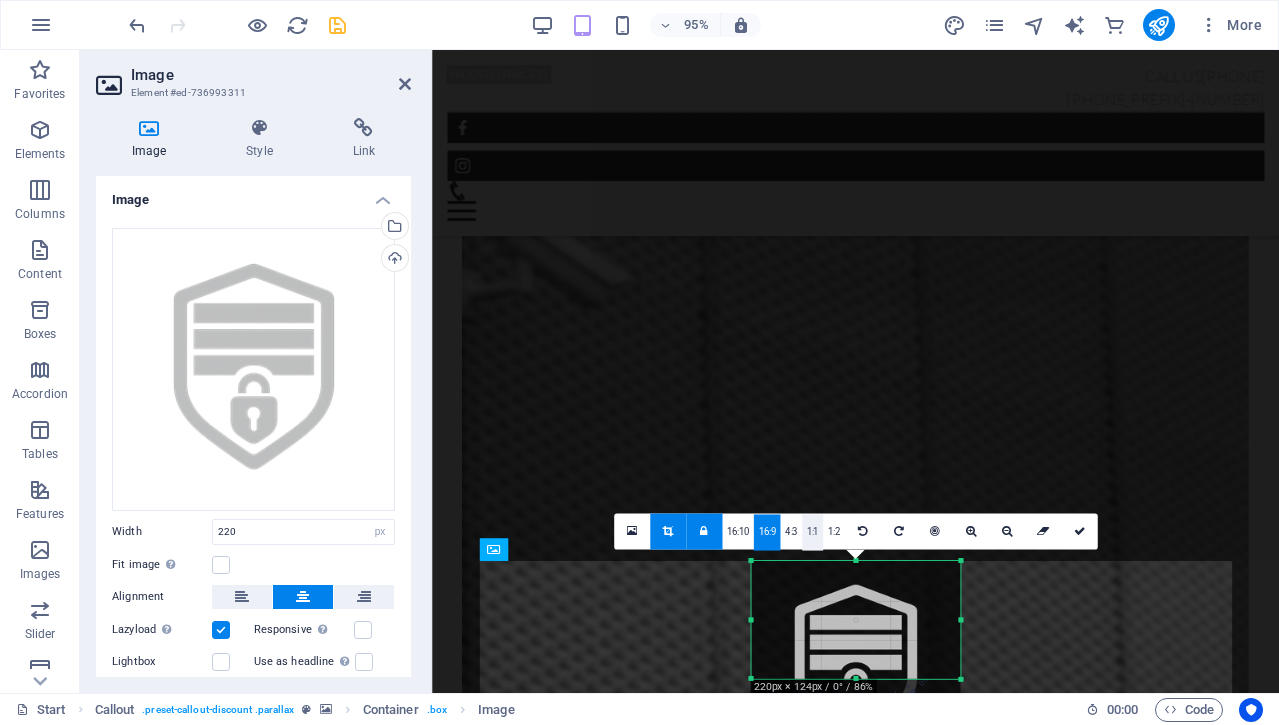 click on "1:1" at bounding box center [812, 533] 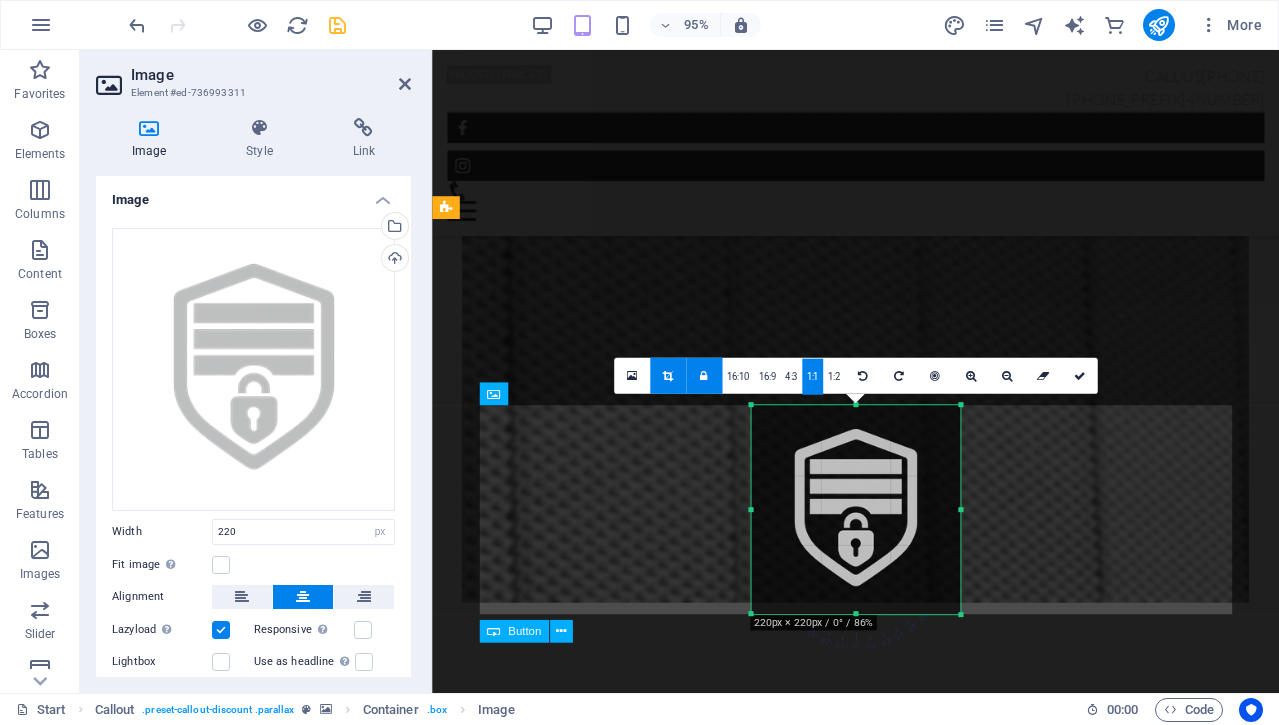 scroll, scrollTop: 1555, scrollLeft: 0, axis: vertical 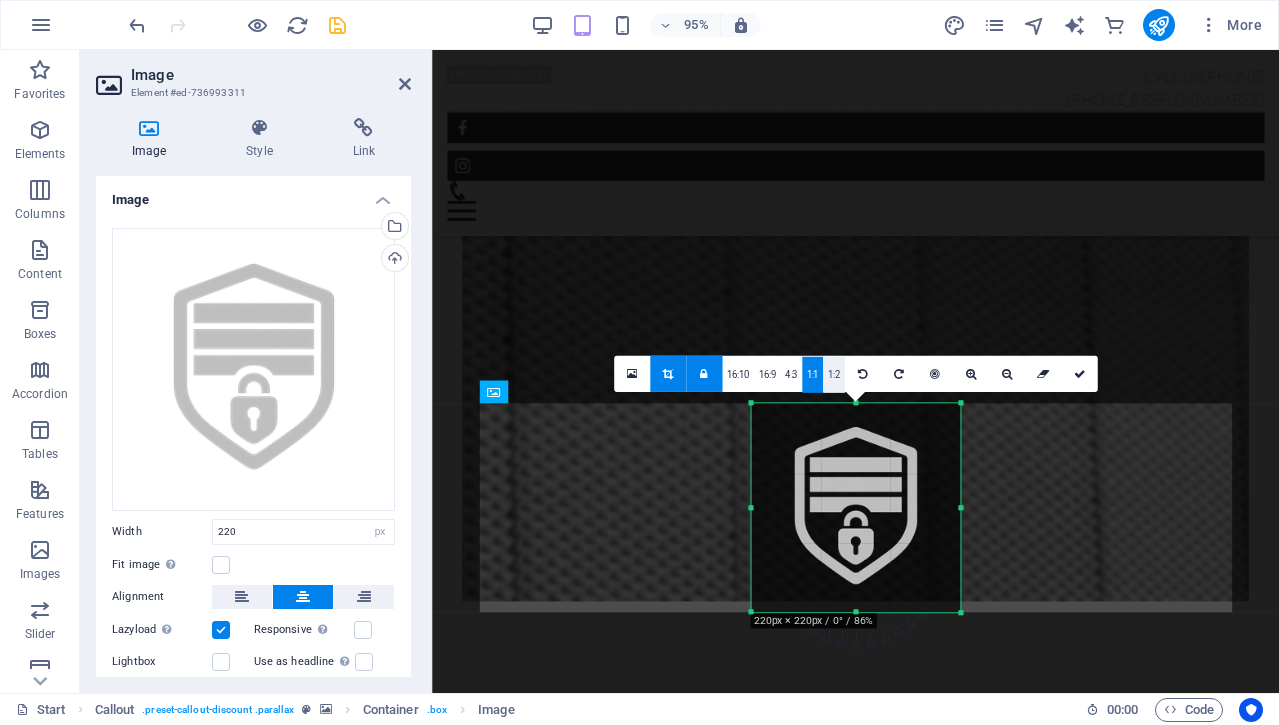 click on "1:2" at bounding box center (833, 375) 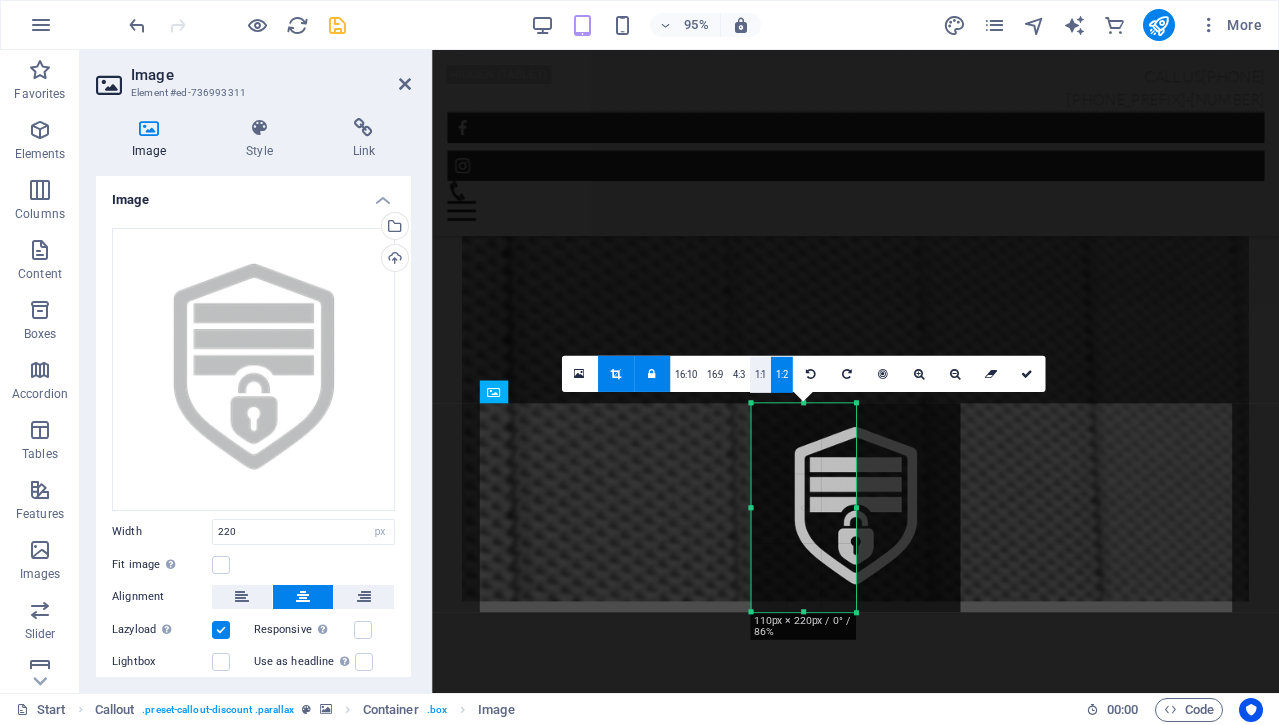 click on "1:1" at bounding box center [760, 375] 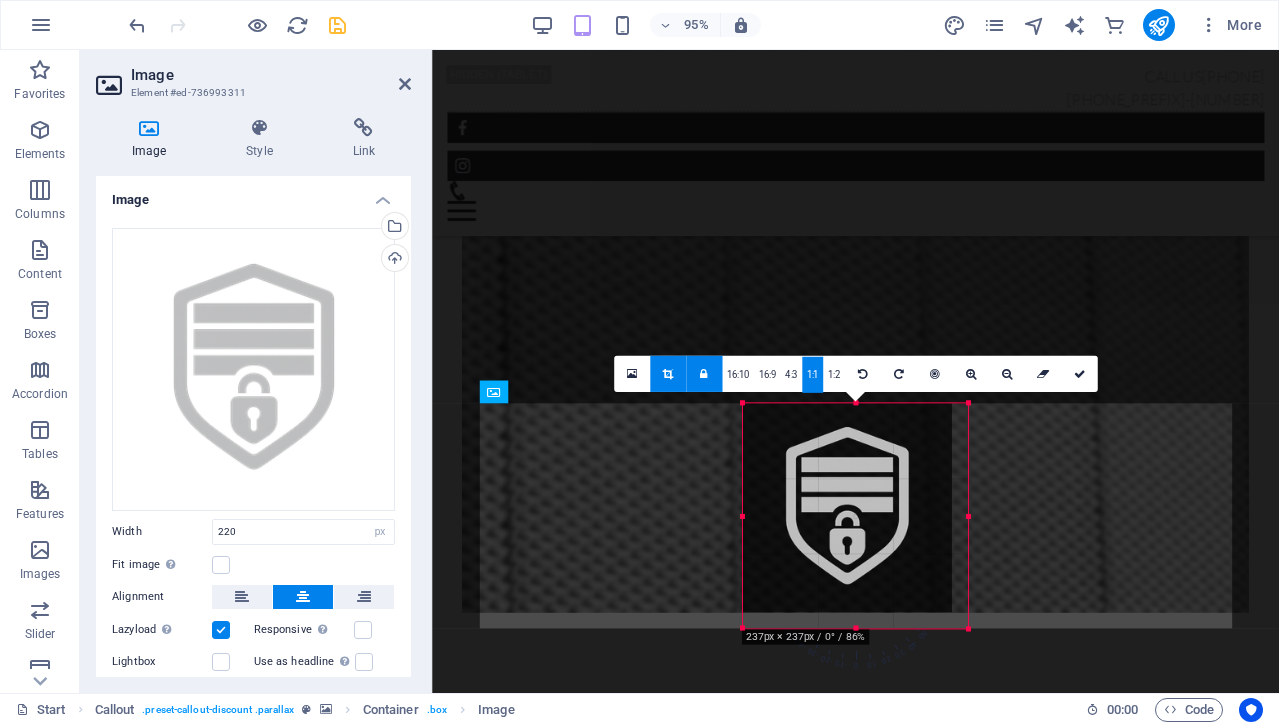 drag, startPoint x: 854, startPoint y: 505, endPoint x: 568, endPoint y: 613, distance: 305.71228 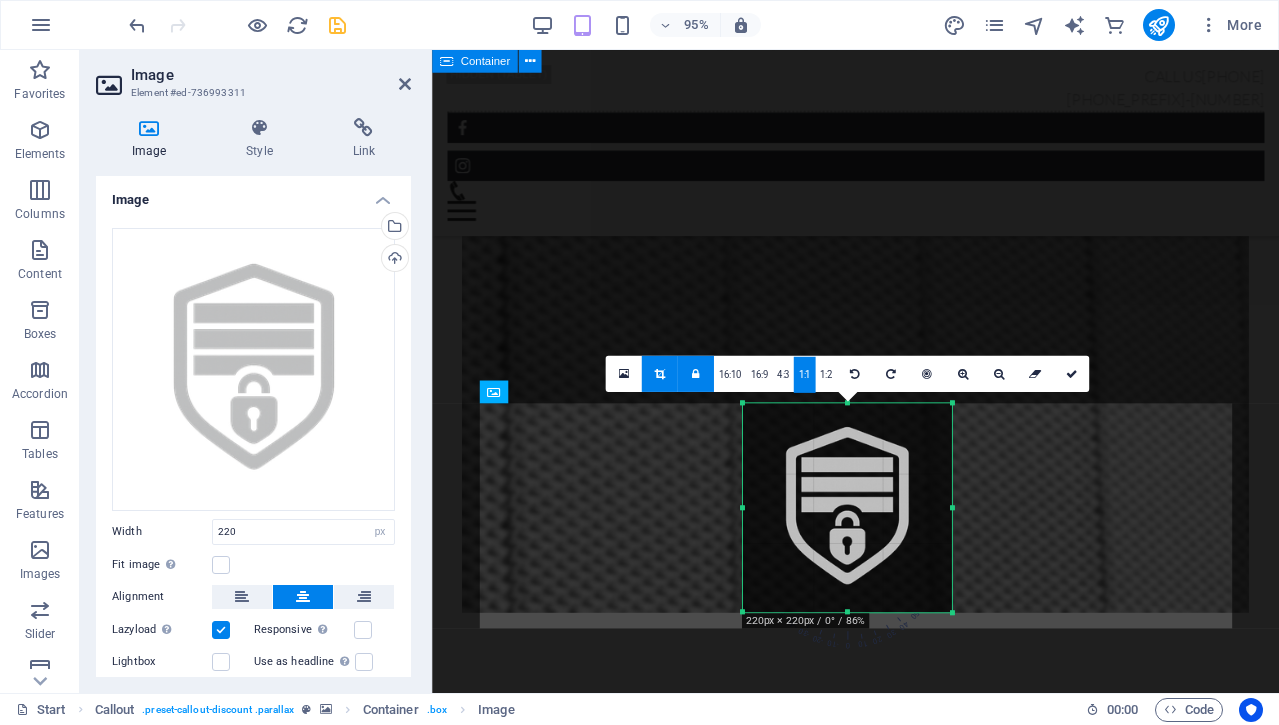 click on "Protecting 24/7 Serving You with More Than 25 Years of Experience! Brandon Shutters is a locally owned and operated company serving Southwestern [STATE] and area. With over 25 years of experience, we specialize in providing reliable and durable roll-down security shutters to homes, businesses, cottages, and storefronts across [STATE] and surrounding areas. Our mission is simple: to give property owners peace of mind with high-quality shutters that deter break-ins, reduce energy costs, and protect from the elements — all with the small-town service you can count on. When you choose Brandon Shutters, you’re not just getting a product. You’re getting personalized service, expert installation, and long-term protection built for our local conditions." at bounding box center [878, -498] 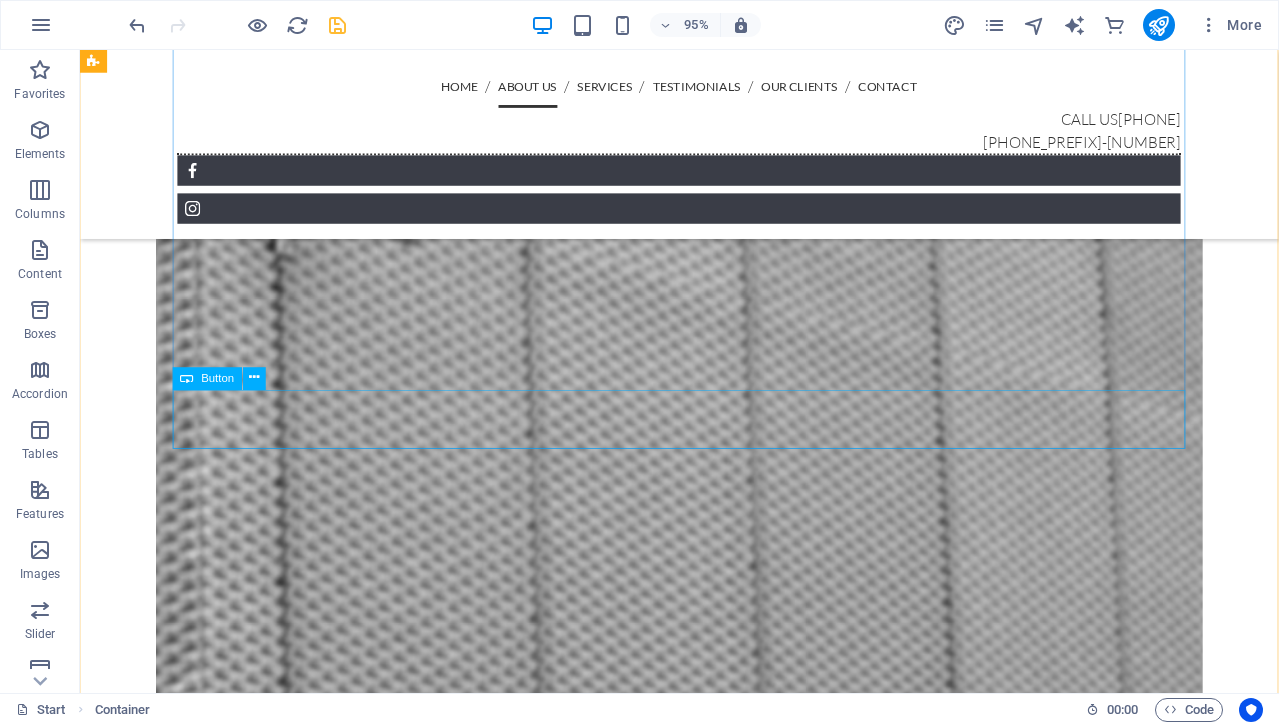 scroll, scrollTop: 1468, scrollLeft: 0, axis: vertical 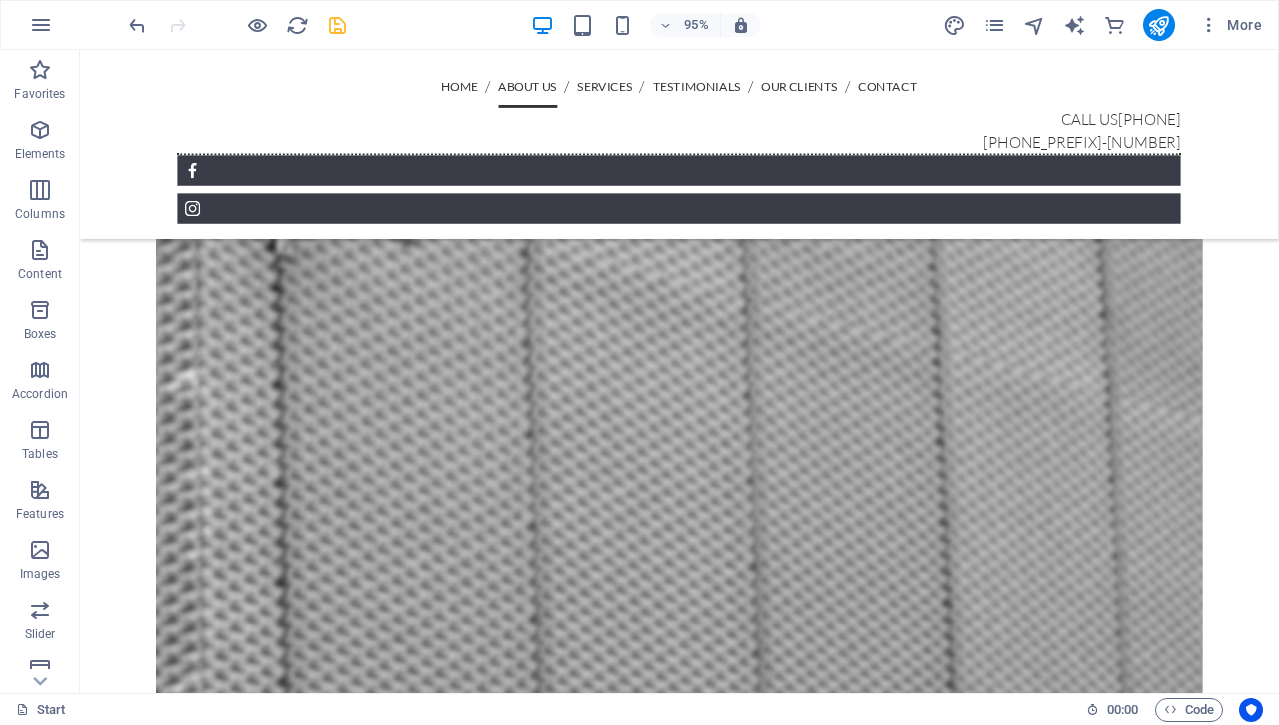 click at bounding box center [711, 447] 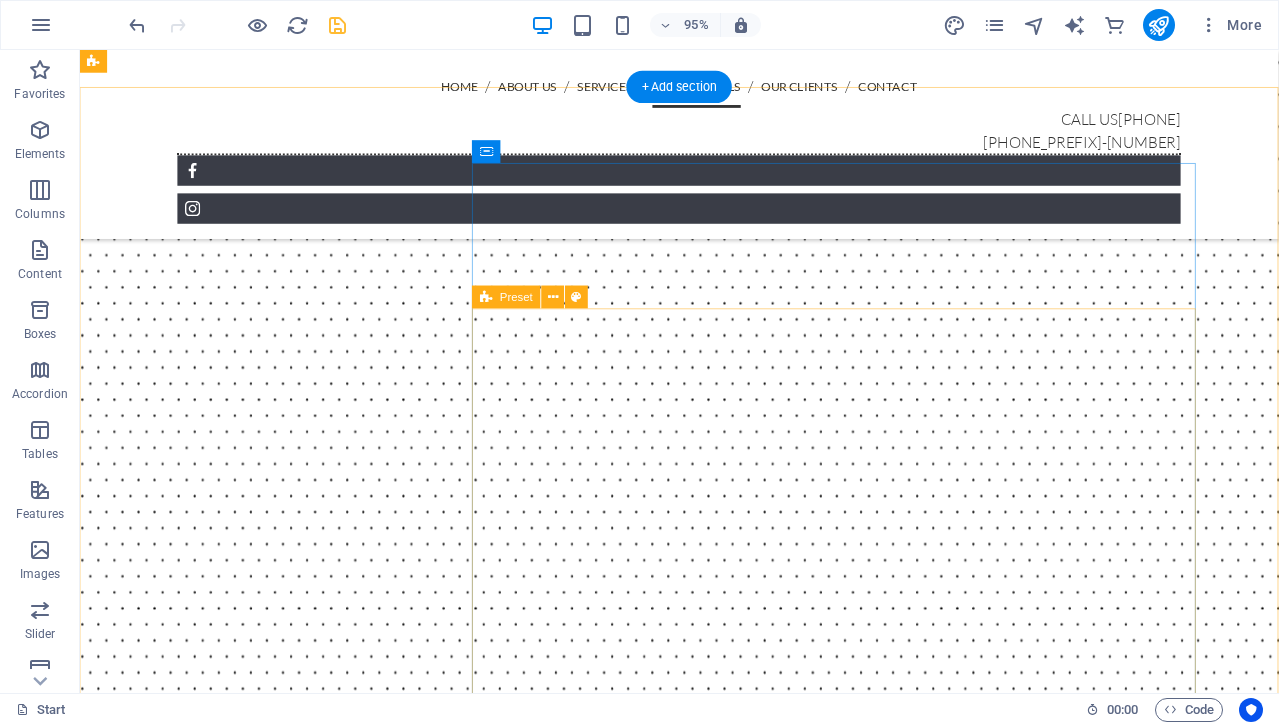 scroll, scrollTop: 3777, scrollLeft: 0, axis: vertical 